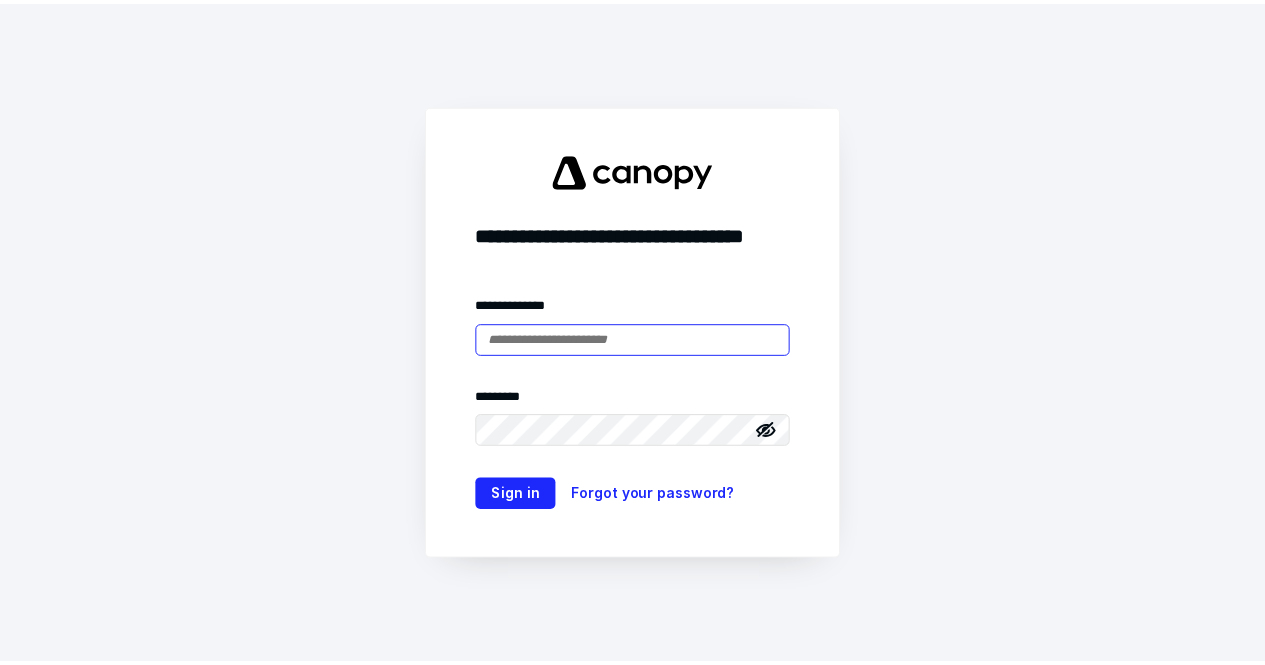scroll, scrollTop: 0, scrollLeft: 0, axis: both 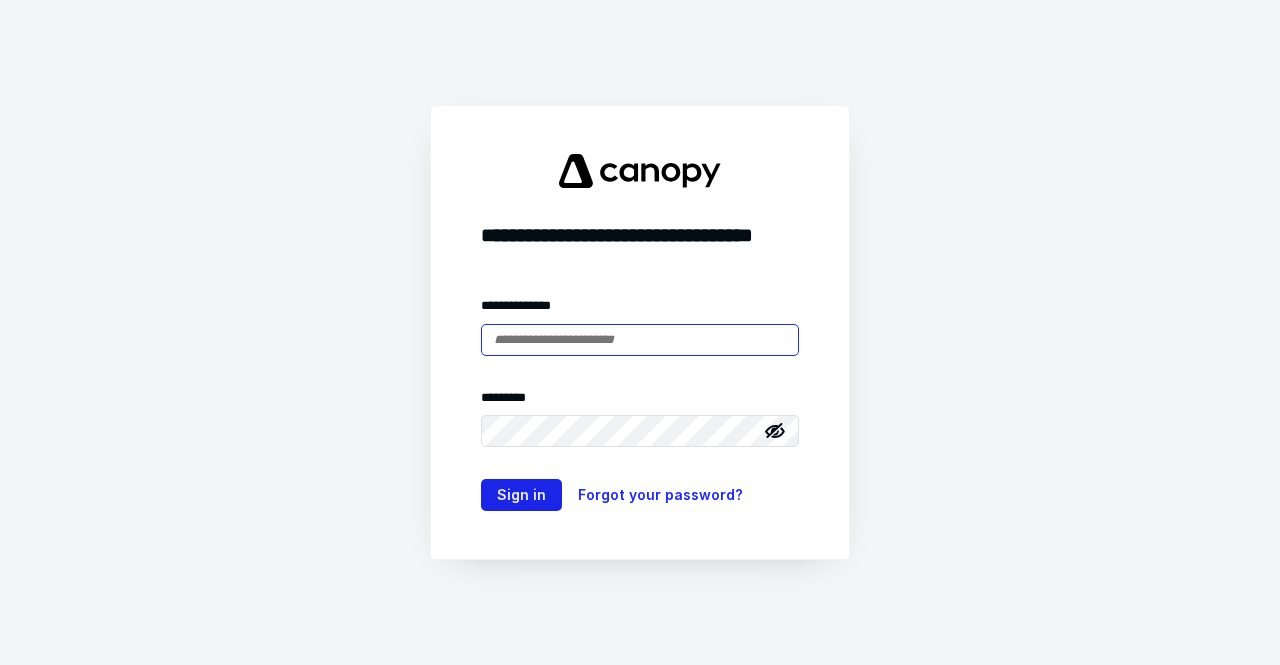 type on "**********" 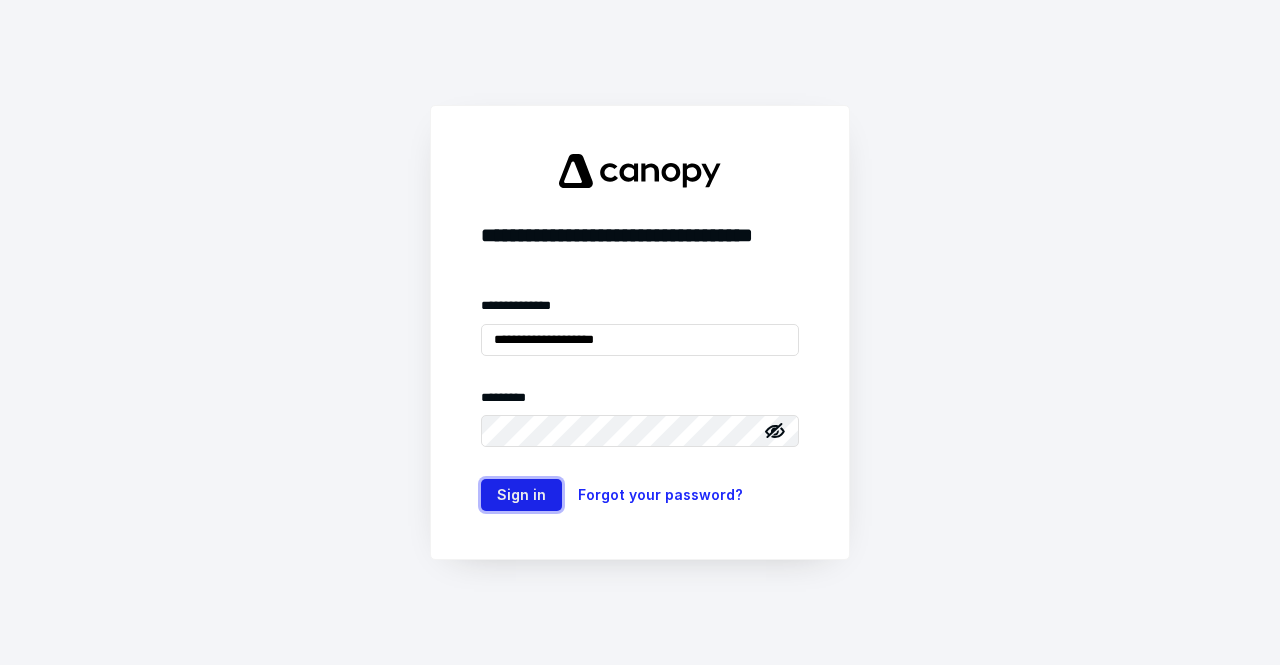click on "Sign in" at bounding box center [521, 495] 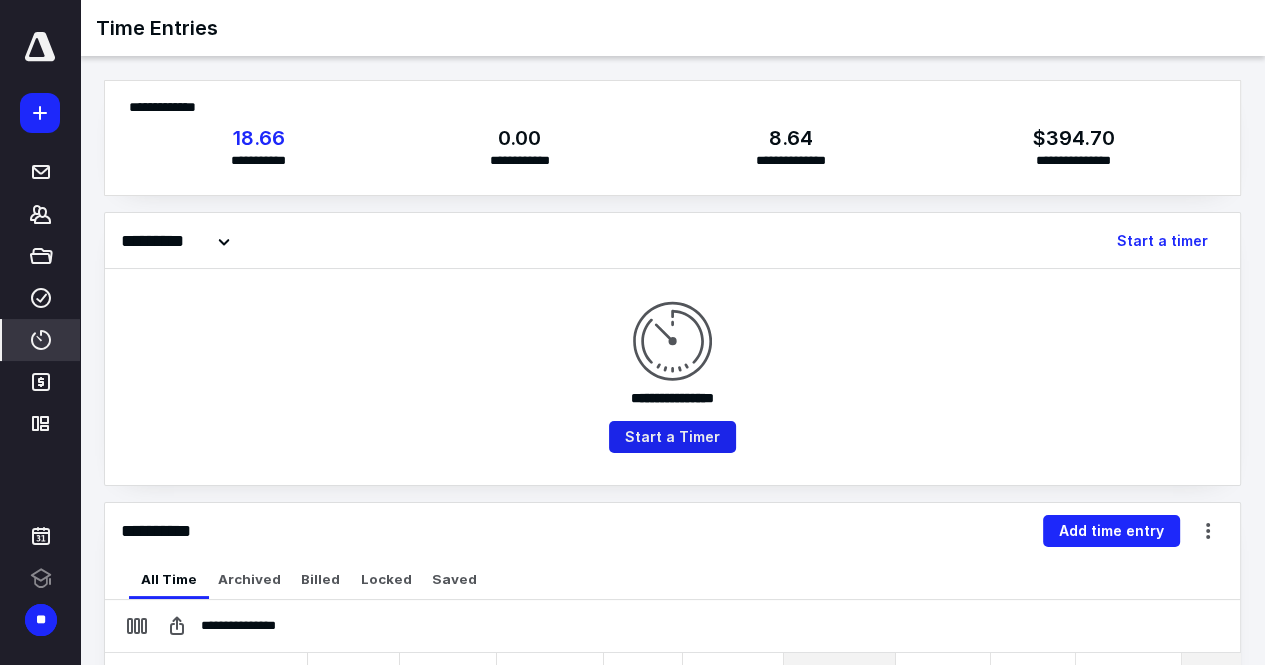 click on "Start a Timer" at bounding box center (672, 437) 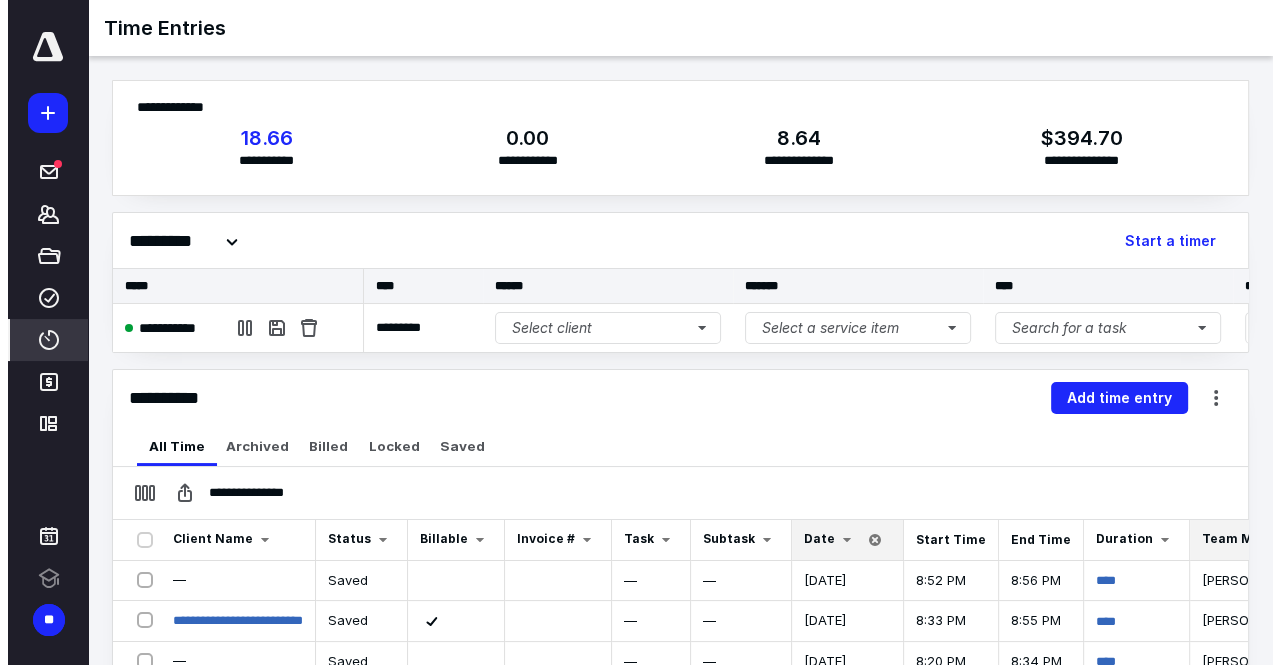 scroll, scrollTop: 0, scrollLeft: 0, axis: both 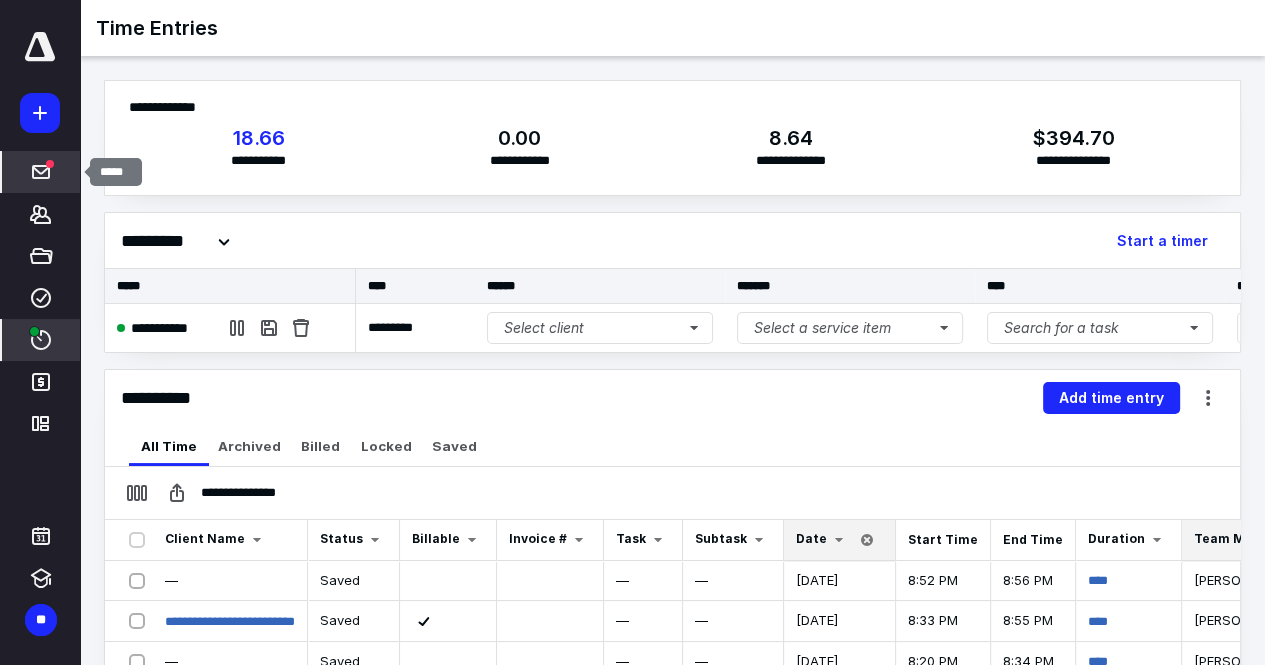 click at bounding box center [50, 164] 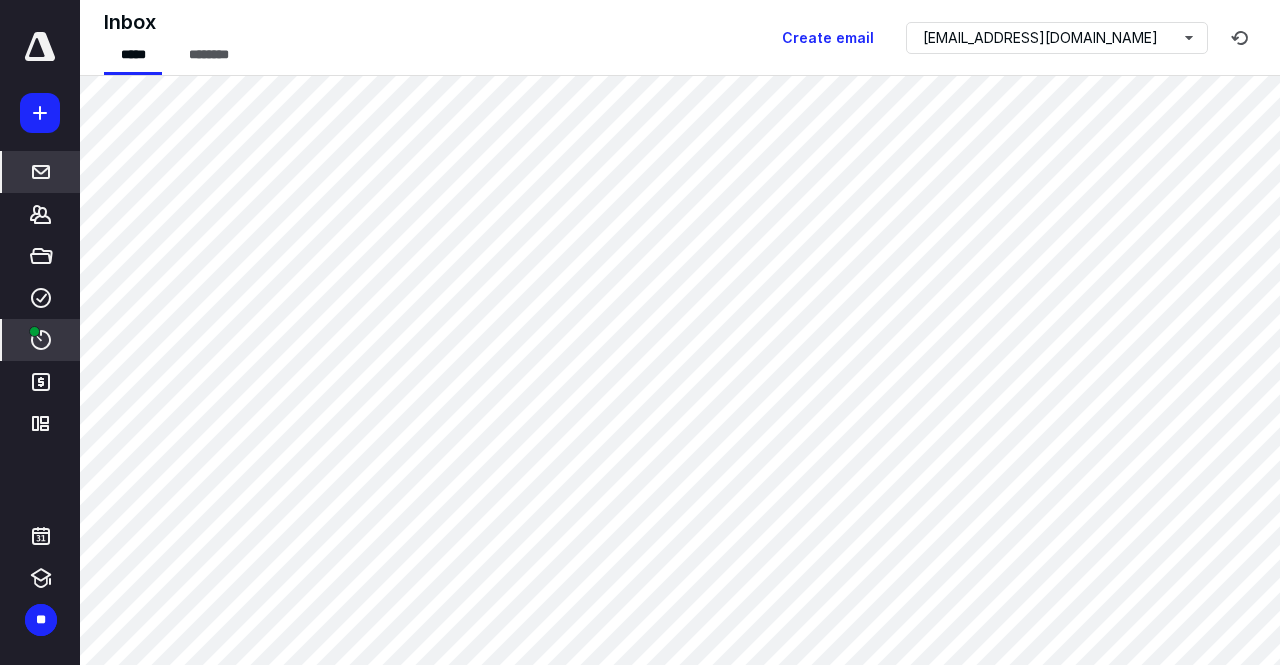 click on "****" at bounding box center (41, 340) 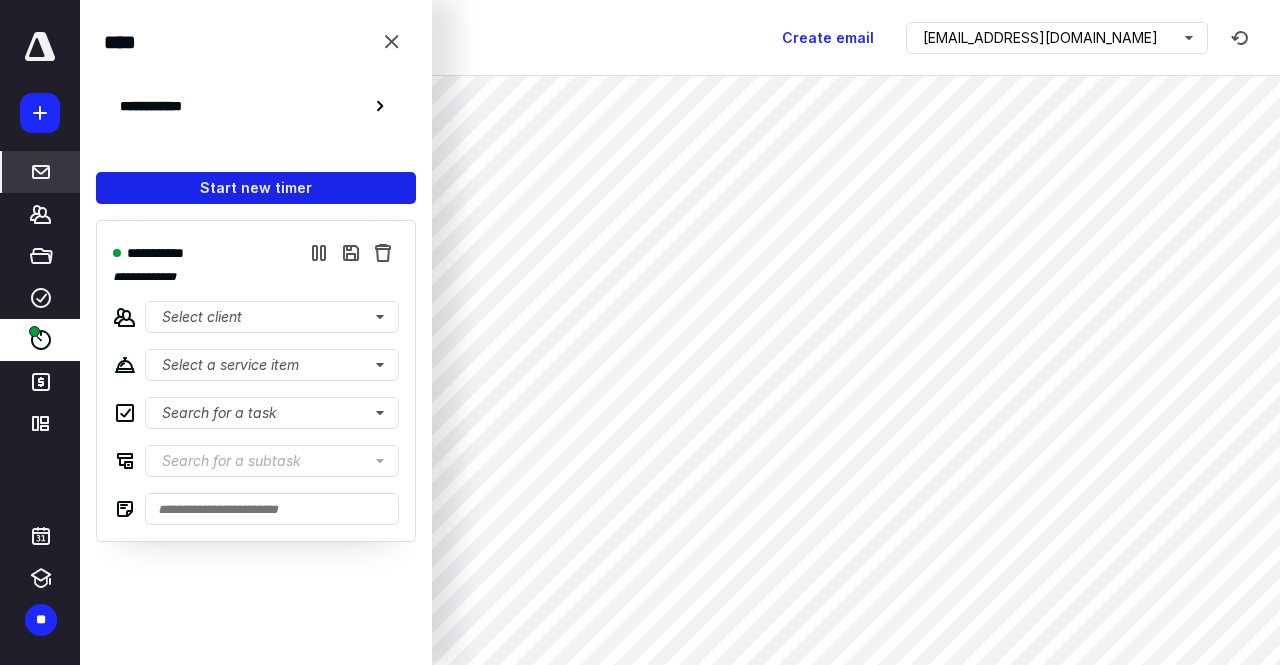 click on "Start new timer" at bounding box center [256, 188] 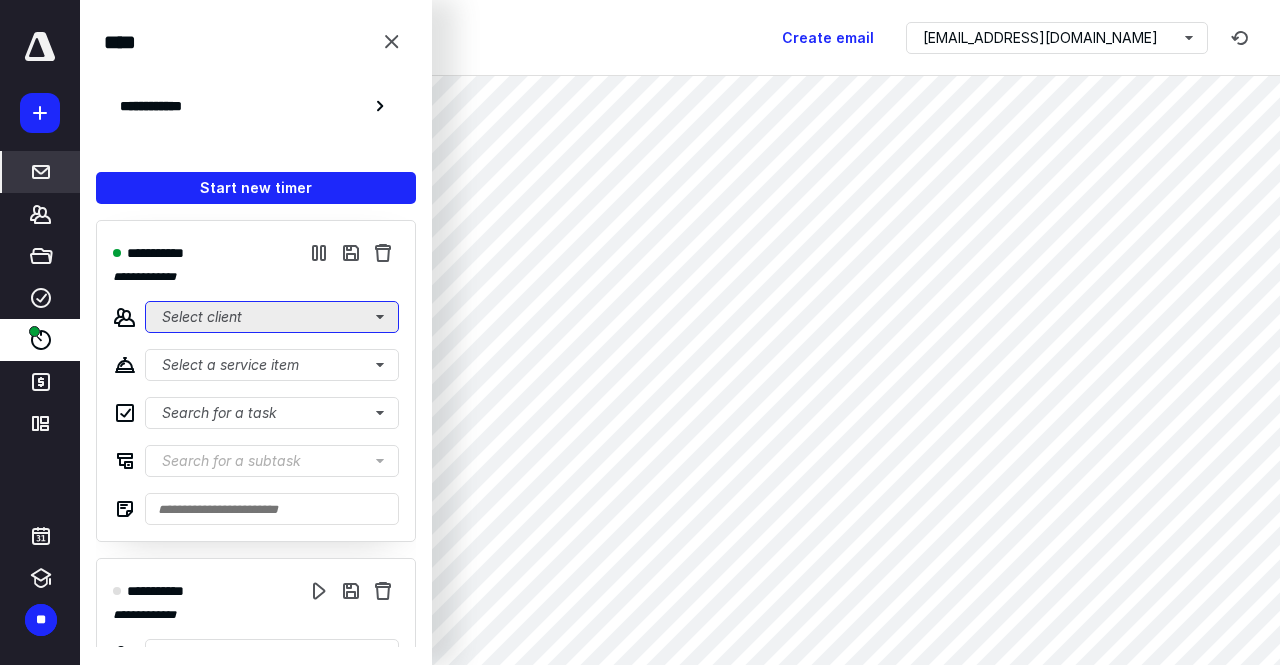 click on "Select client" at bounding box center (272, 317) 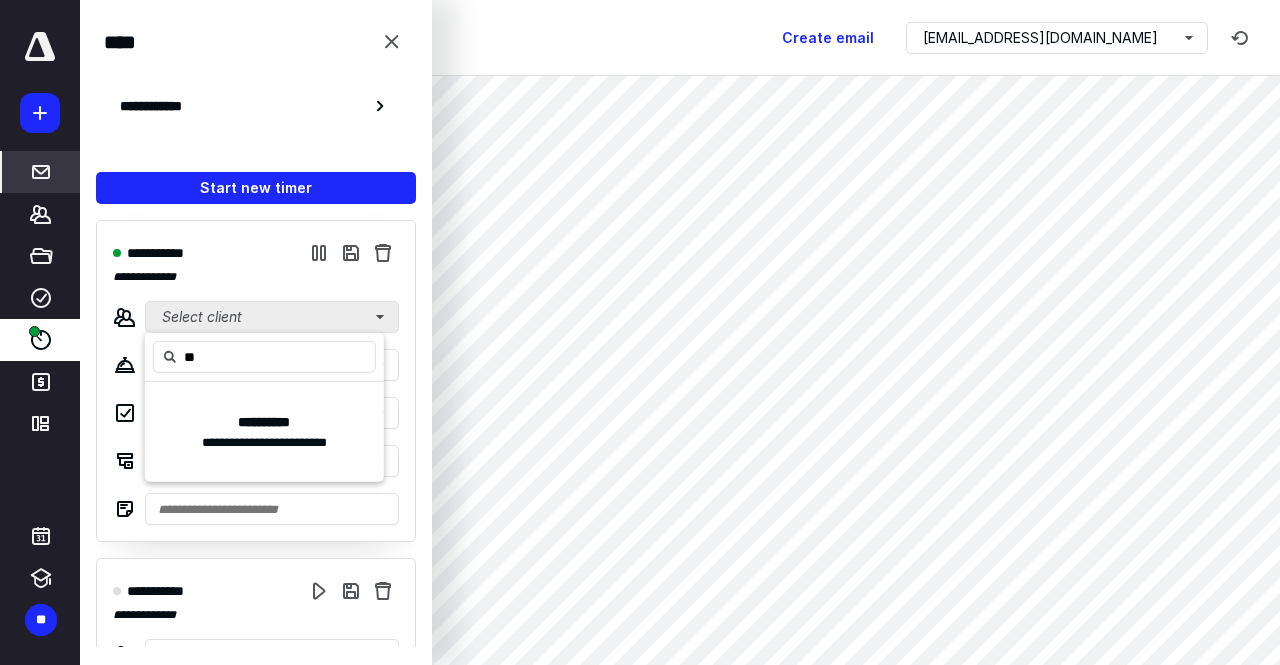 type on "*" 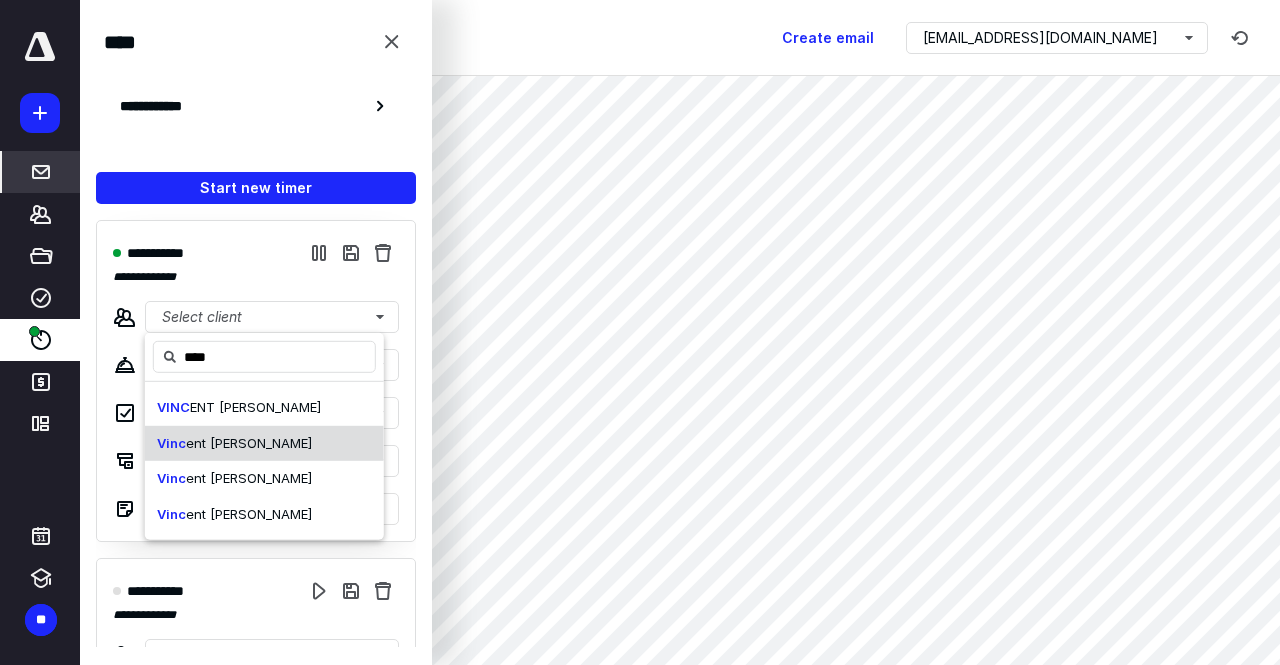 drag, startPoint x: 302, startPoint y: 422, endPoint x: 302, endPoint y: 438, distance: 16 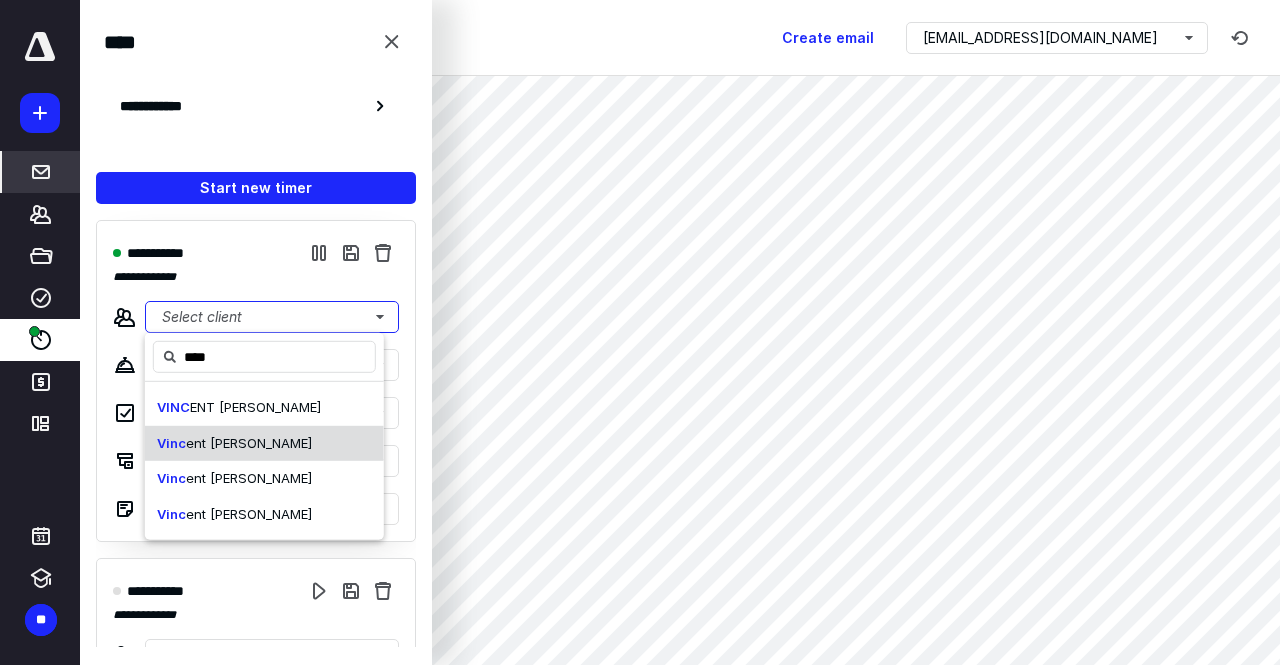 type 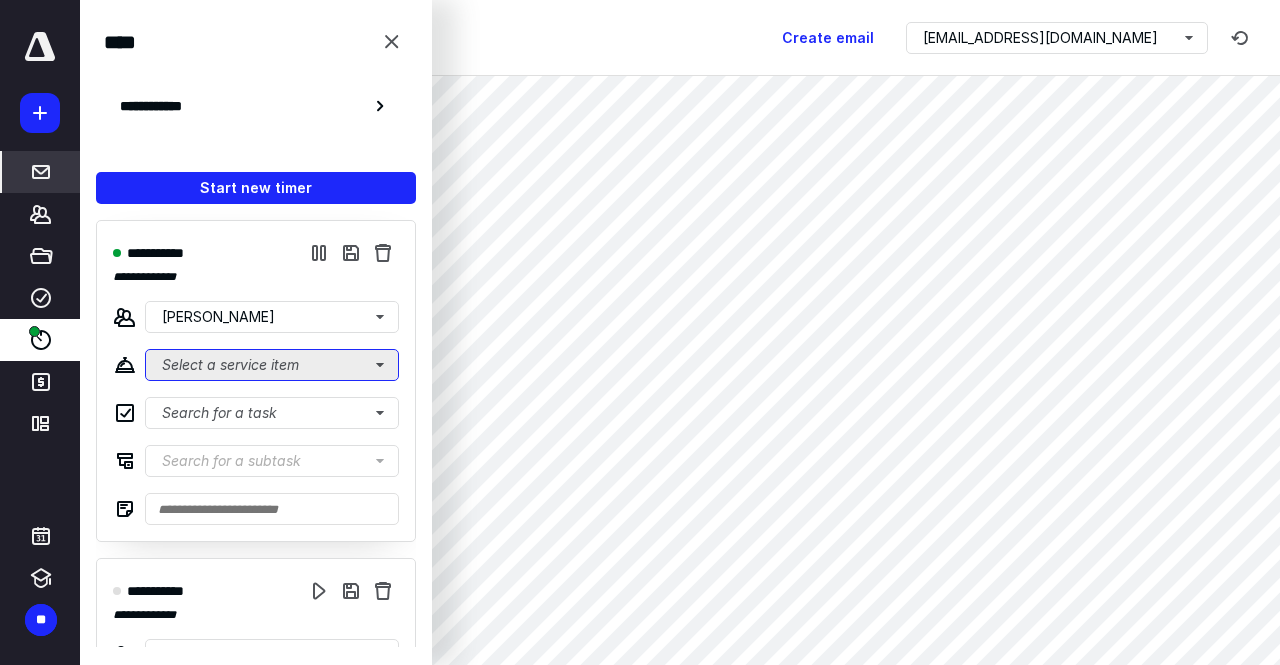 click on "Select a service item" at bounding box center [272, 365] 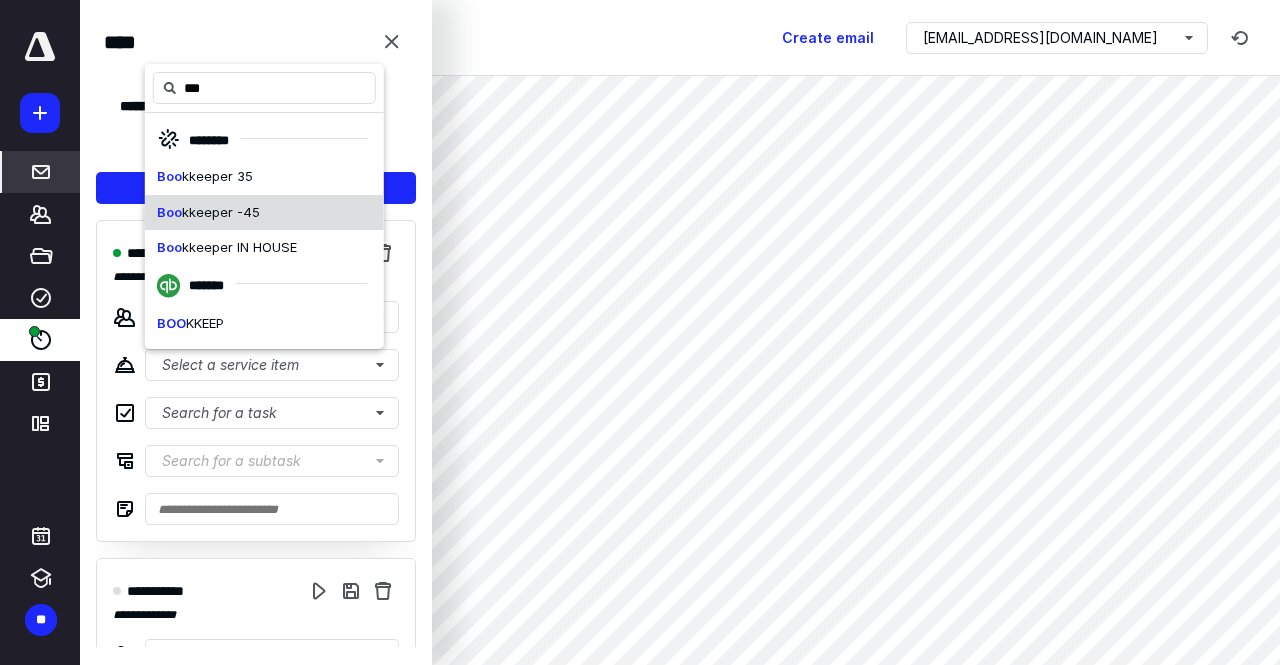 click on "Boo kkeeper -45" at bounding box center [208, 213] 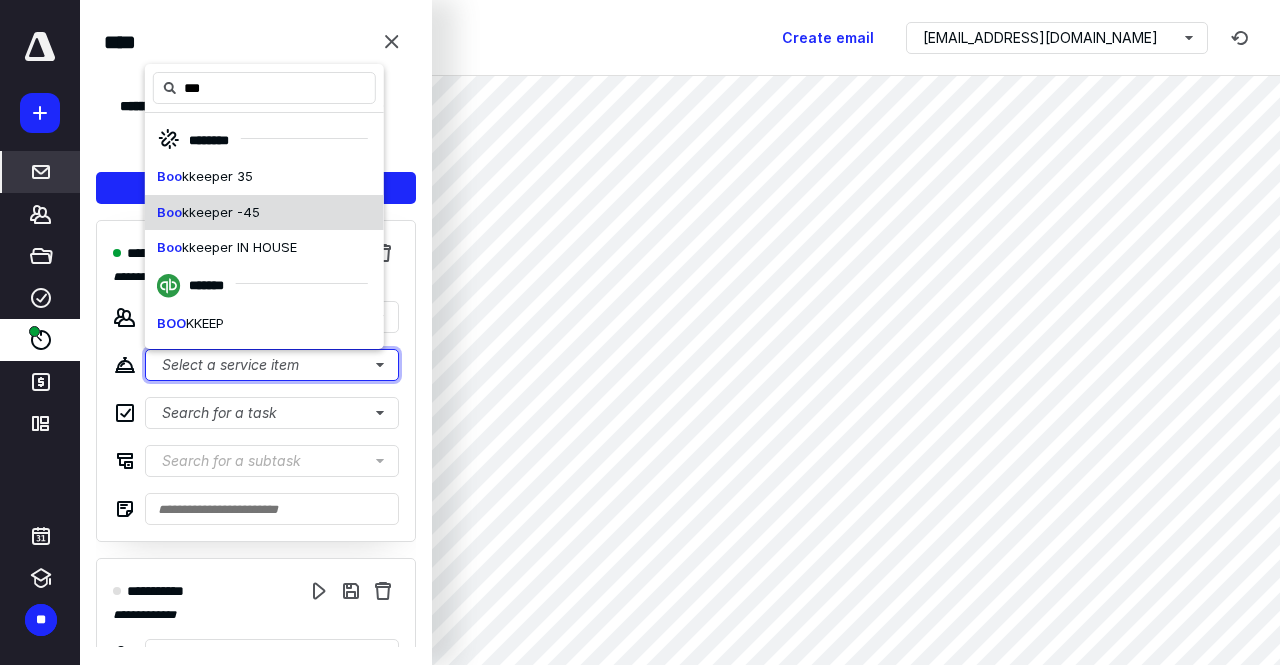 type 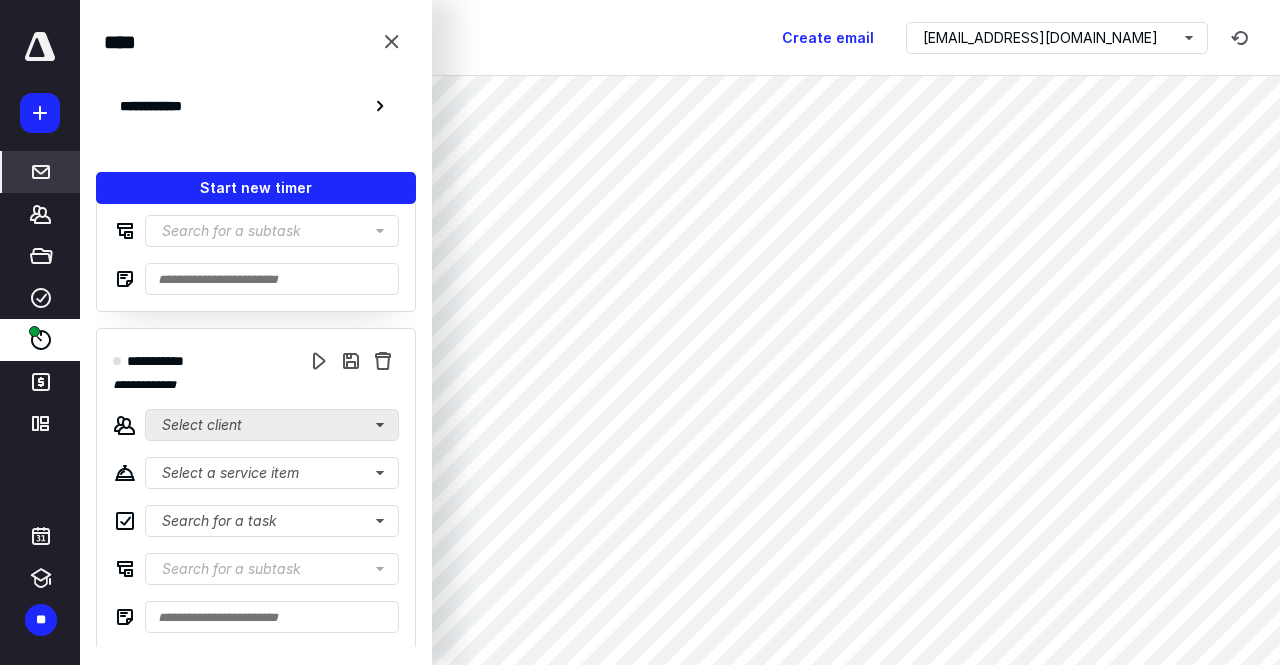 scroll, scrollTop: 232, scrollLeft: 0, axis: vertical 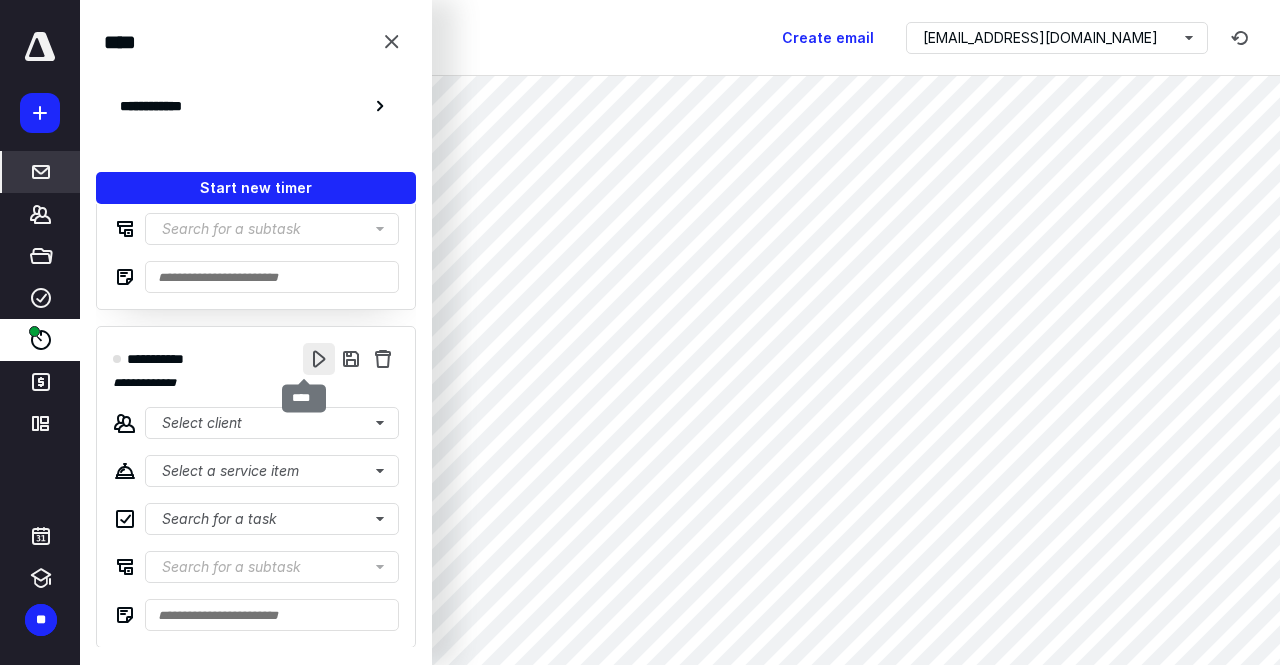 click at bounding box center [319, 359] 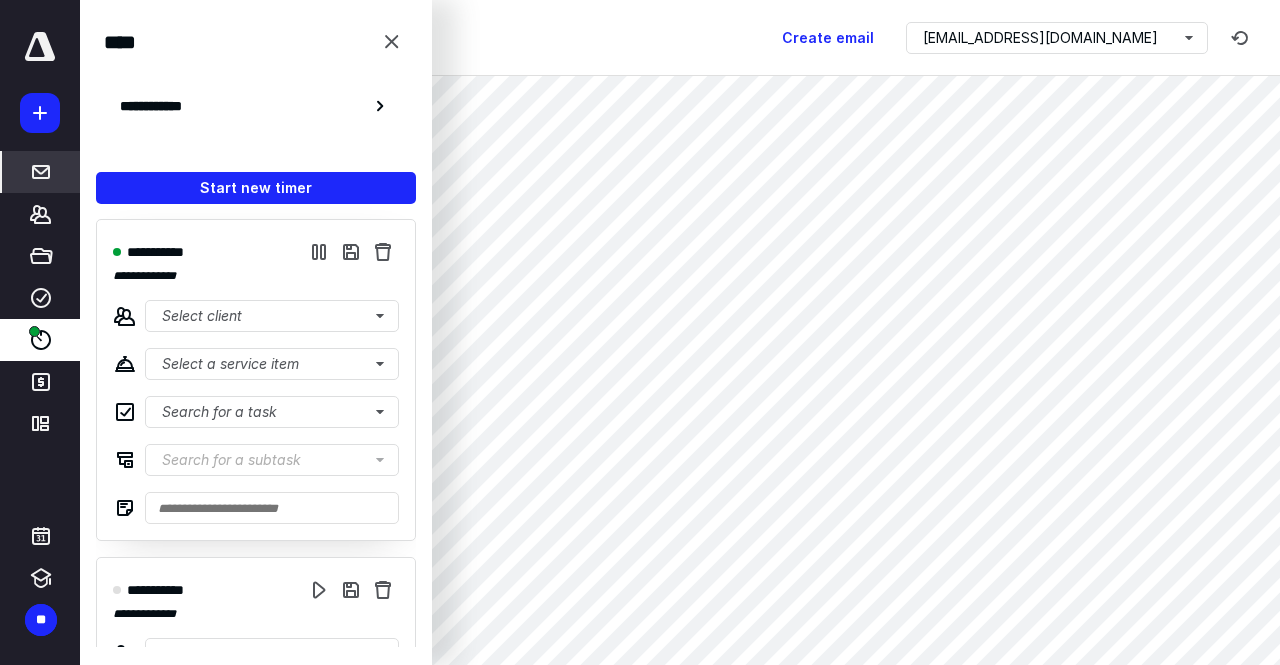 scroll, scrollTop: 0, scrollLeft: 0, axis: both 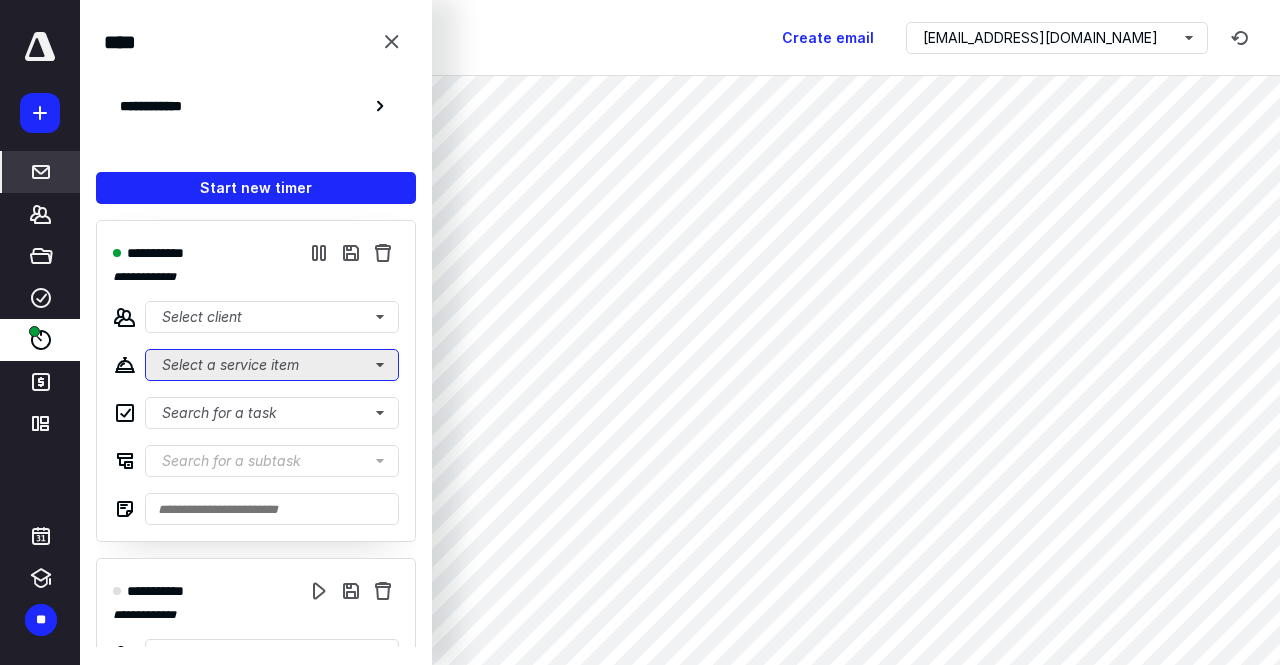 click on "Select a service item" at bounding box center [272, 365] 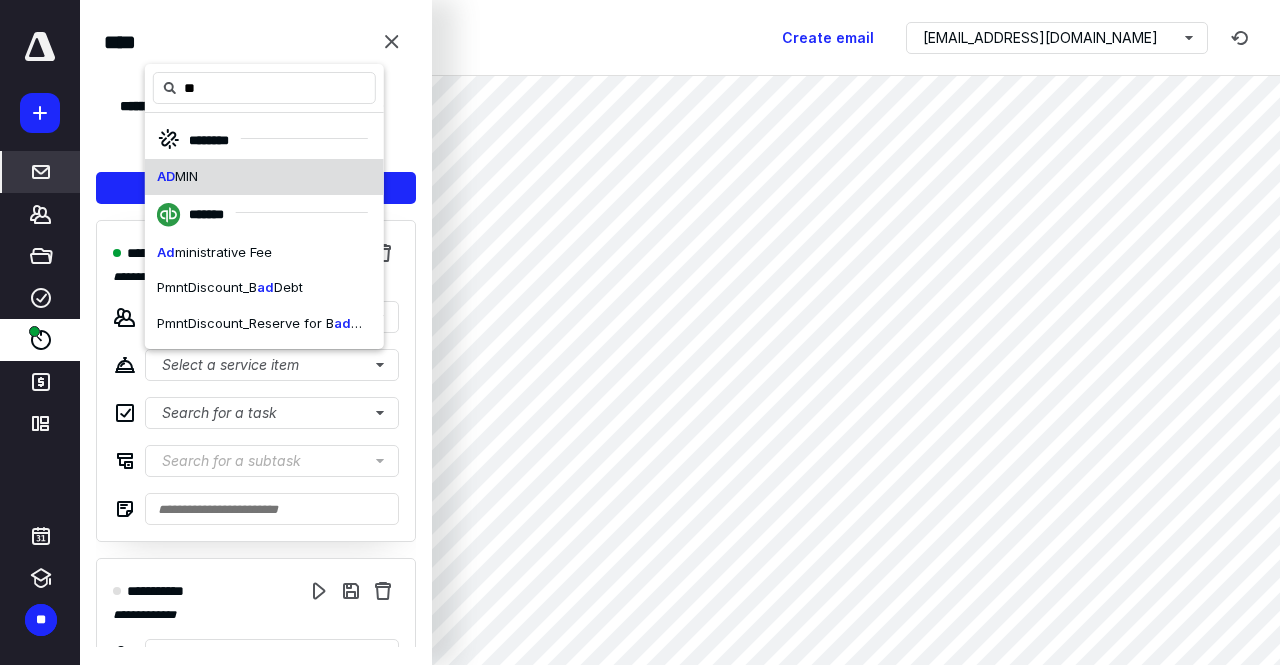 click on "AD MIN" at bounding box center (264, 177) 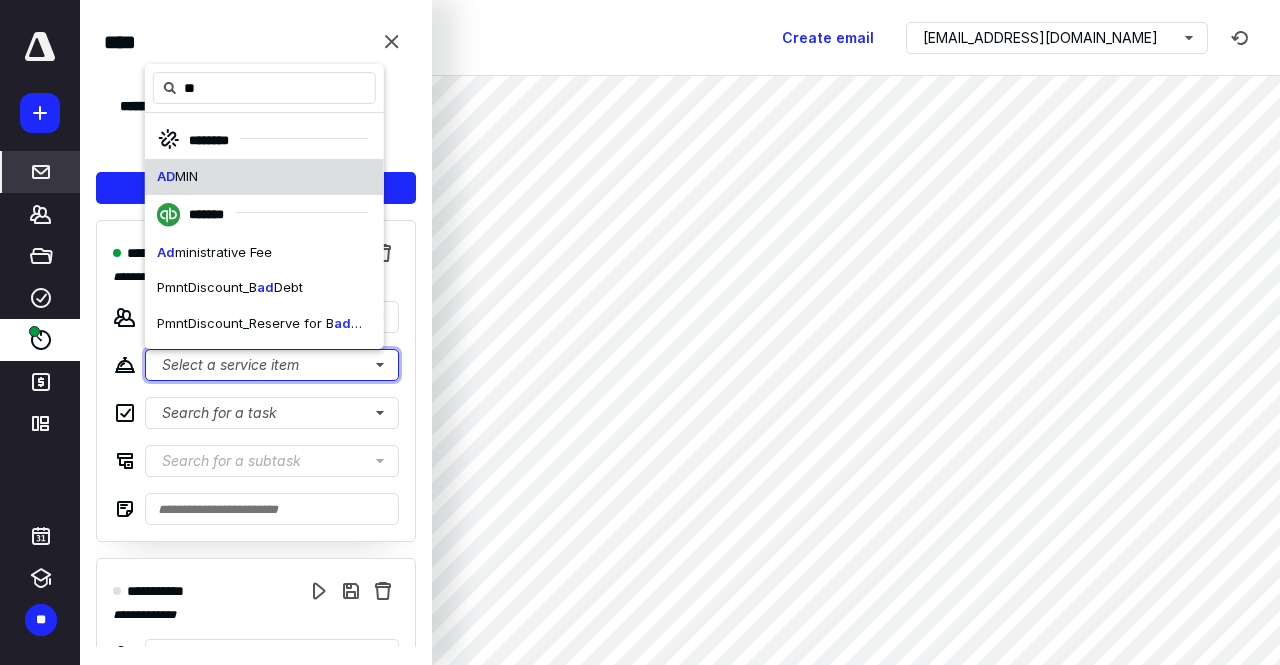 type 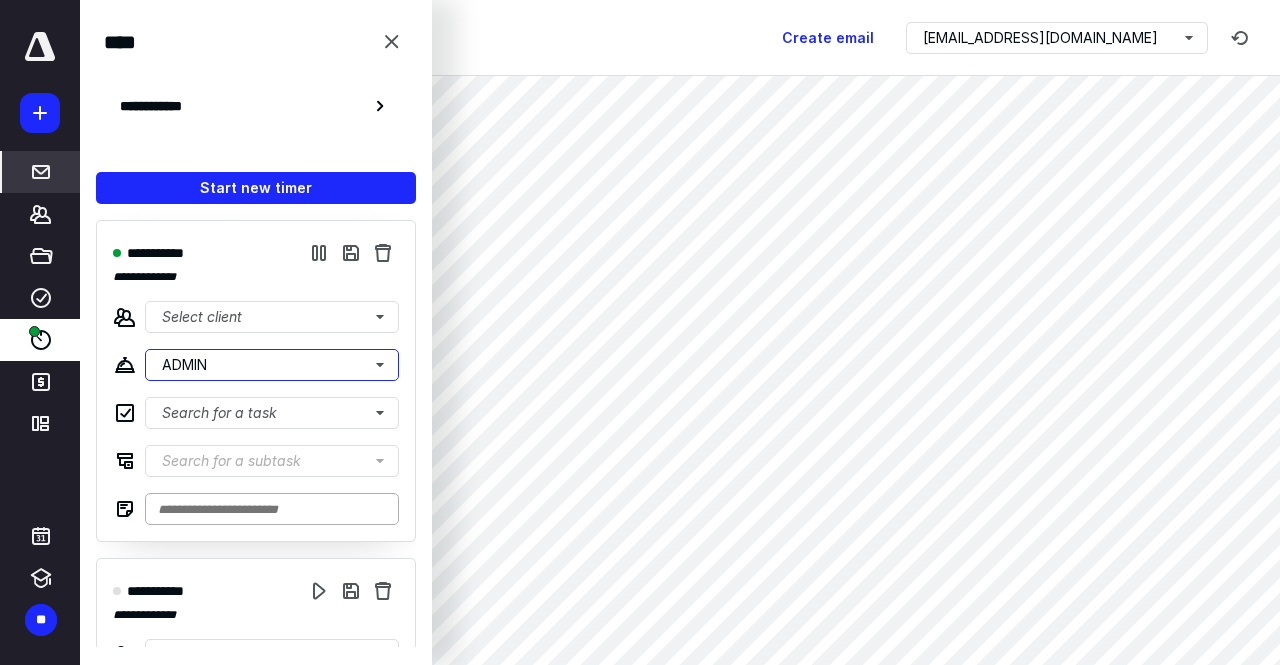scroll, scrollTop: 232, scrollLeft: 0, axis: vertical 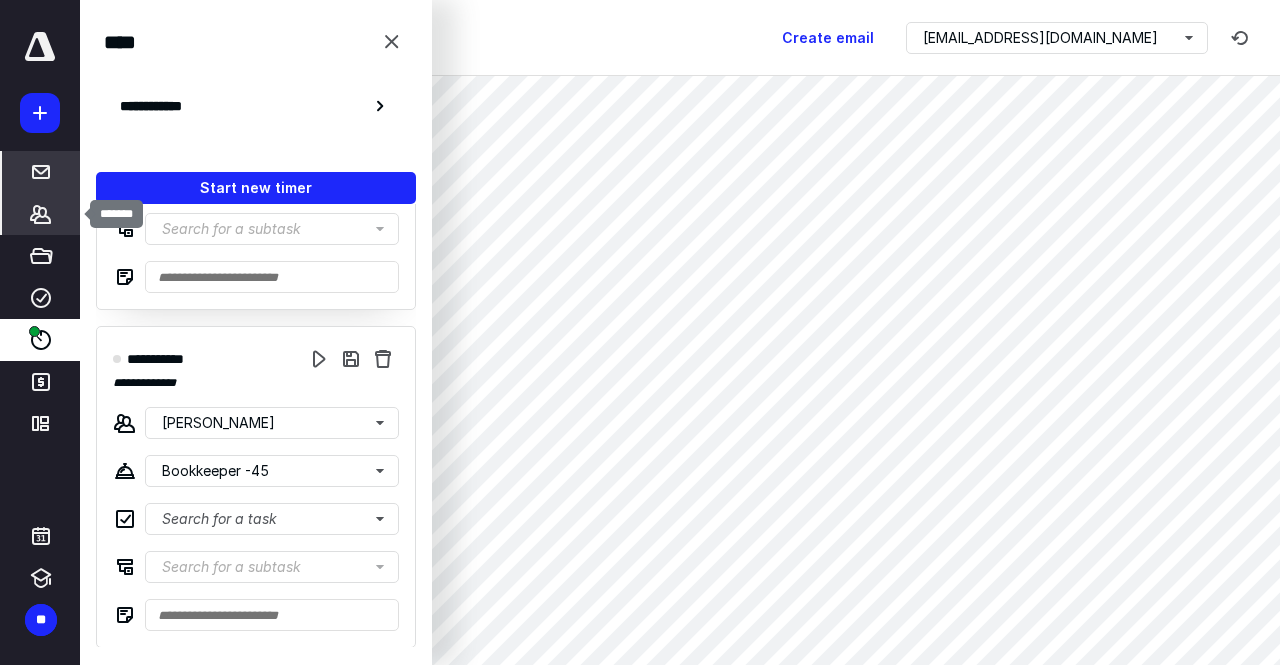 click on "*******" at bounding box center [41, 214] 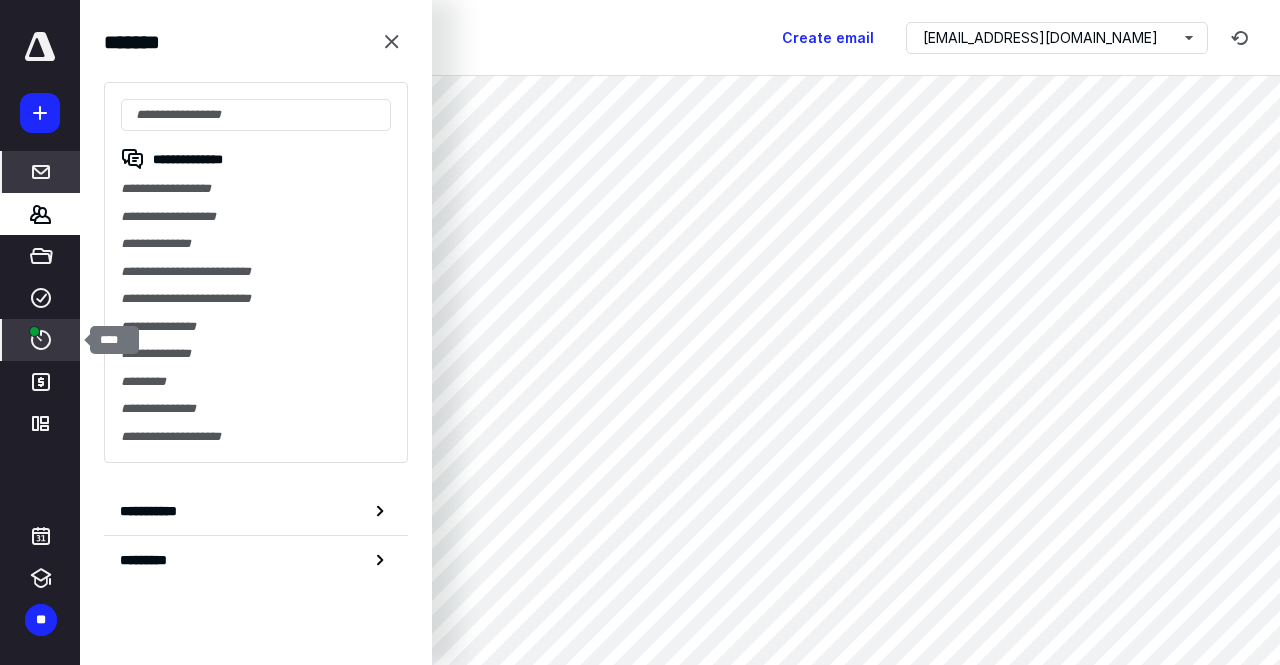 click 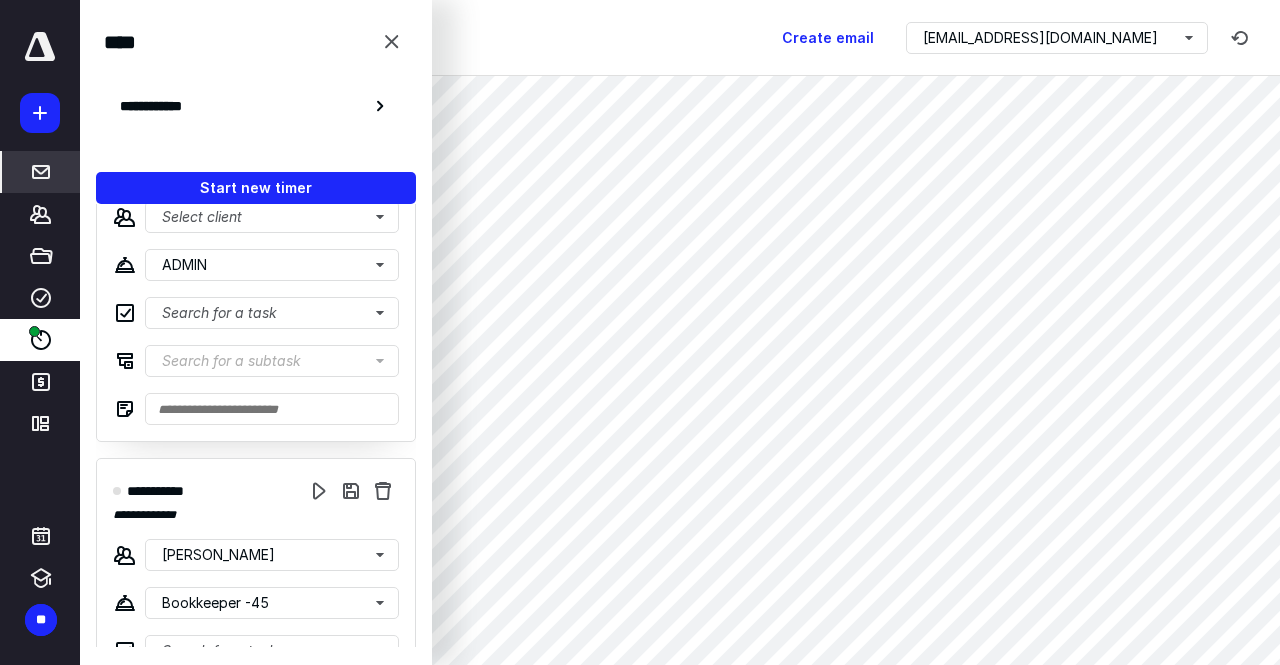 scroll, scrollTop: 232, scrollLeft: 0, axis: vertical 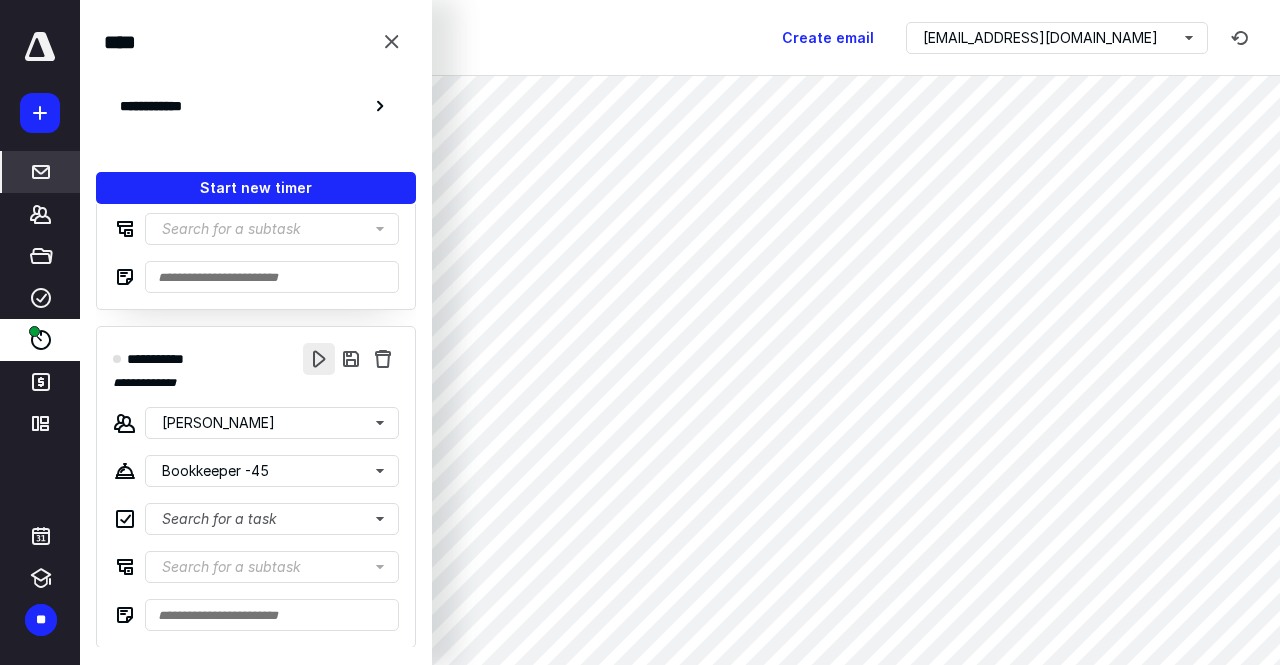 click at bounding box center [319, 359] 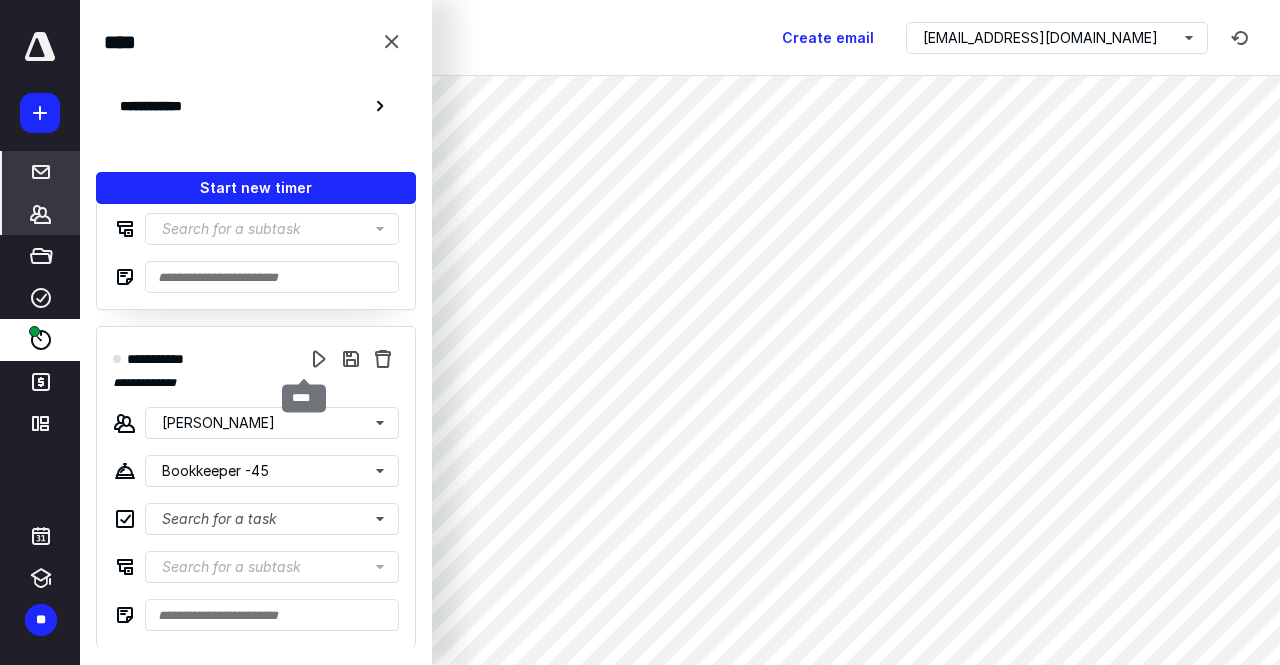 scroll, scrollTop: 0, scrollLeft: 0, axis: both 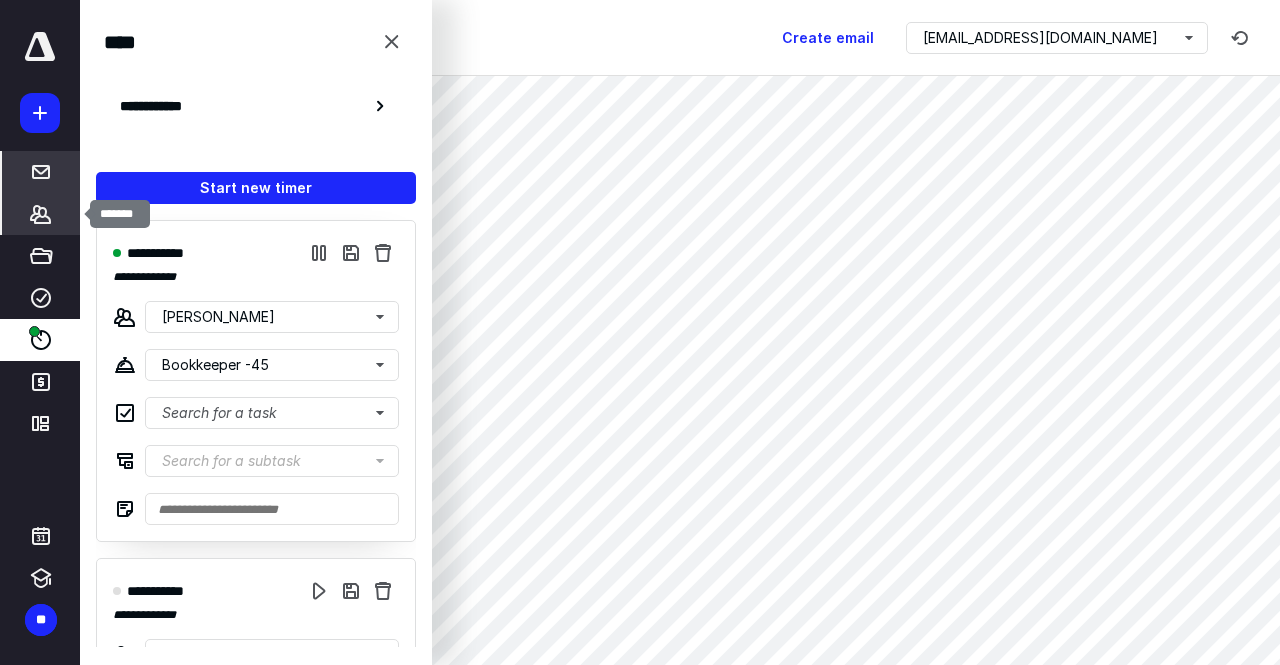 click on "*******" at bounding box center [41, 214] 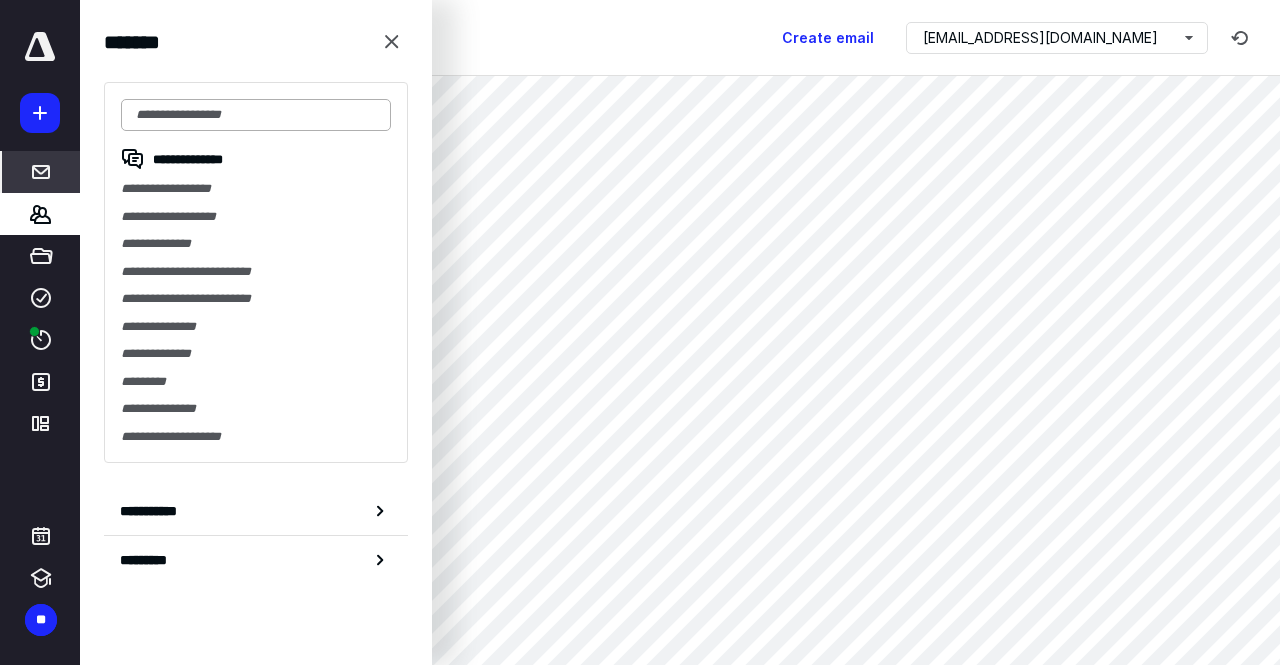 click at bounding box center (256, 115) 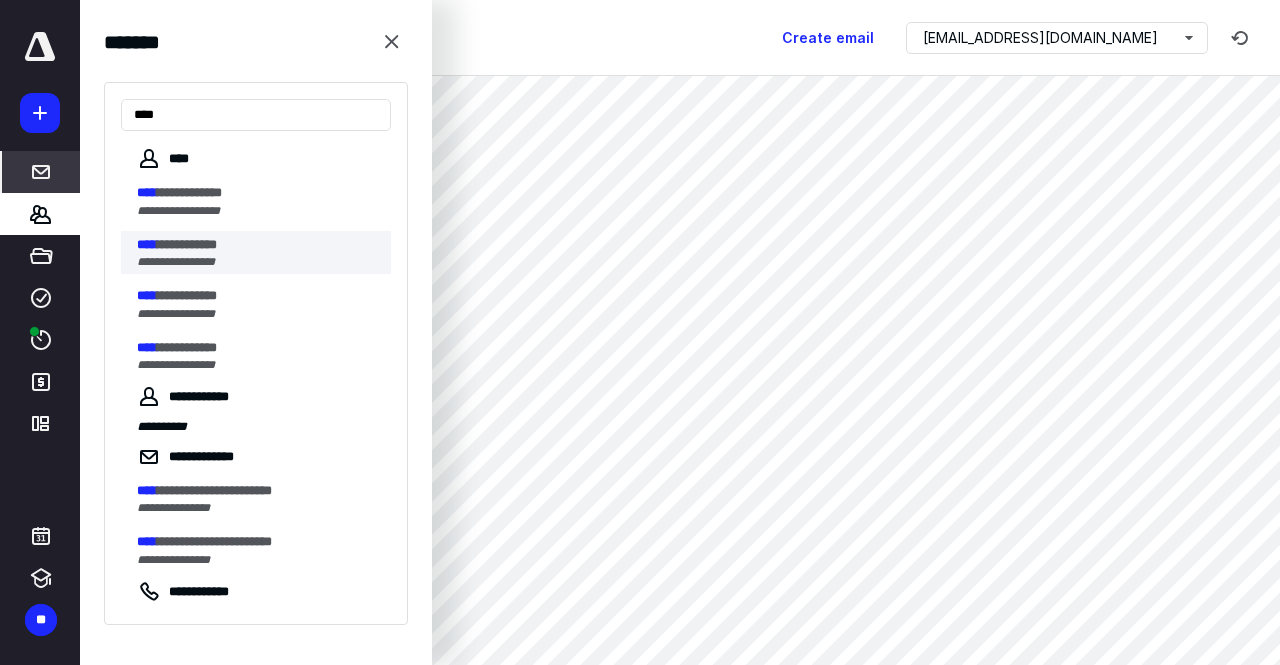 type on "****" 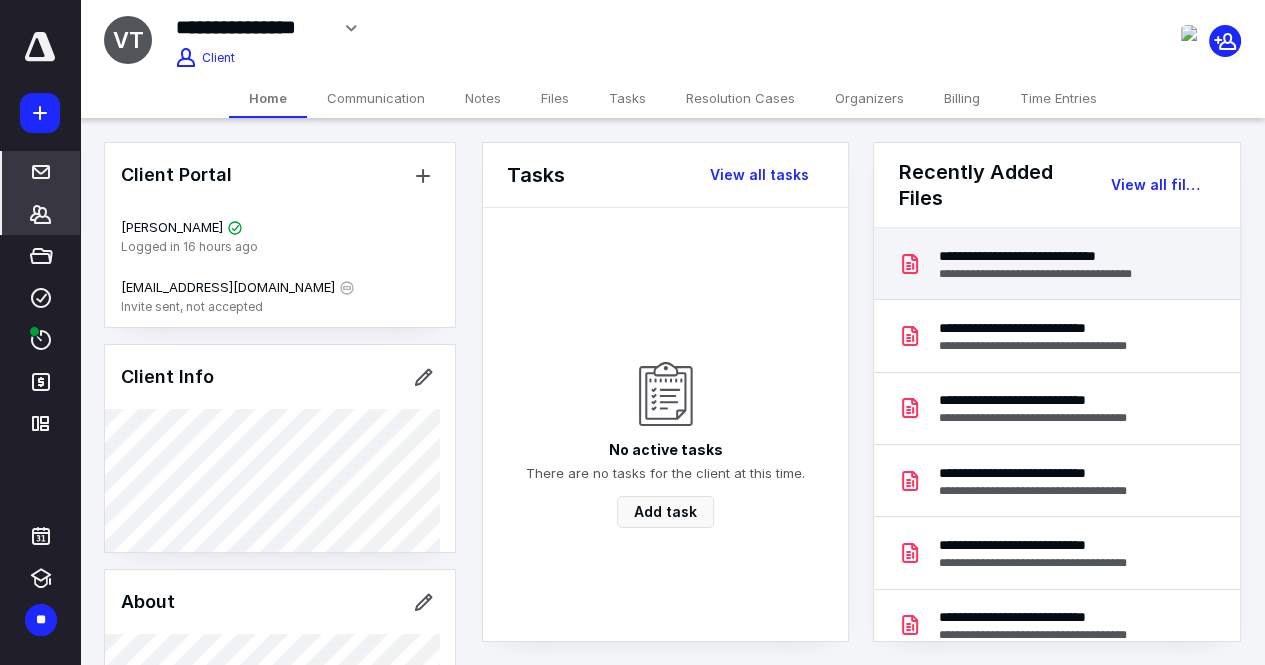 click on "**********" at bounding box center (1052, 274) 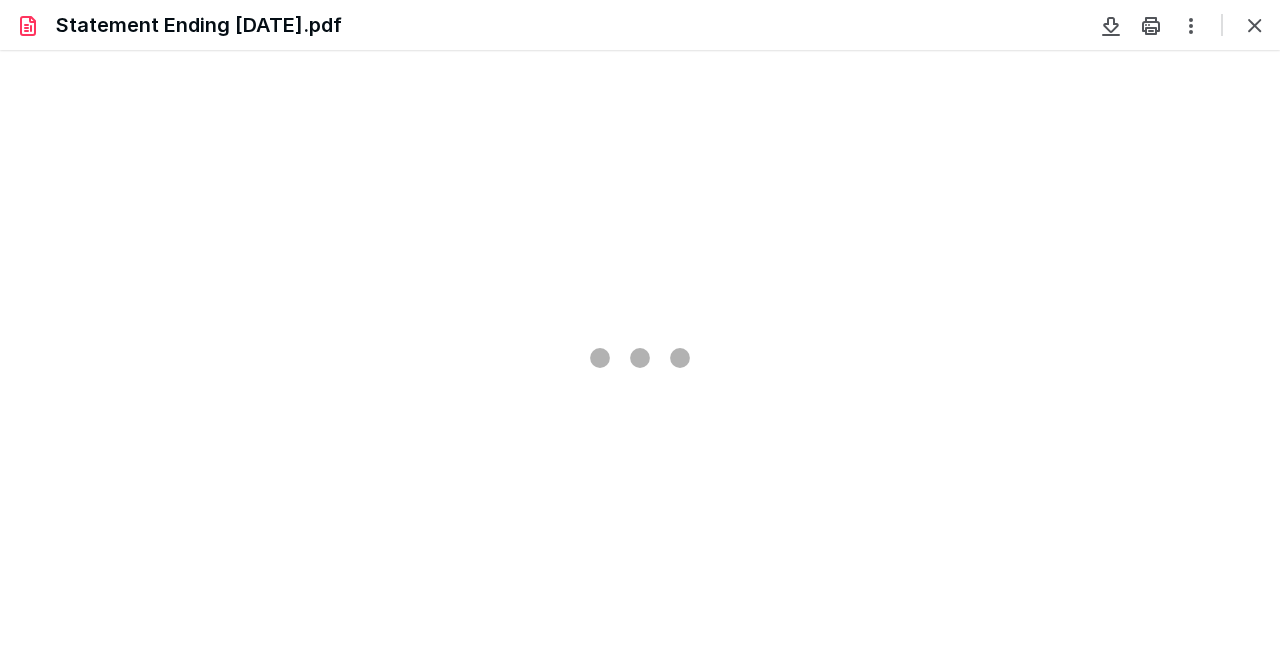 scroll, scrollTop: 0, scrollLeft: 0, axis: both 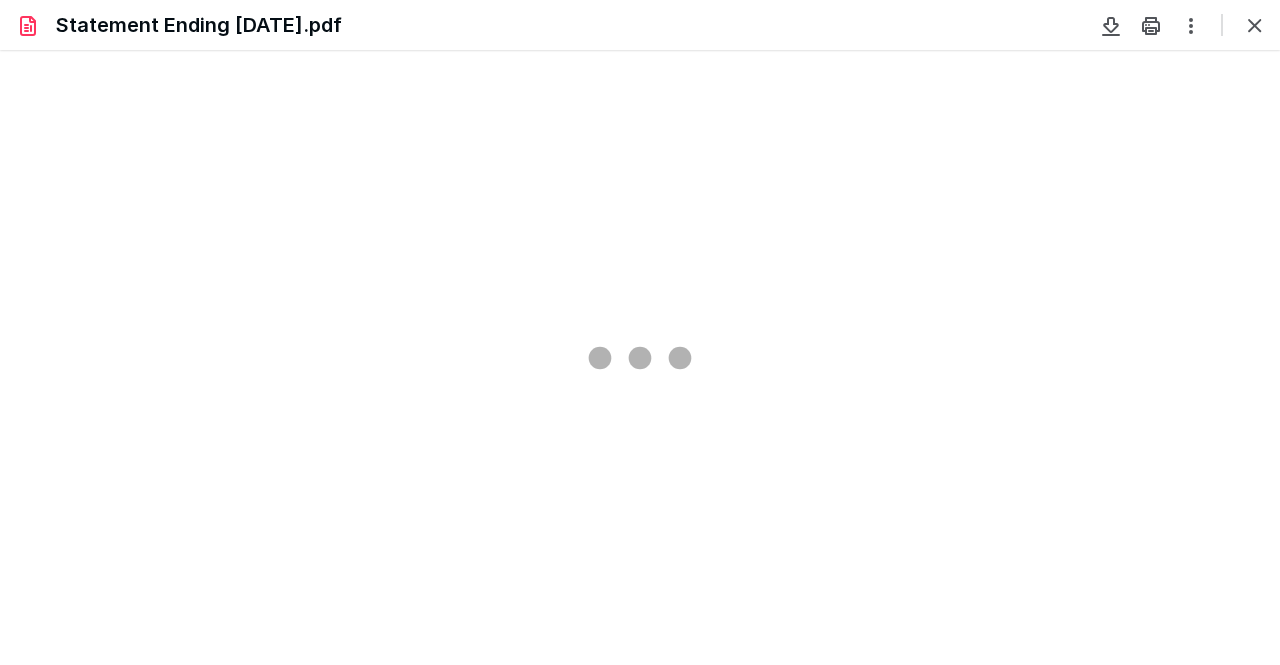 type on "73" 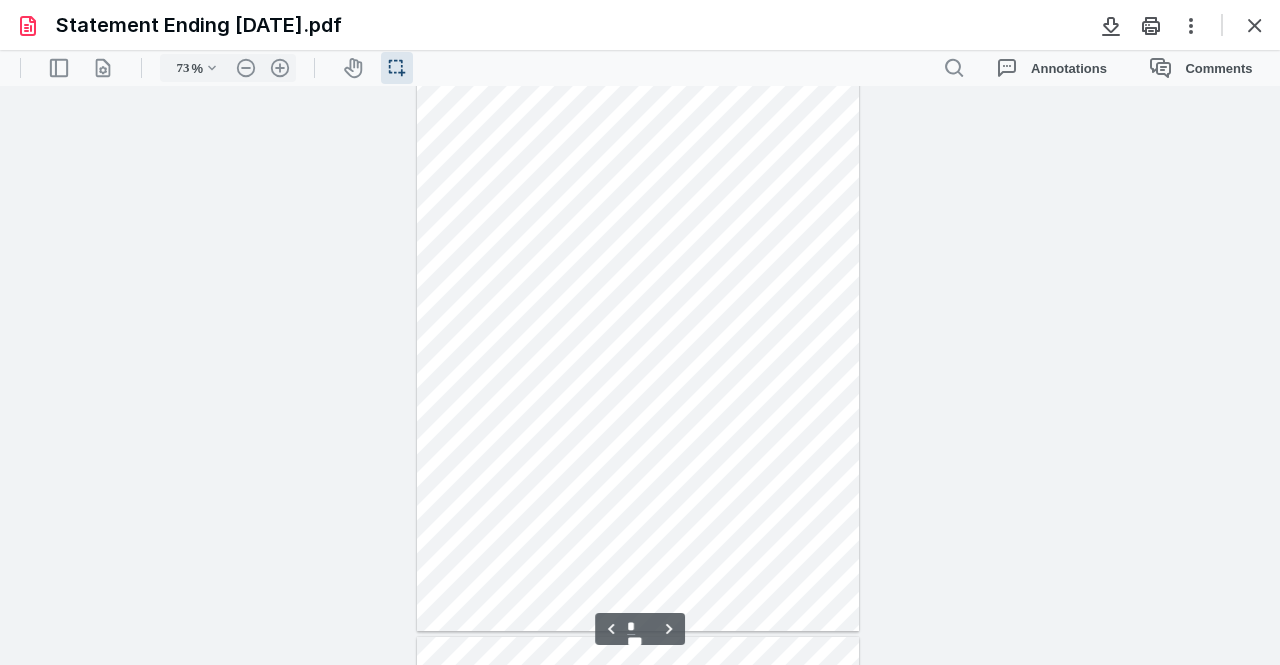 scroll, scrollTop: 552, scrollLeft: 0, axis: vertical 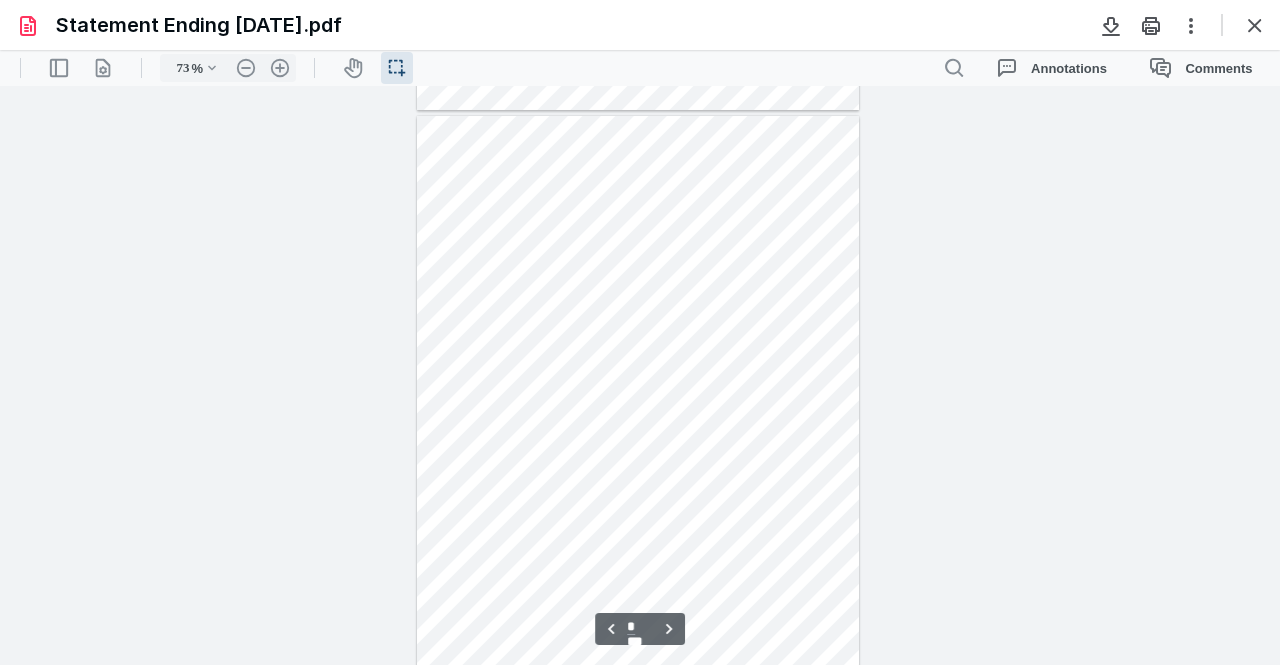 type on "*" 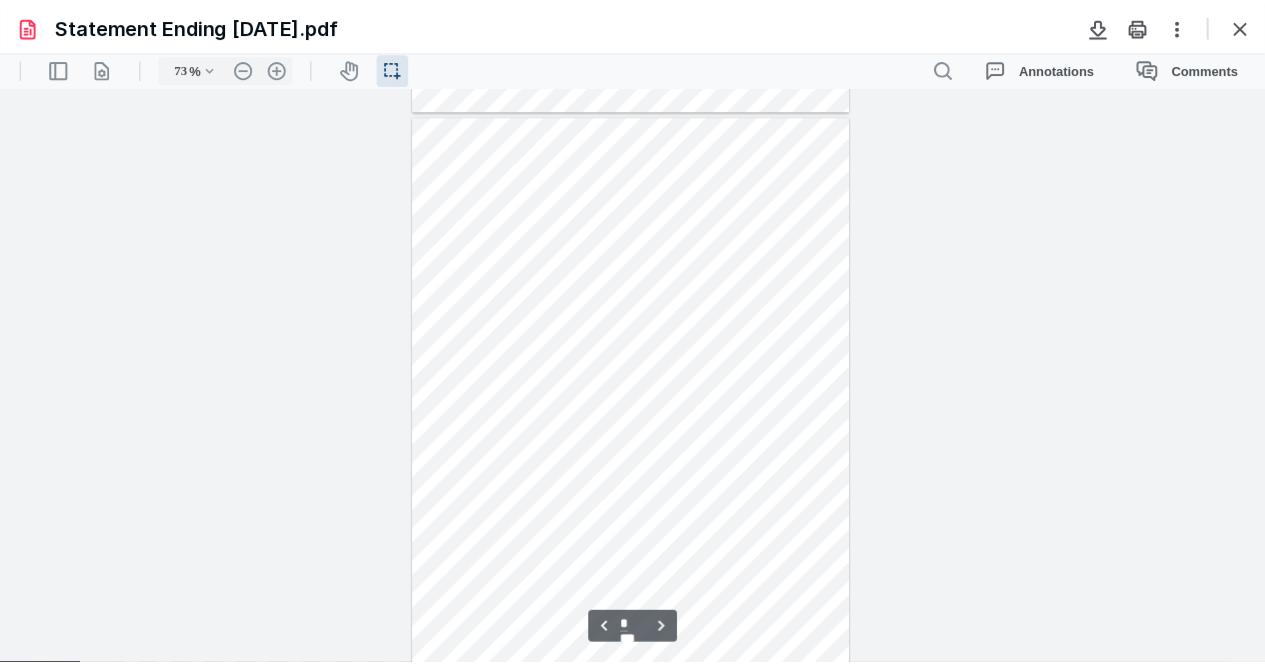 scroll, scrollTop: 0, scrollLeft: 0, axis: both 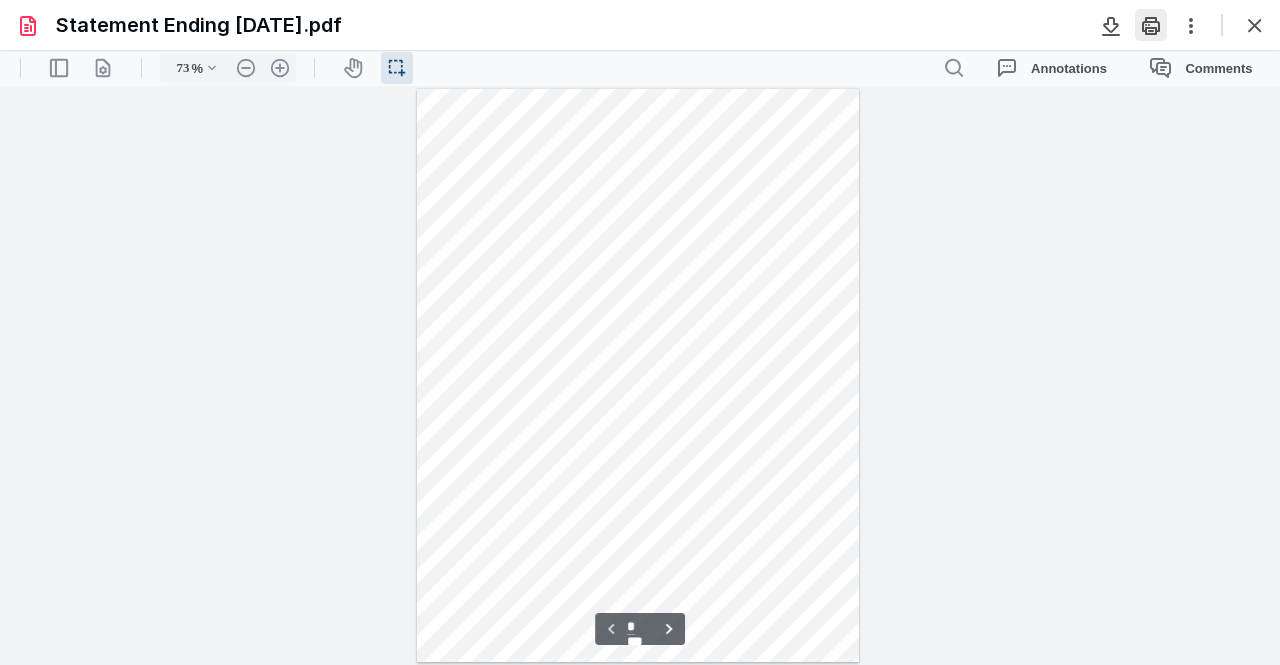 click at bounding box center (1151, 25) 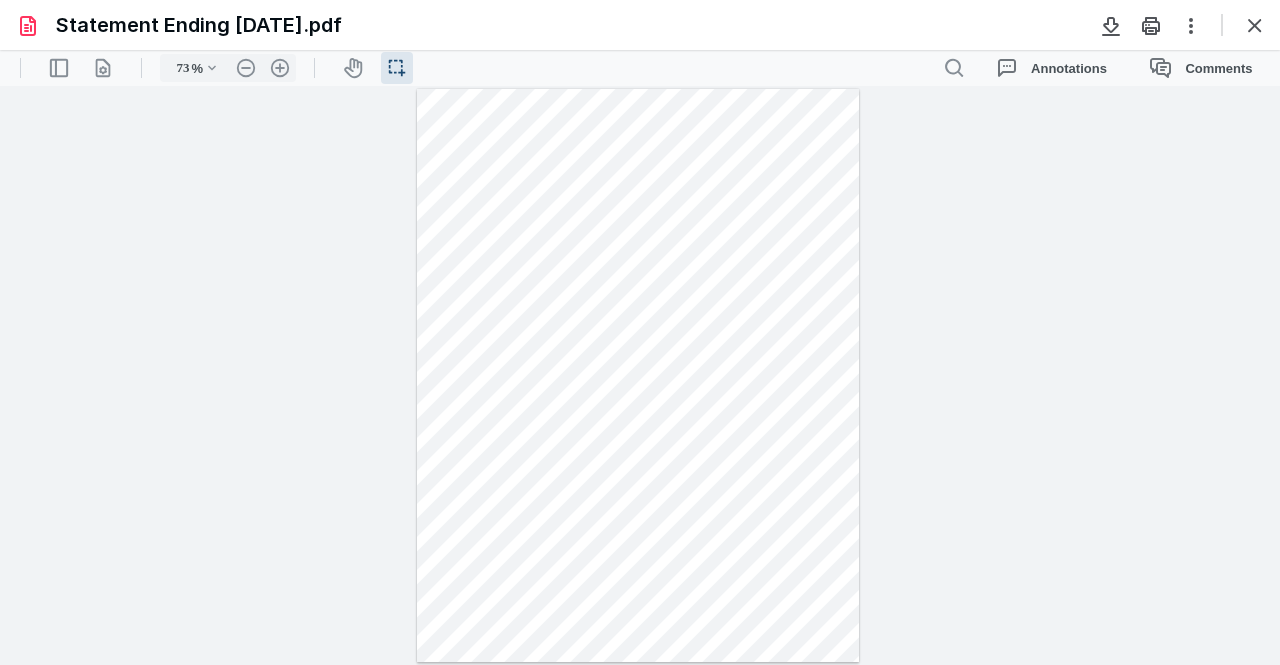 click at bounding box center [1215, 25] 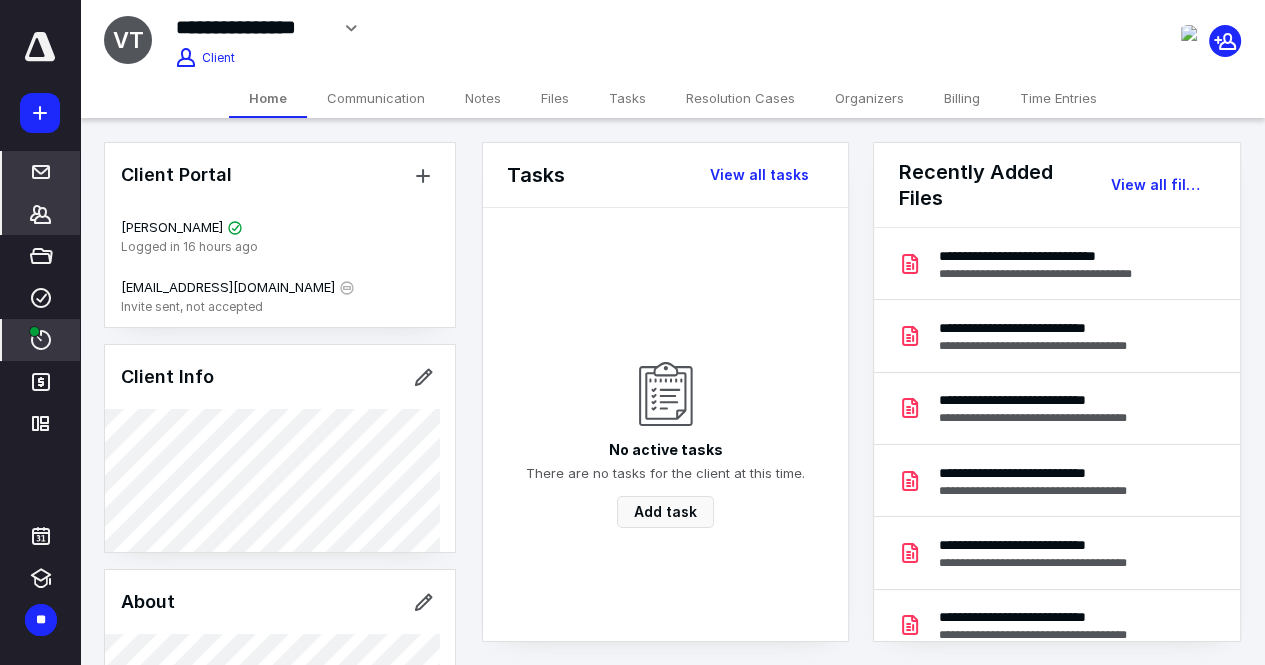 click 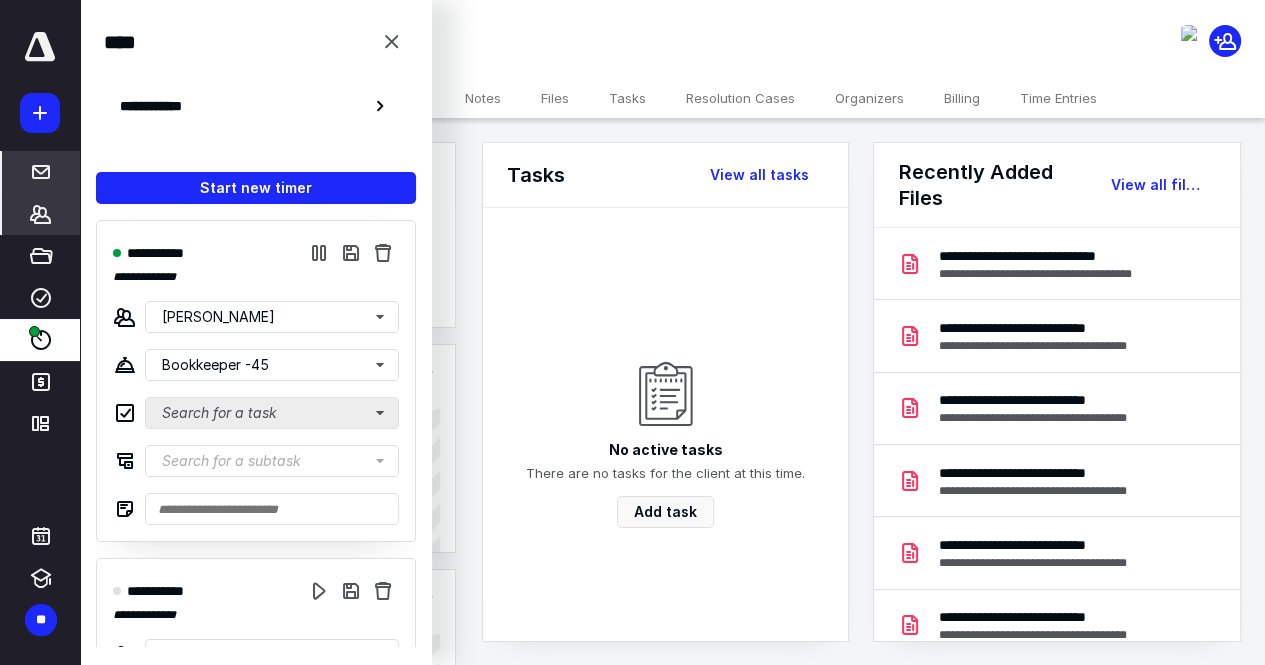 scroll, scrollTop: 200, scrollLeft: 0, axis: vertical 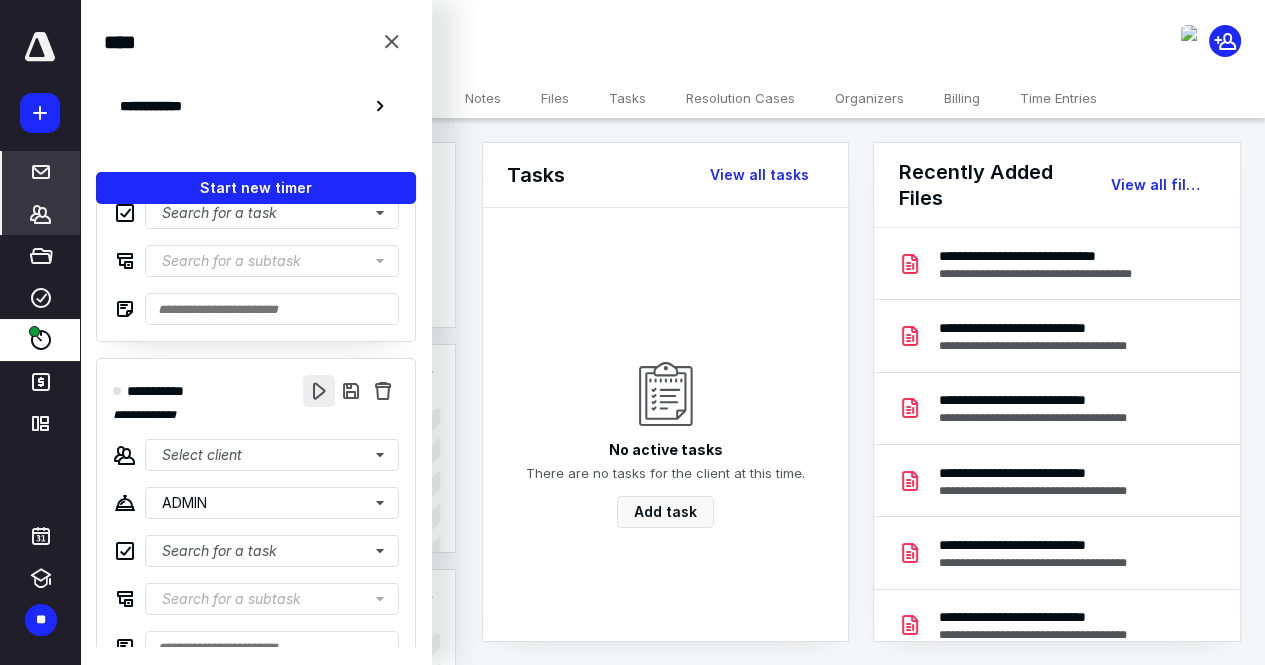 drag, startPoint x: 289, startPoint y: 393, endPoint x: 299, endPoint y: 392, distance: 10.049875 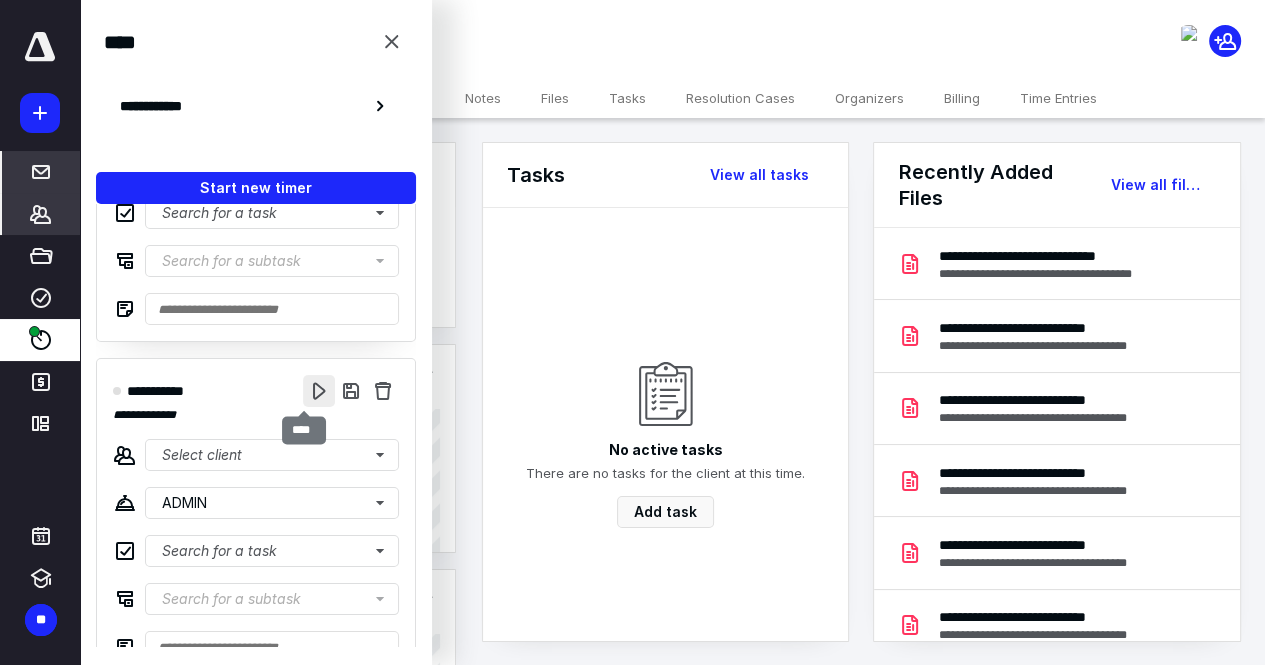 scroll, scrollTop: 0, scrollLeft: 0, axis: both 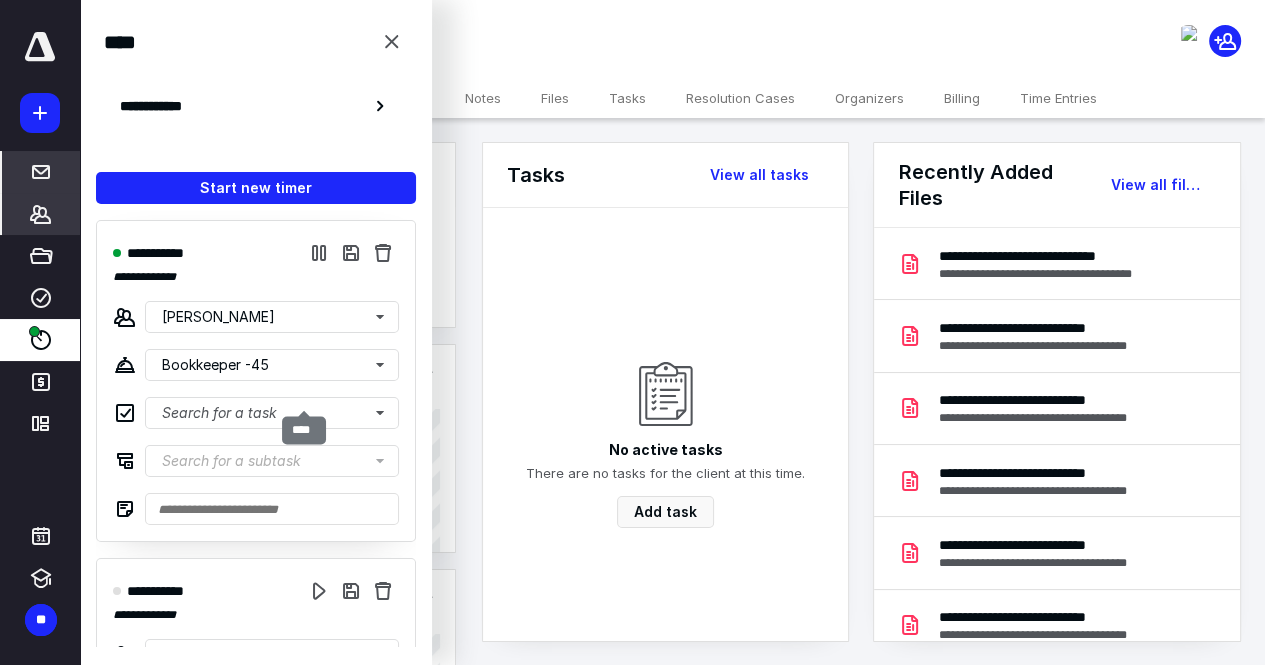 click on "**********" at bounding box center (256, 719) 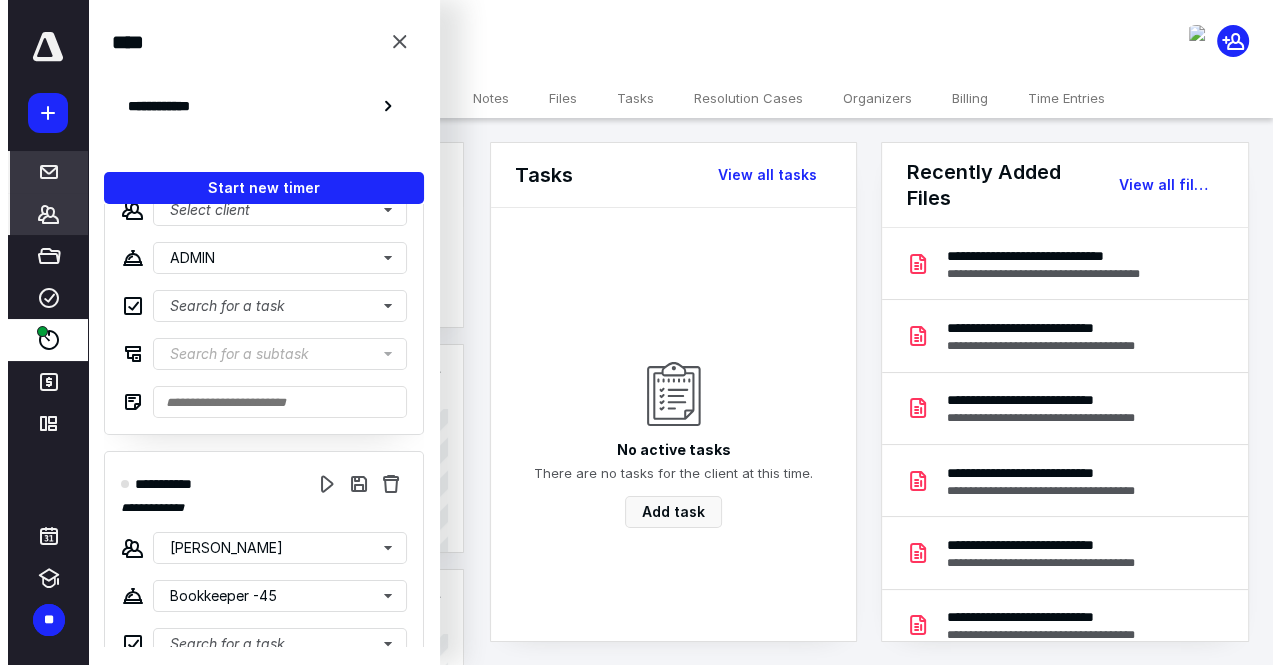 scroll, scrollTop: 232, scrollLeft: 0, axis: vertical 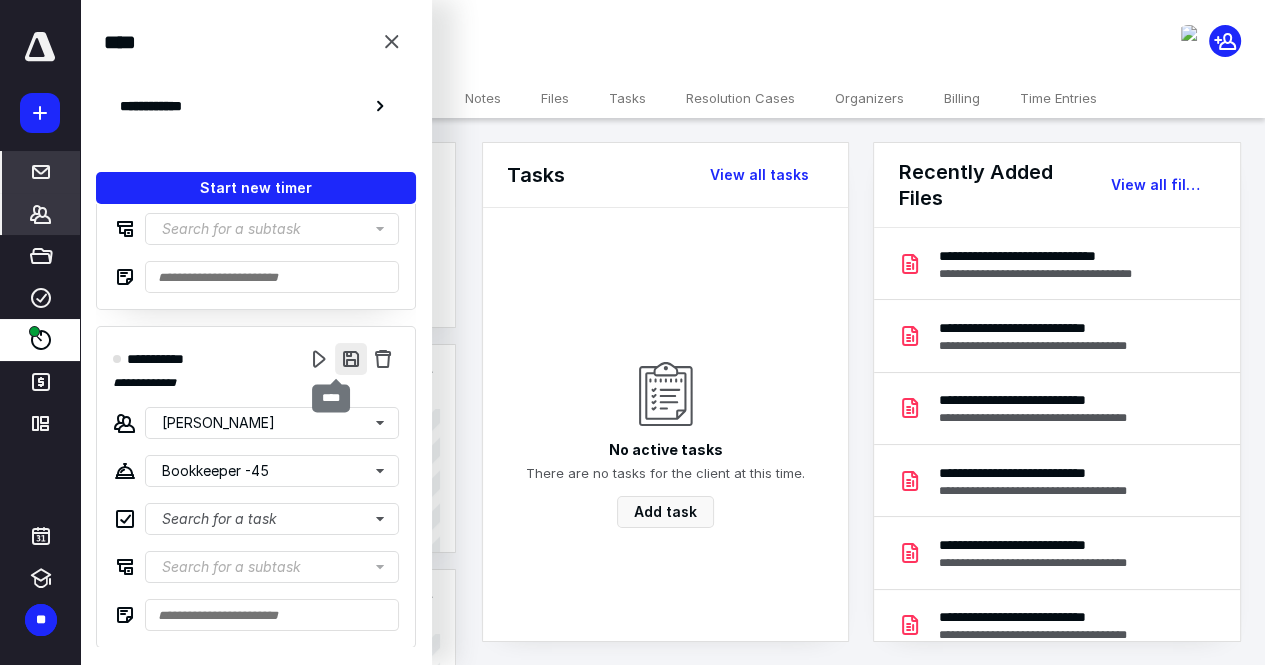 click at bounding box center (351, 359) 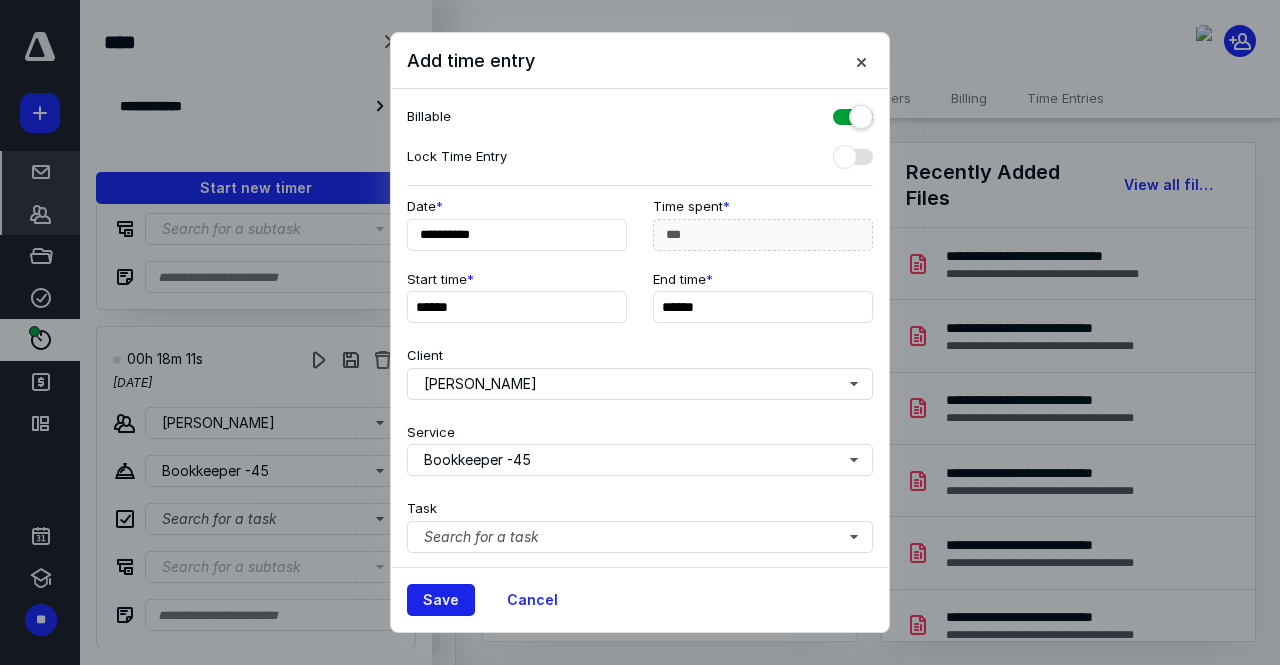 click on "Save" at bounding box center [441, 600] 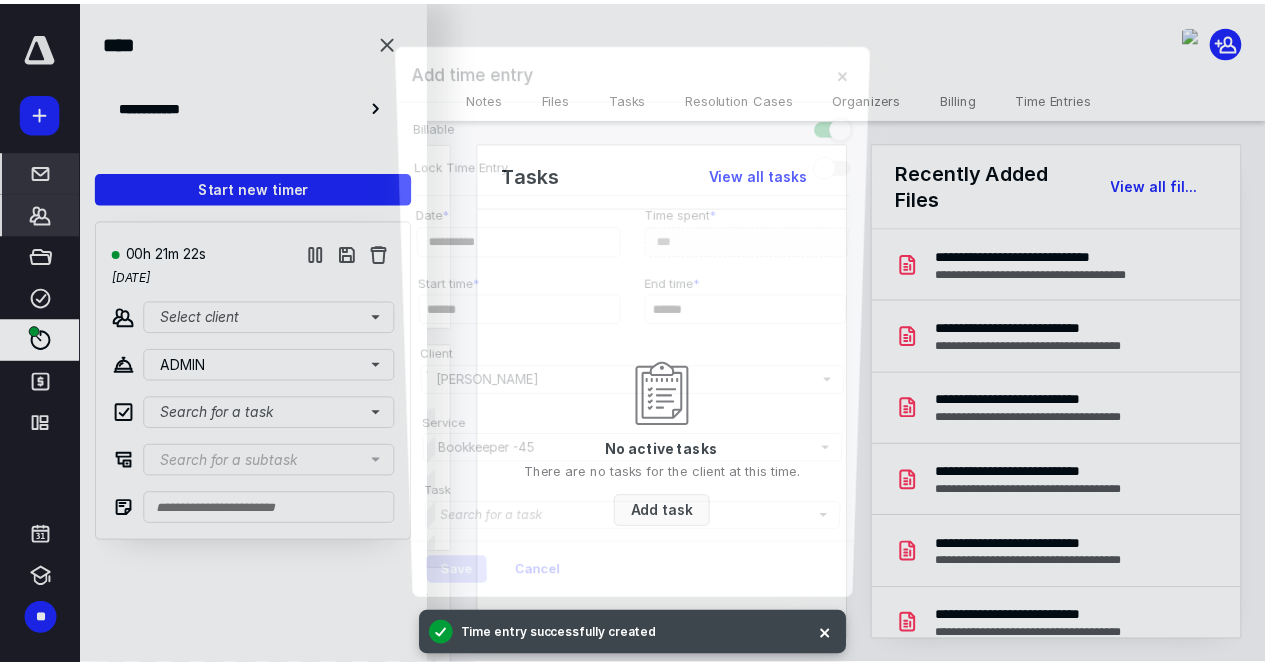 scroll, scrollTop: 0, scrollLeft: 0, axis: both 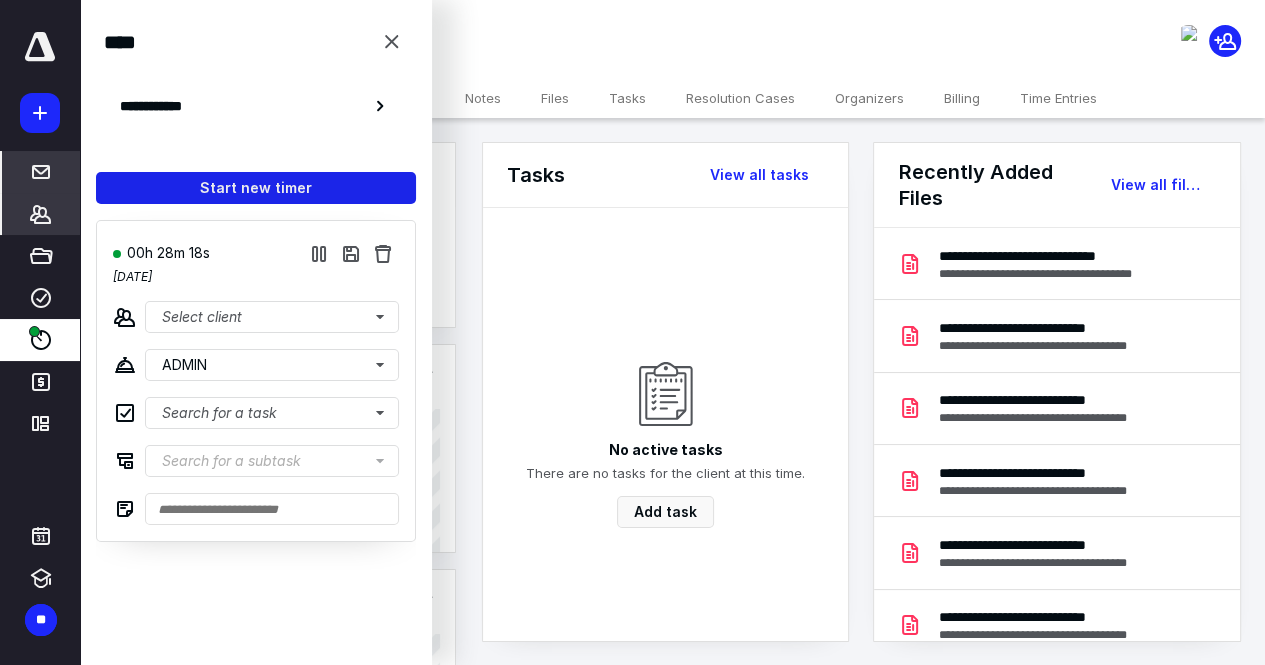 click on "Start new timer" at bounding box center (256, 188) 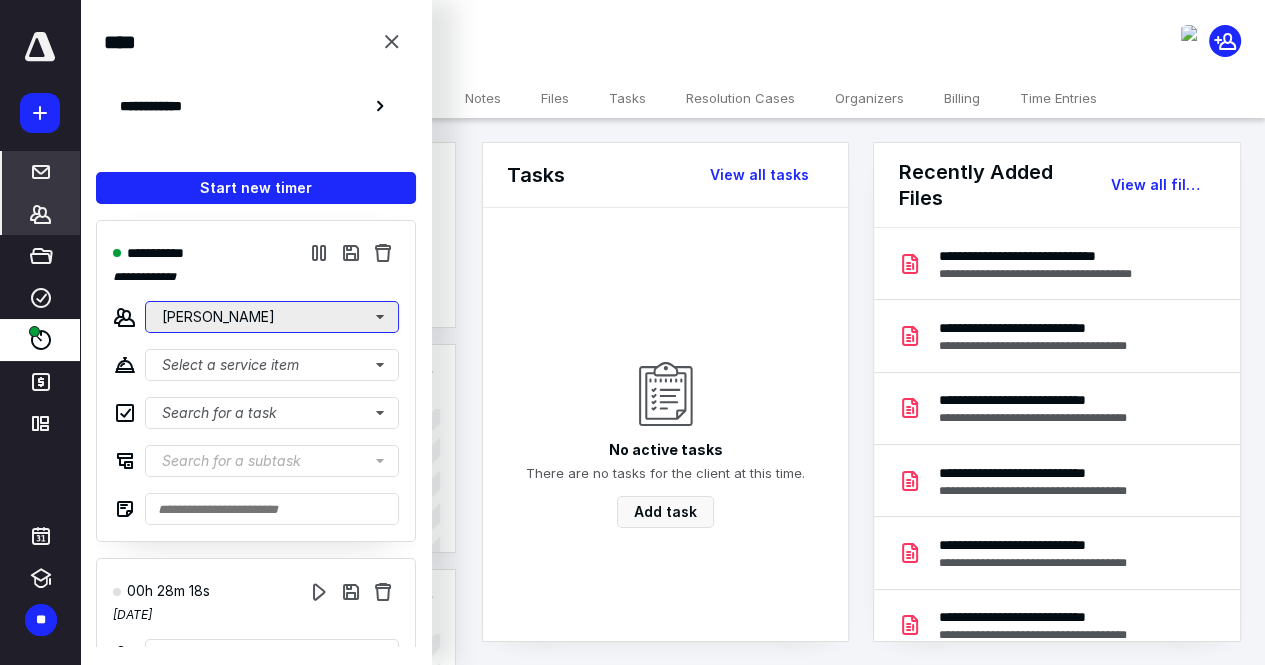 click on "[PERSON_NAME]" at bounding box center (272, 317) 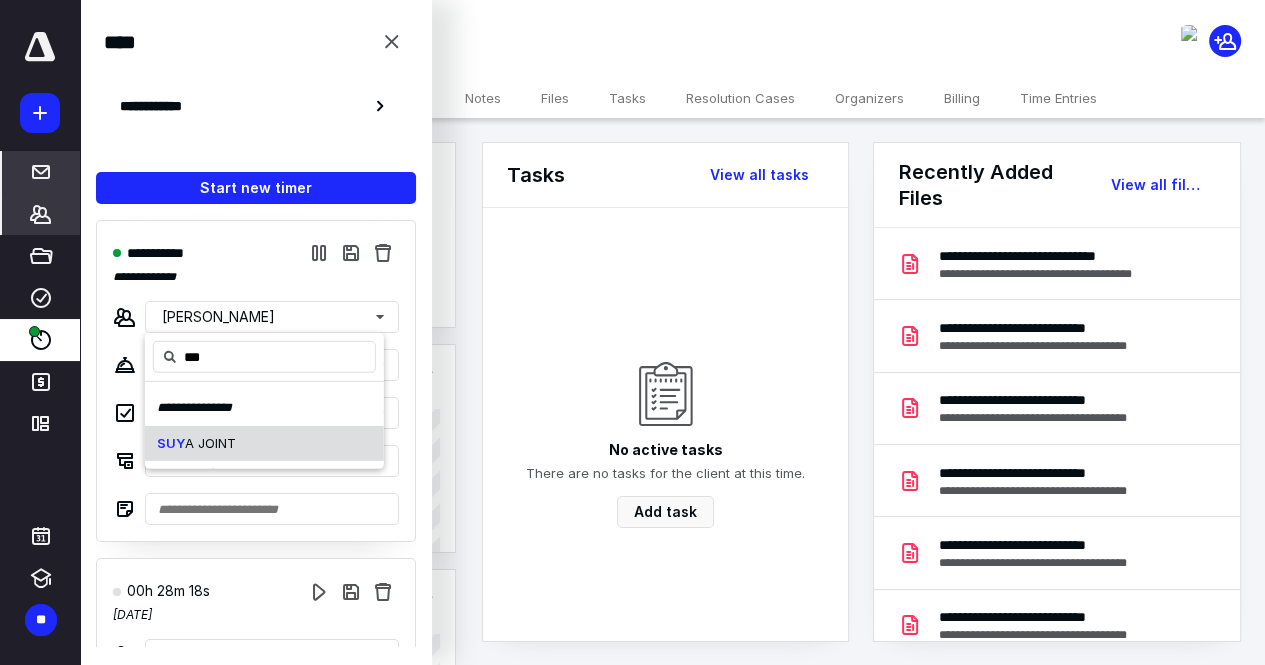 click on "SUY A JOINT" at bounding box center [264, 443] 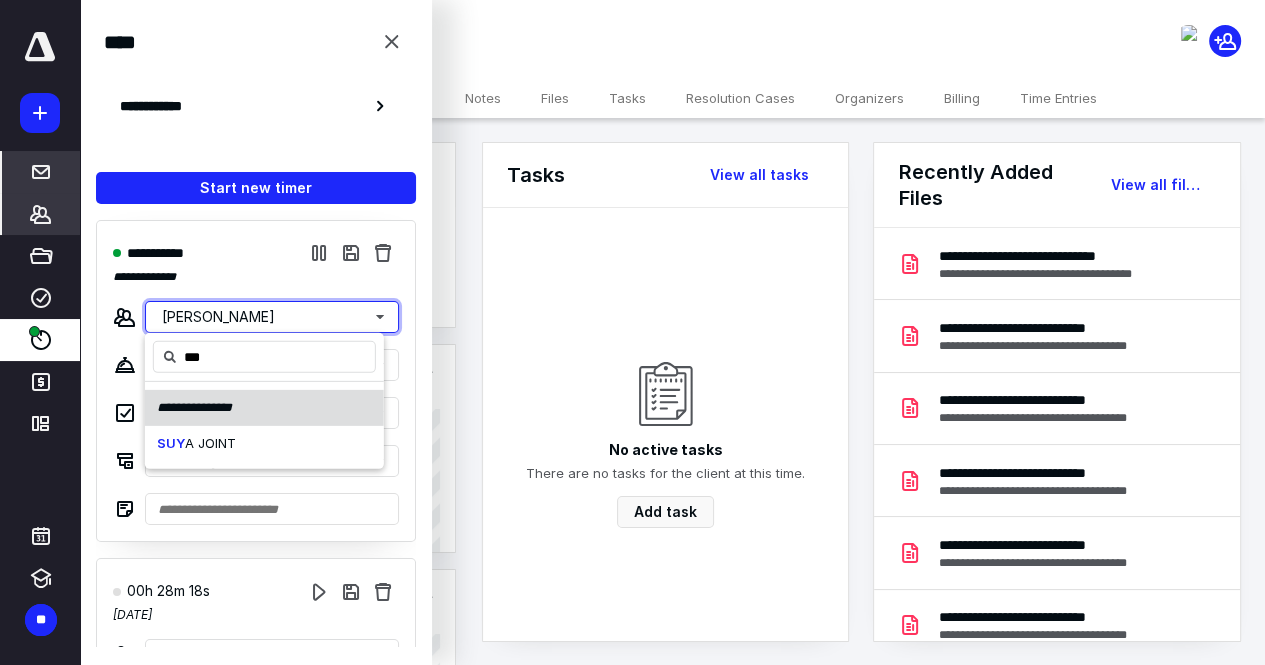 type 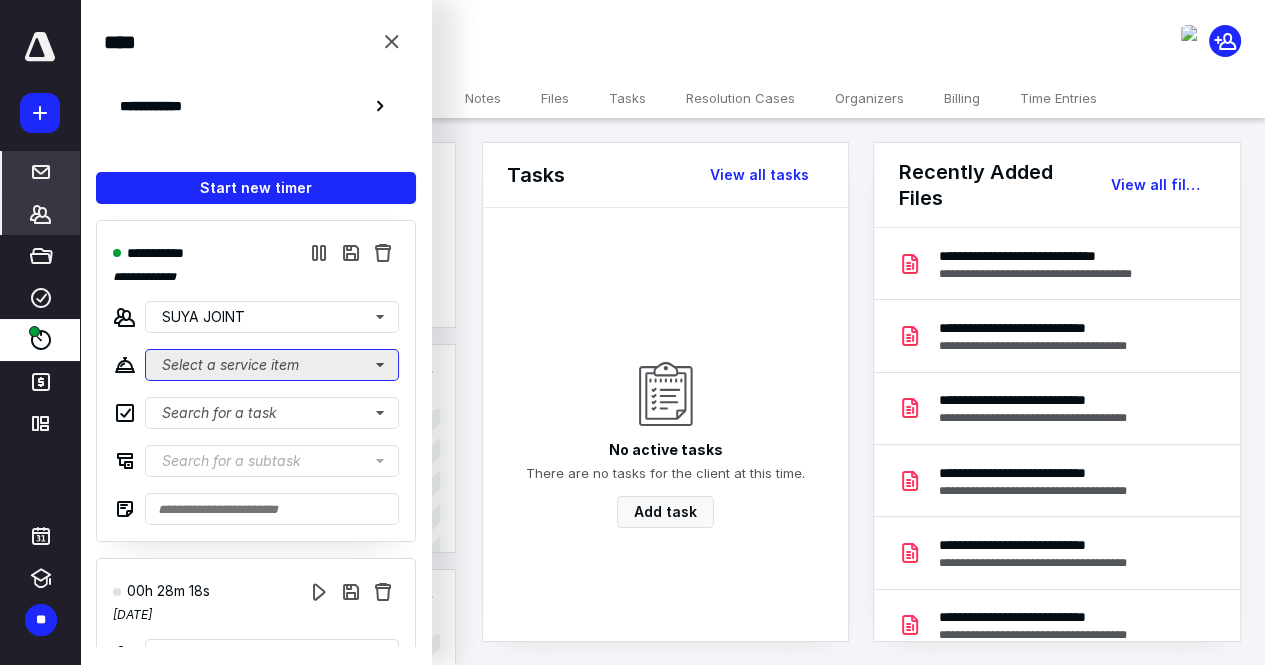 click on "Select a service item" at bounding box center (272, 365) 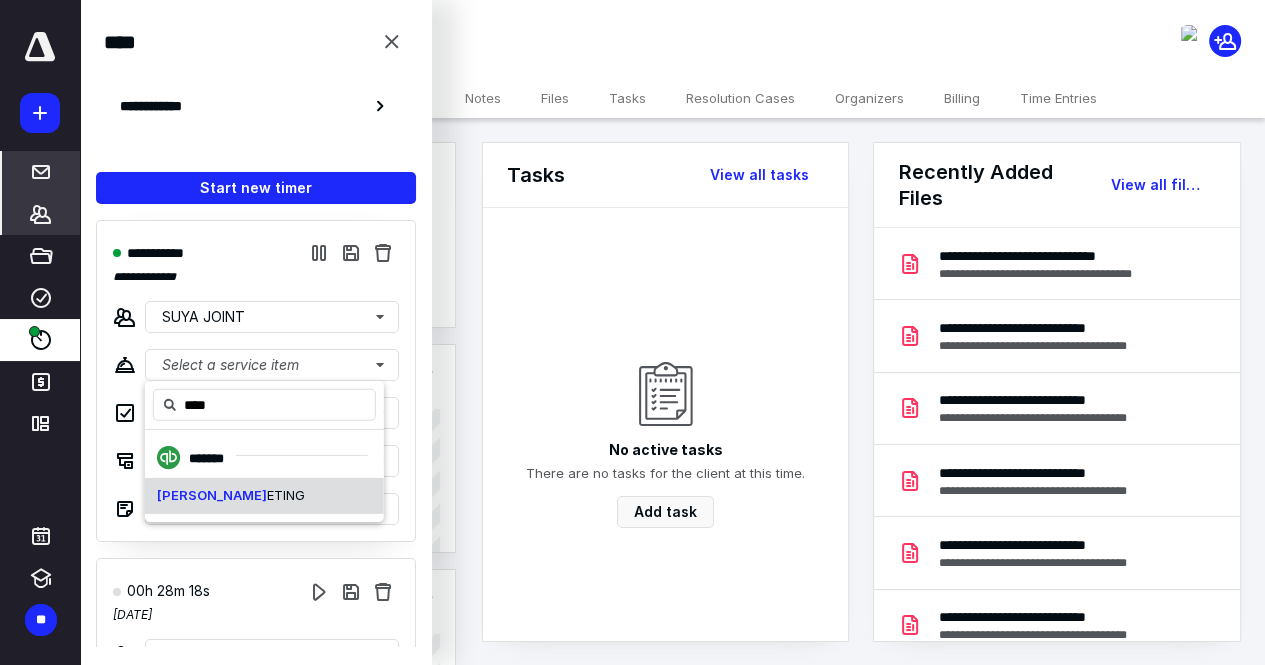 click on "MARK ETING" at bounding box center [264, 496] 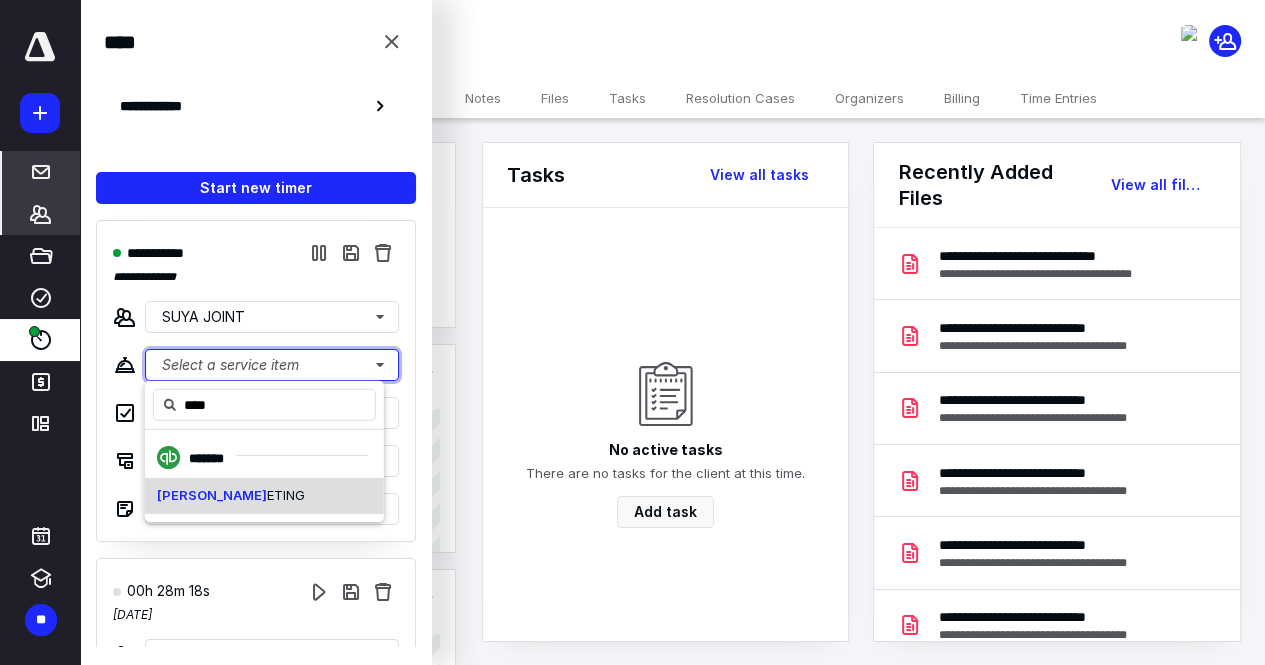 type 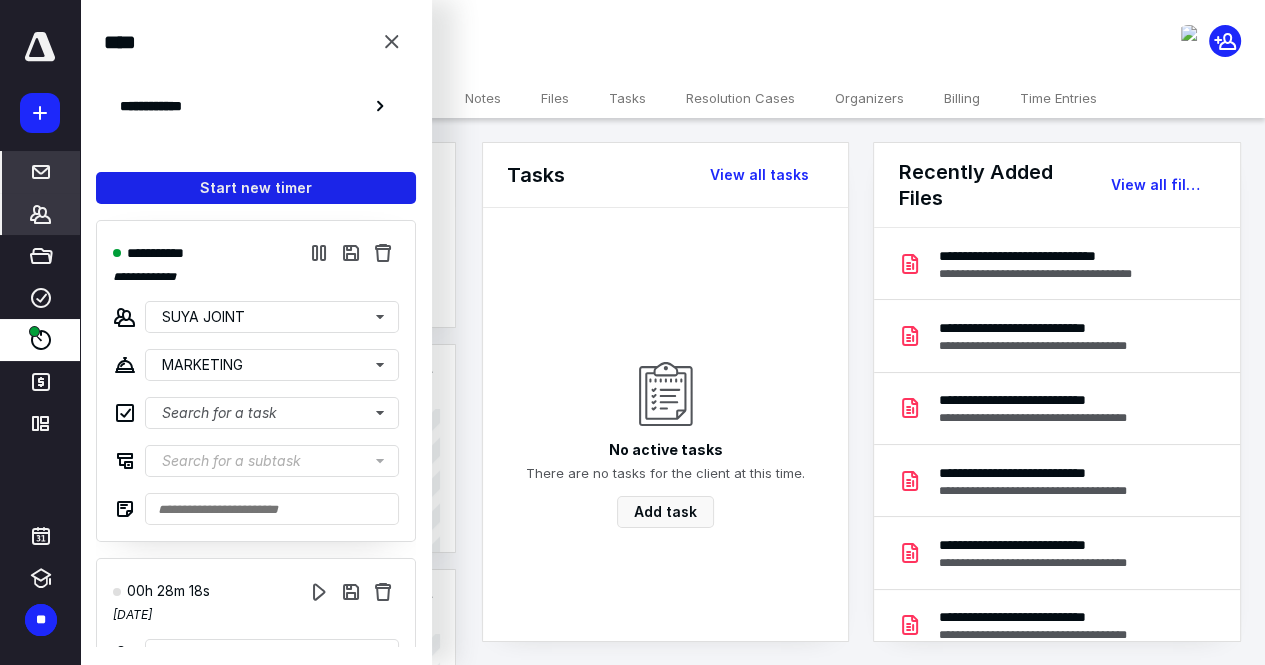 click on "Start new timer" at bounding box center [256, 188] 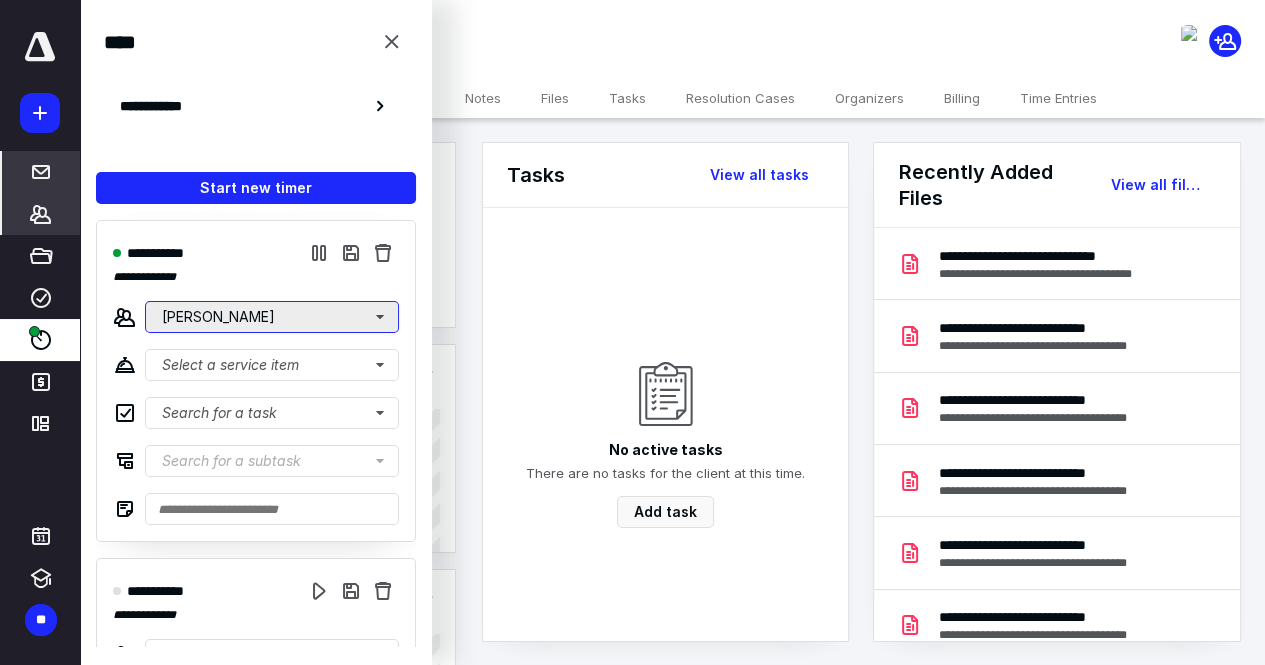 click on "[PERSON_NAME]" at bounding box center (272, 317) 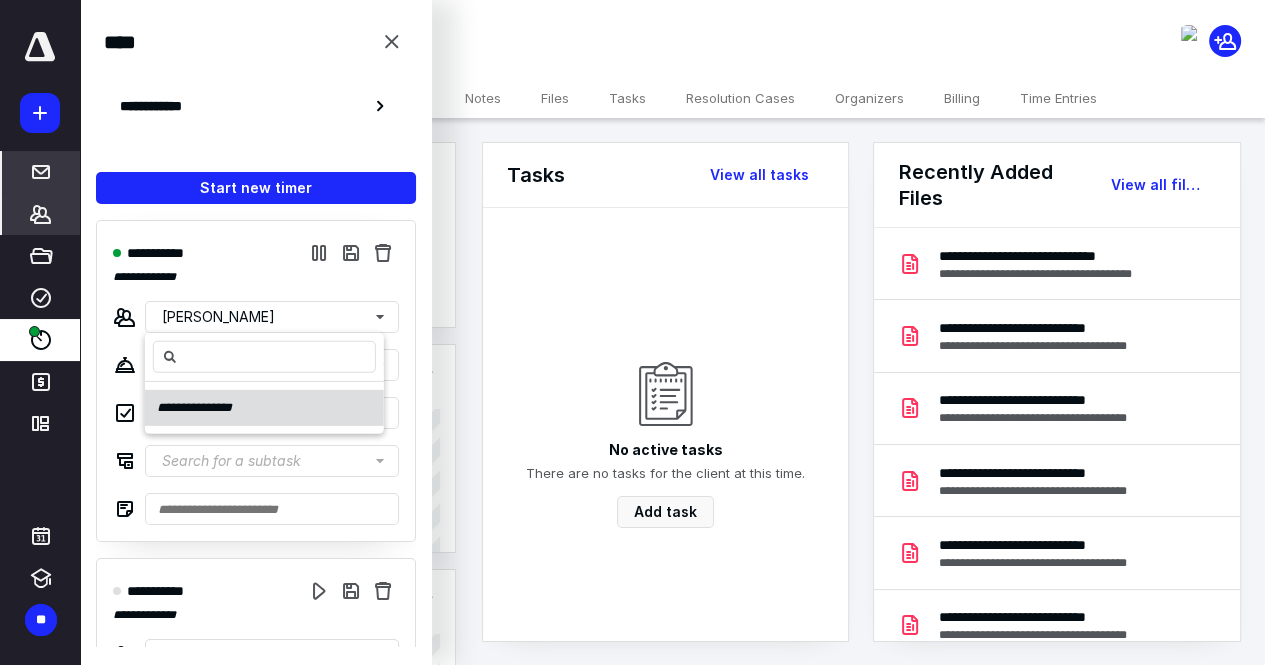 click on "**********" at bounding box center (203, 408) 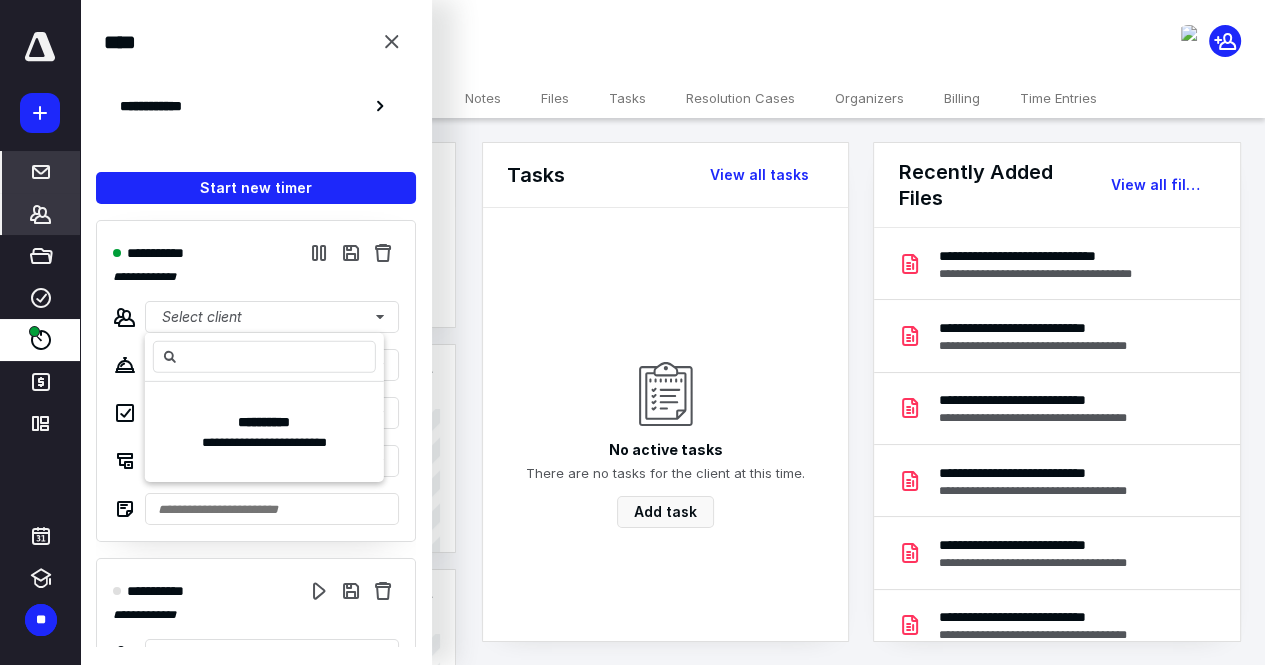 click on "**********" at bounding box center (256, 381) 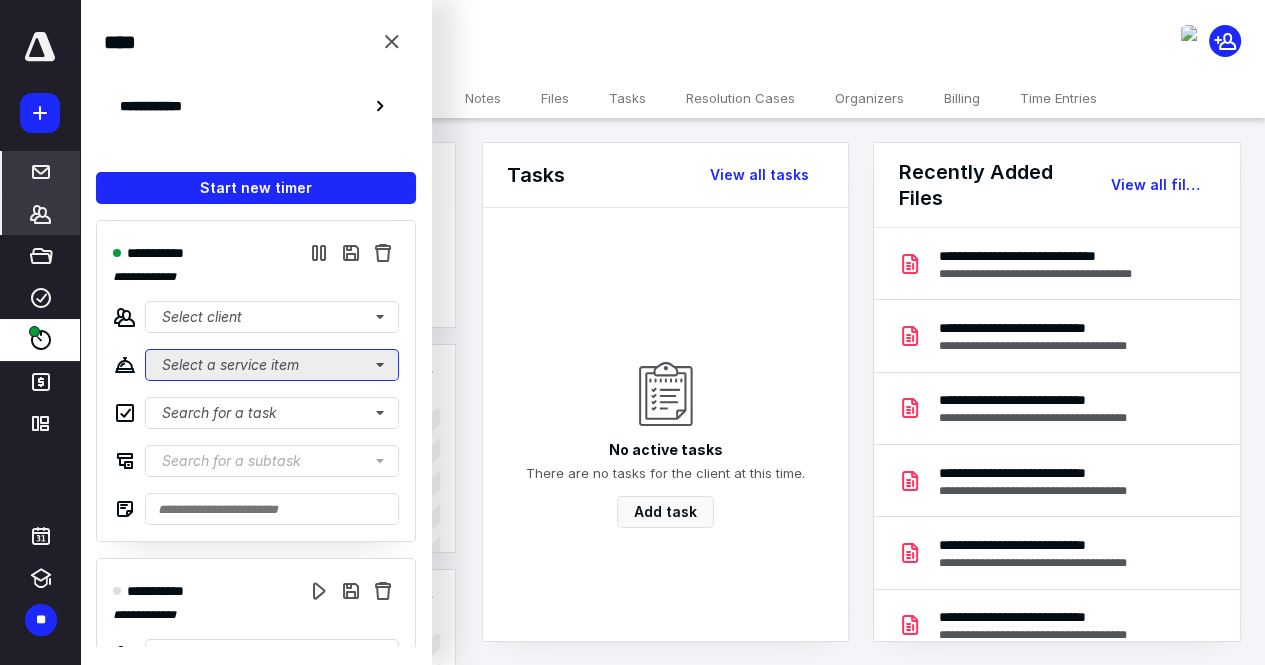 click on "Select a service item" at bounding box center (272, 365) 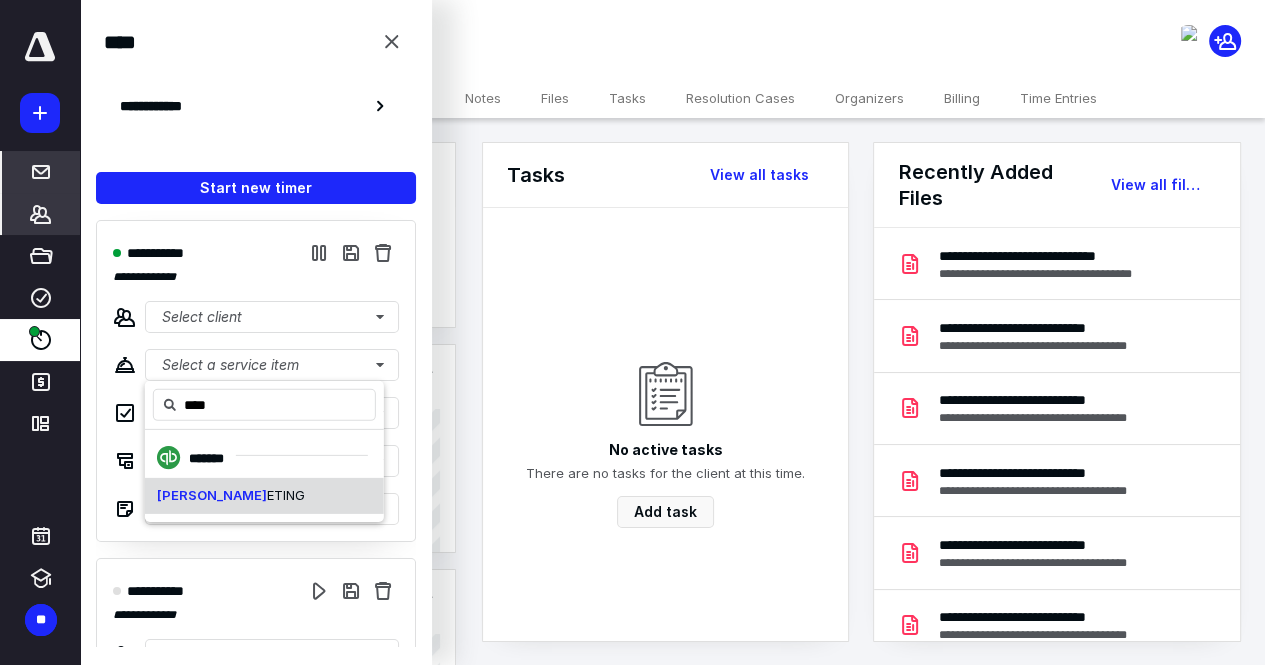 click on "MARK ETING" at bounding box center [264, 496] 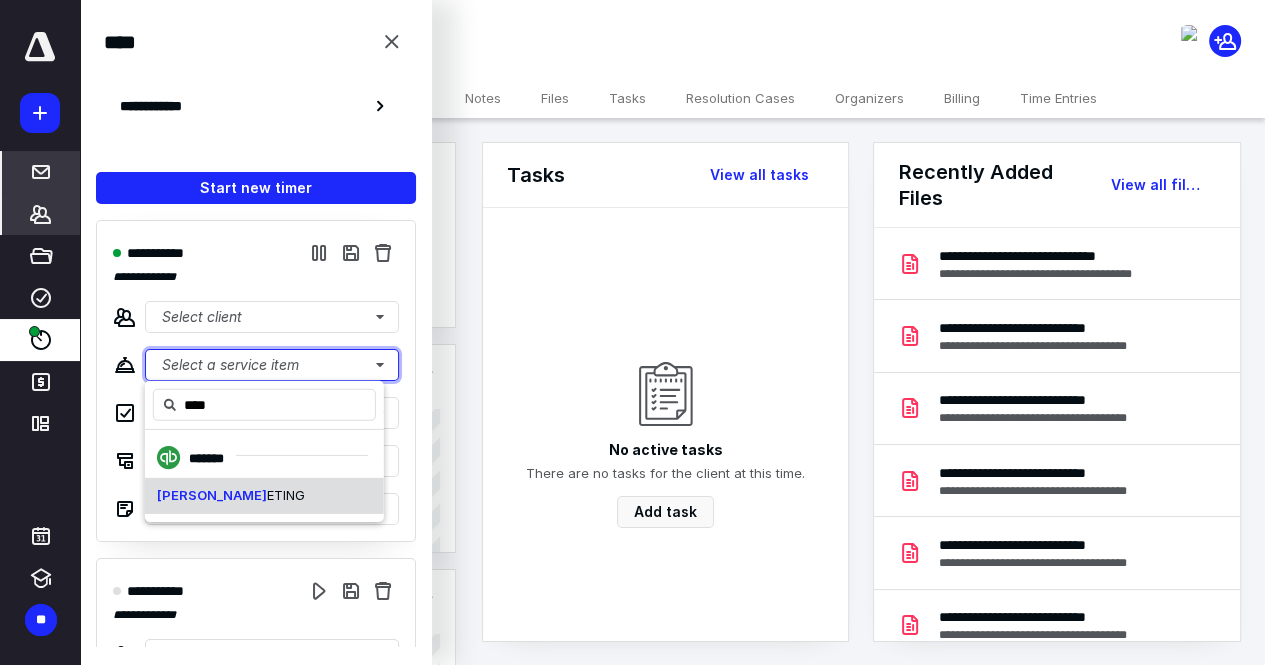 type 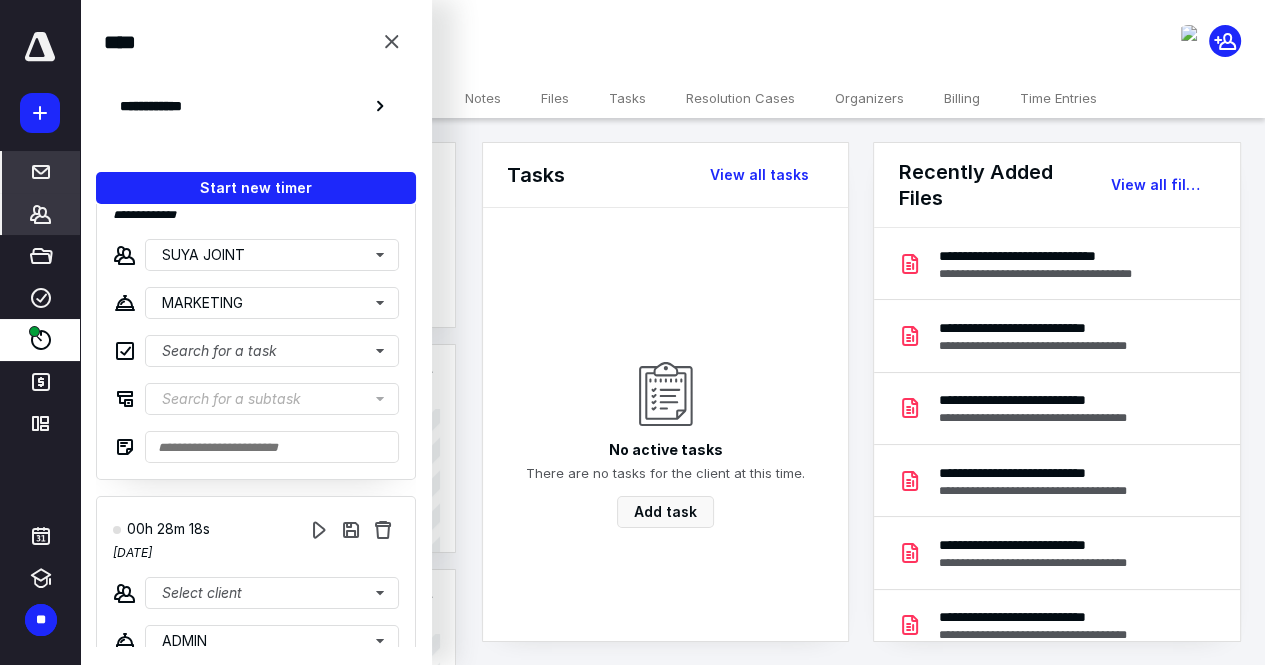 scroll, scrollTop: 0, scrollLeft: 0, axis: both 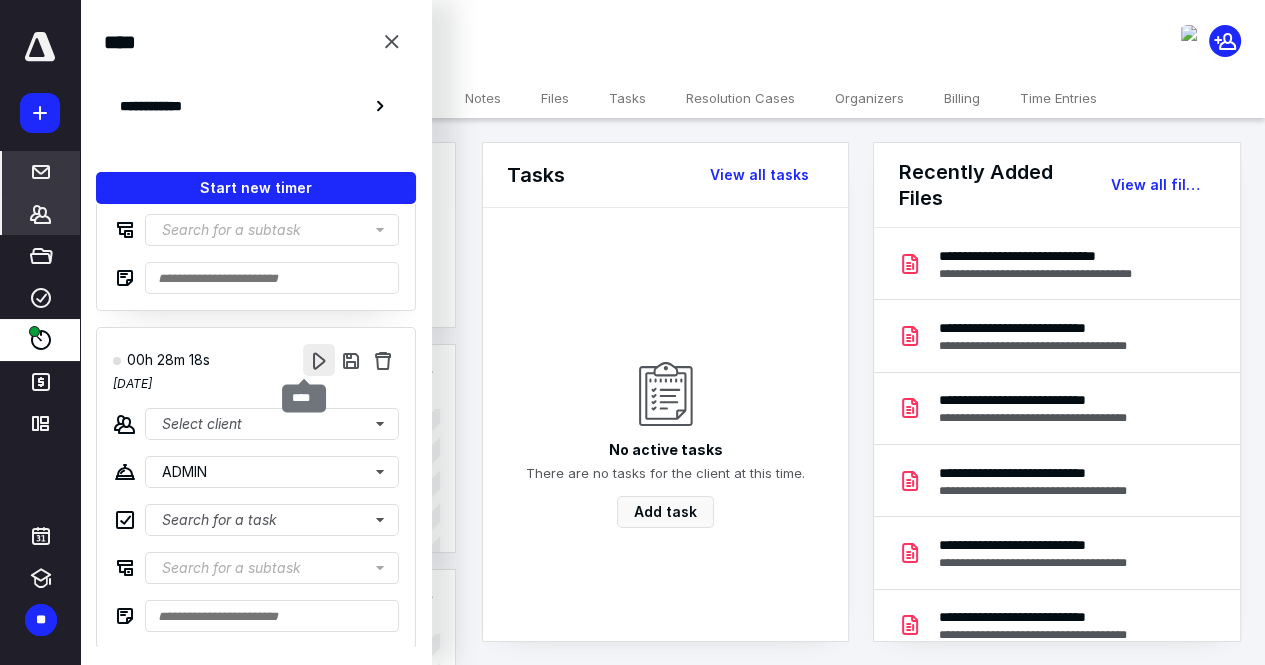 click at bounding box center [319, 360] 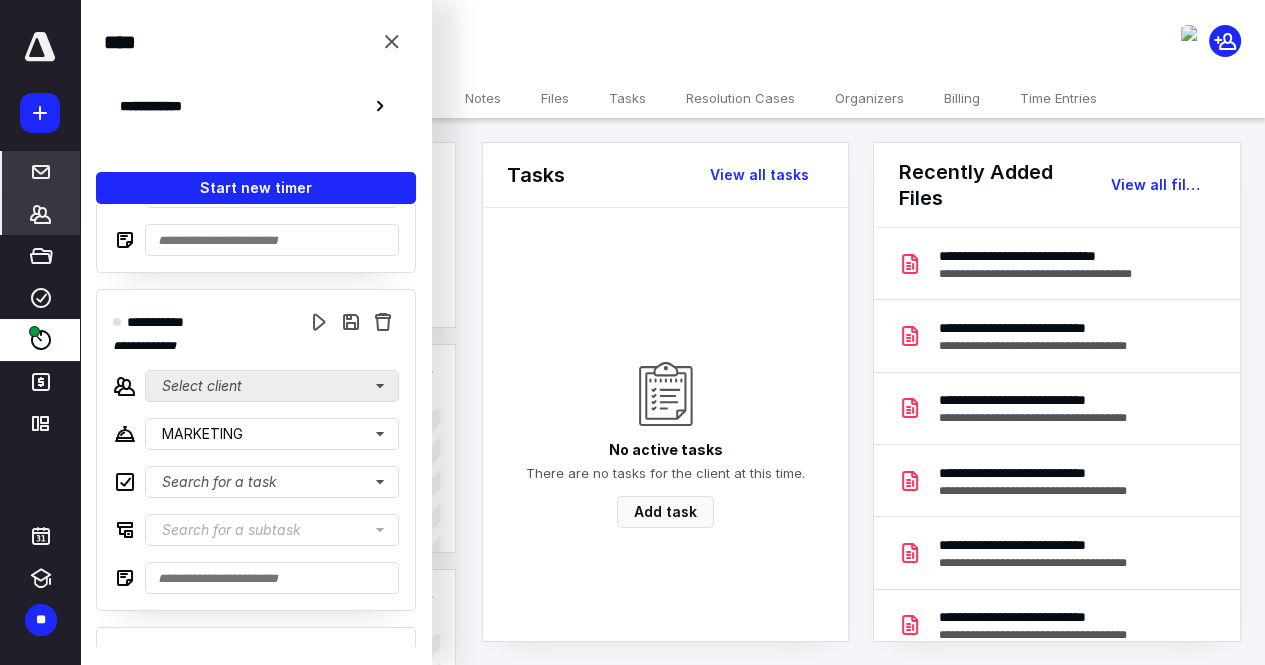 scroll, scrollTop: 0, scrollLeft: 0, axis: both 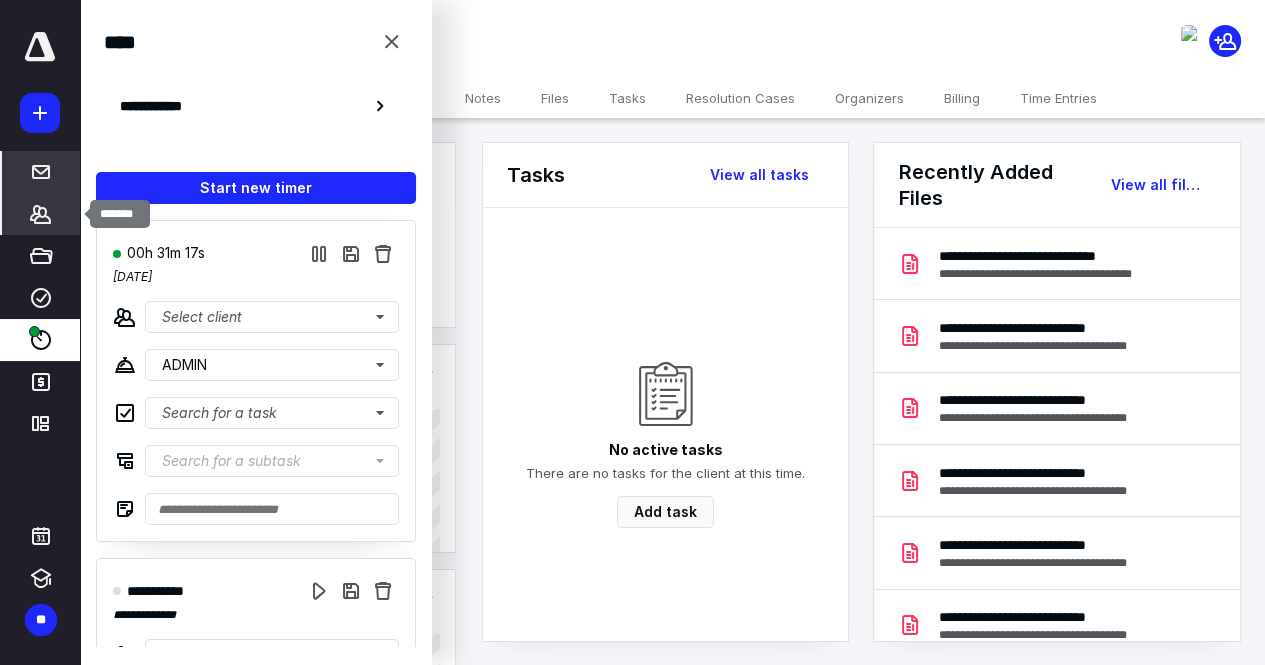 click 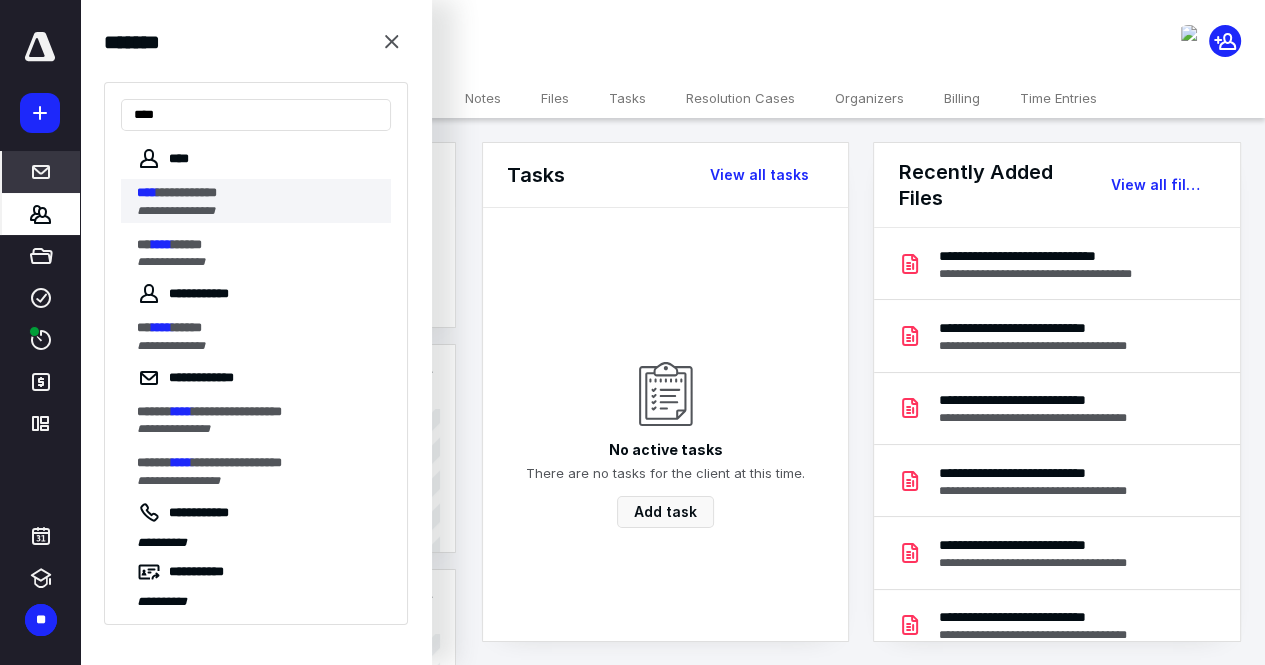 type on "****" 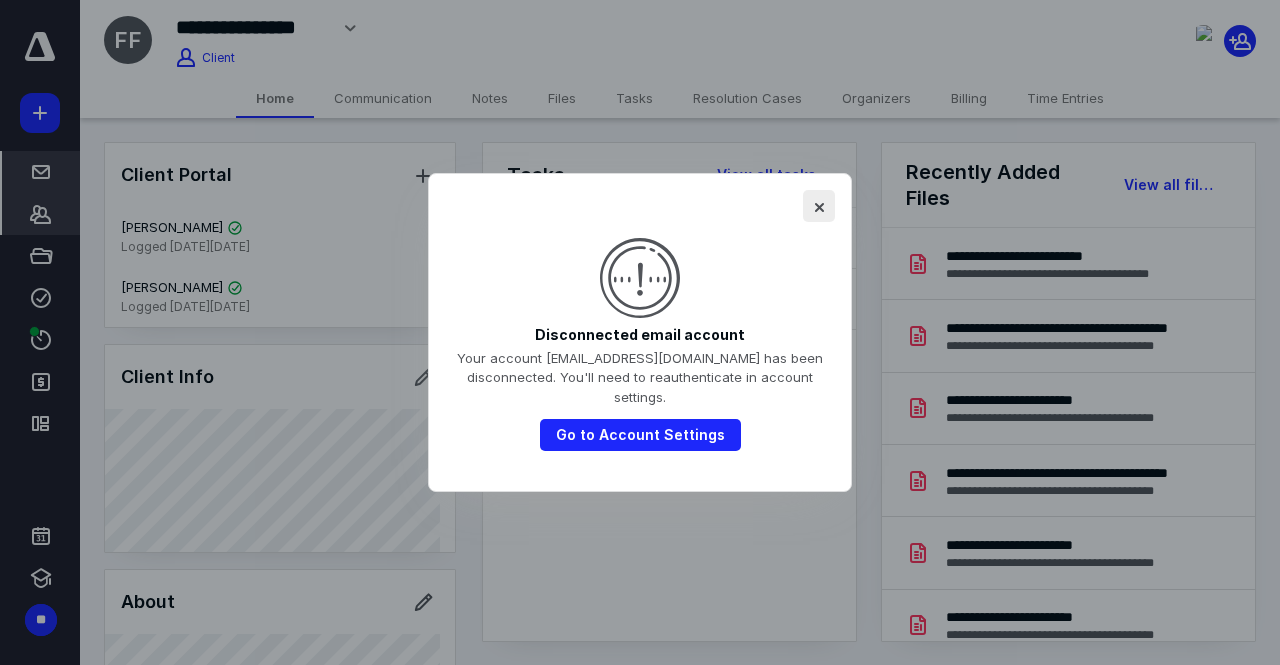 click at bounding box center [819, 206] 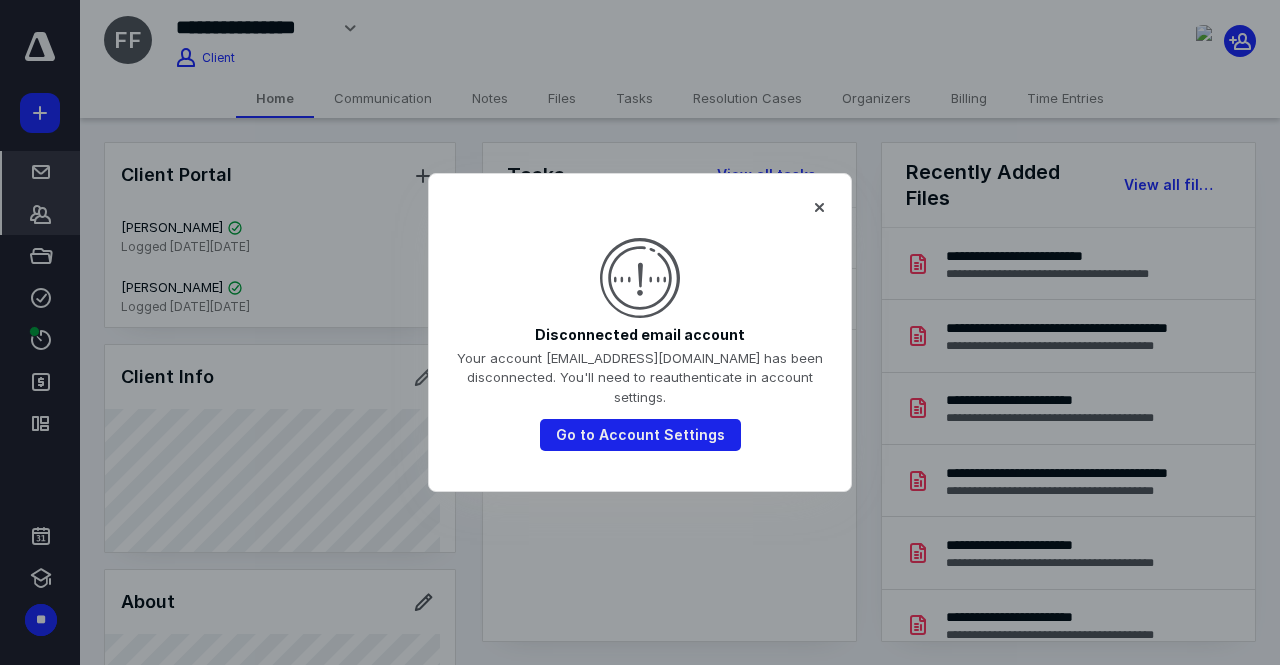 click on "Go to Account Settings" at bounding box center (640, 435) 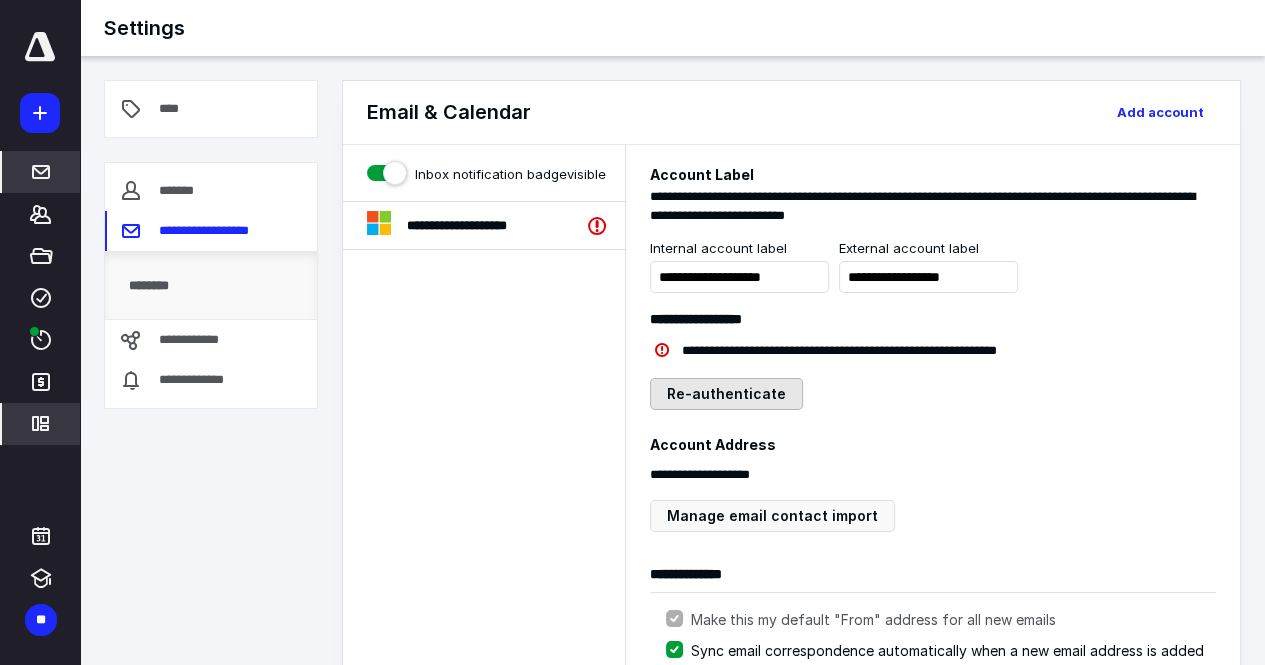 click on "Re-authenticate" at bounding box center [726, 394] 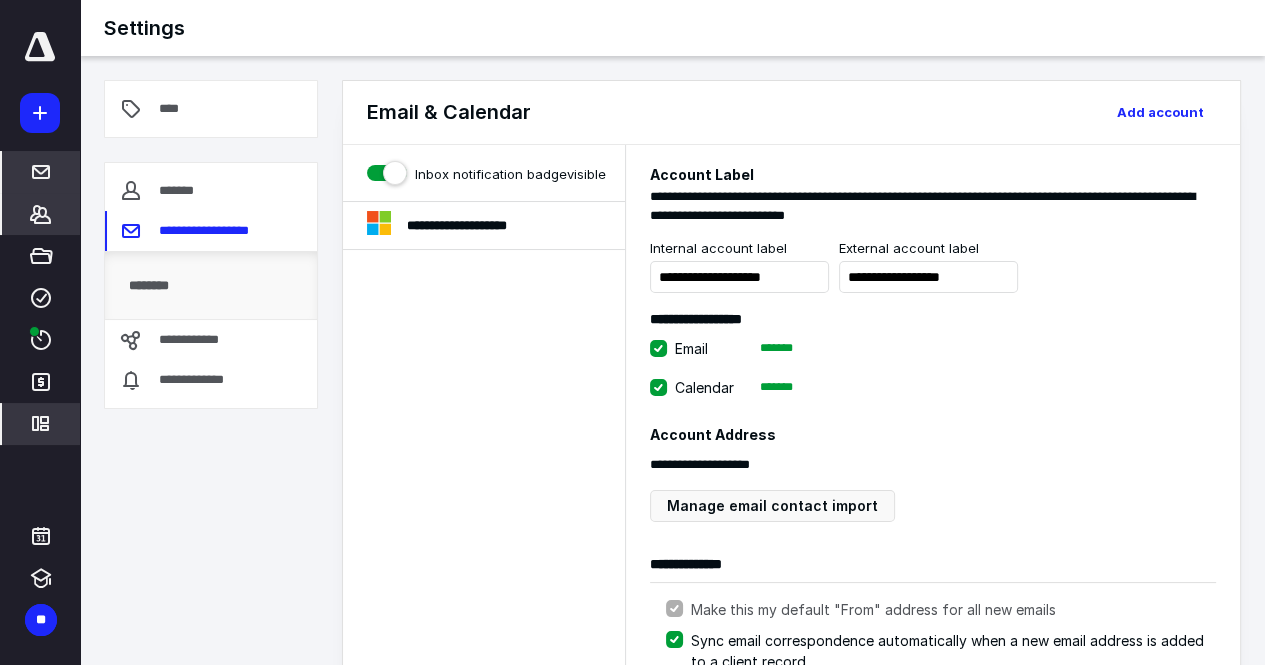 click on "*******" at bounding box center (41, 214) 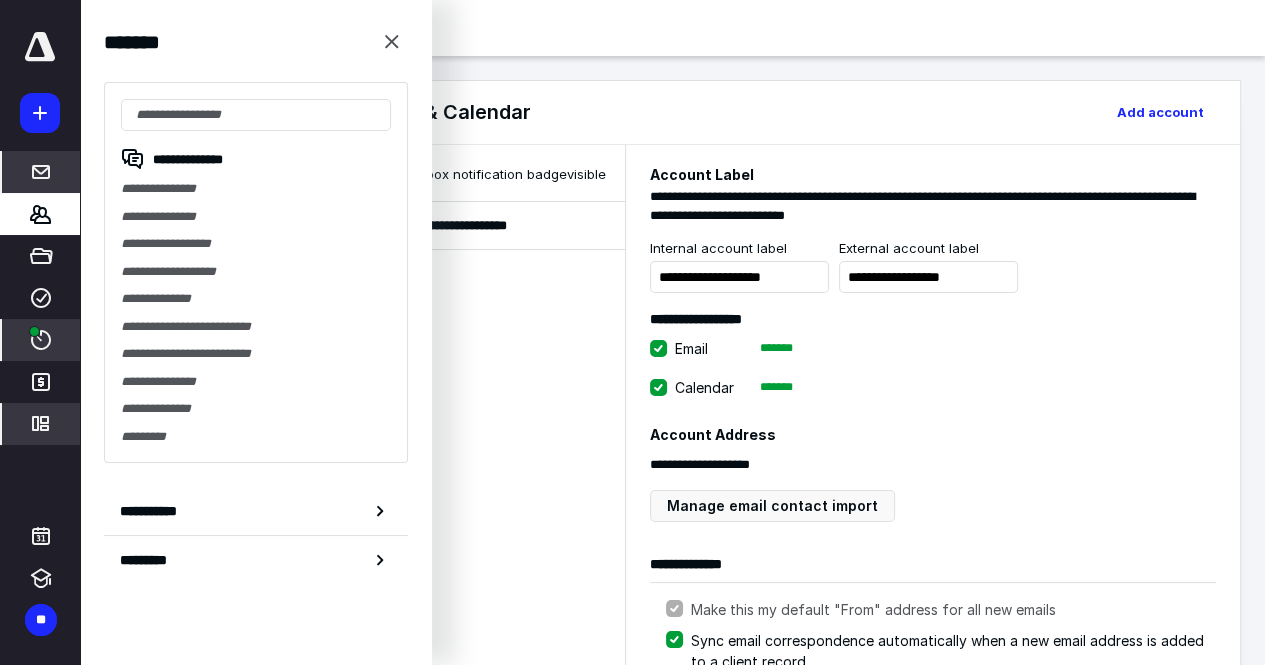 click on "****" at bounding box center (41, 340) 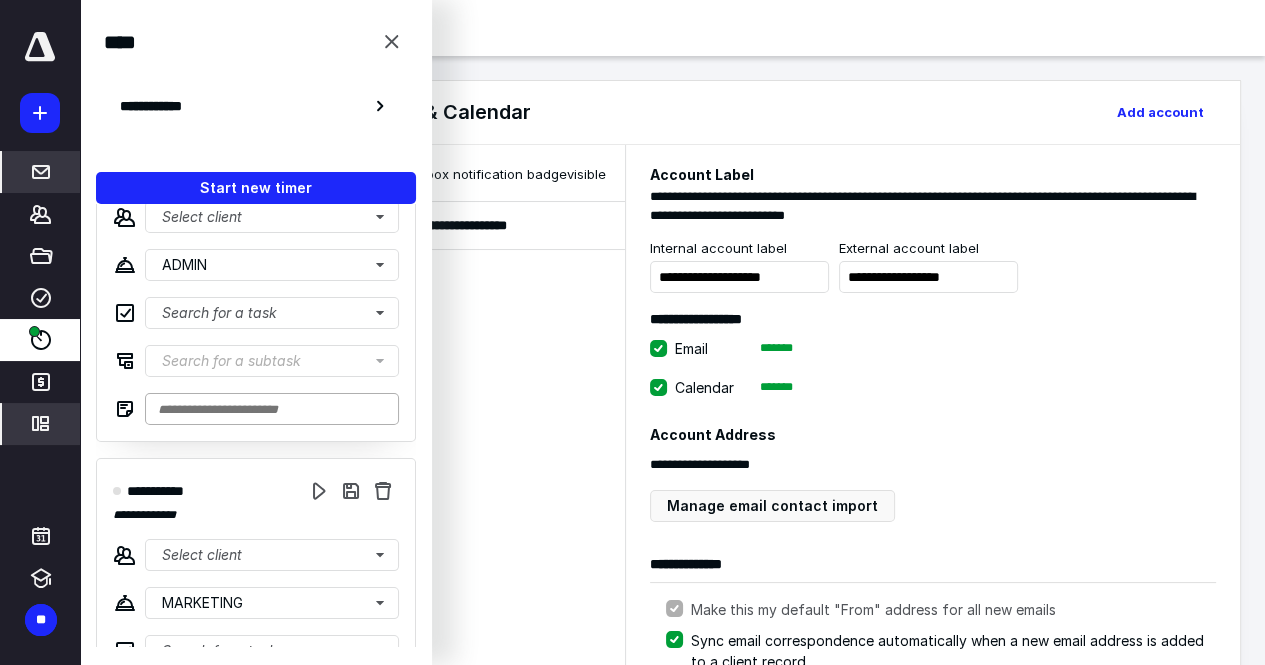 scroll, scrollTop: 200, scrollLeft: 0, axis: vertical 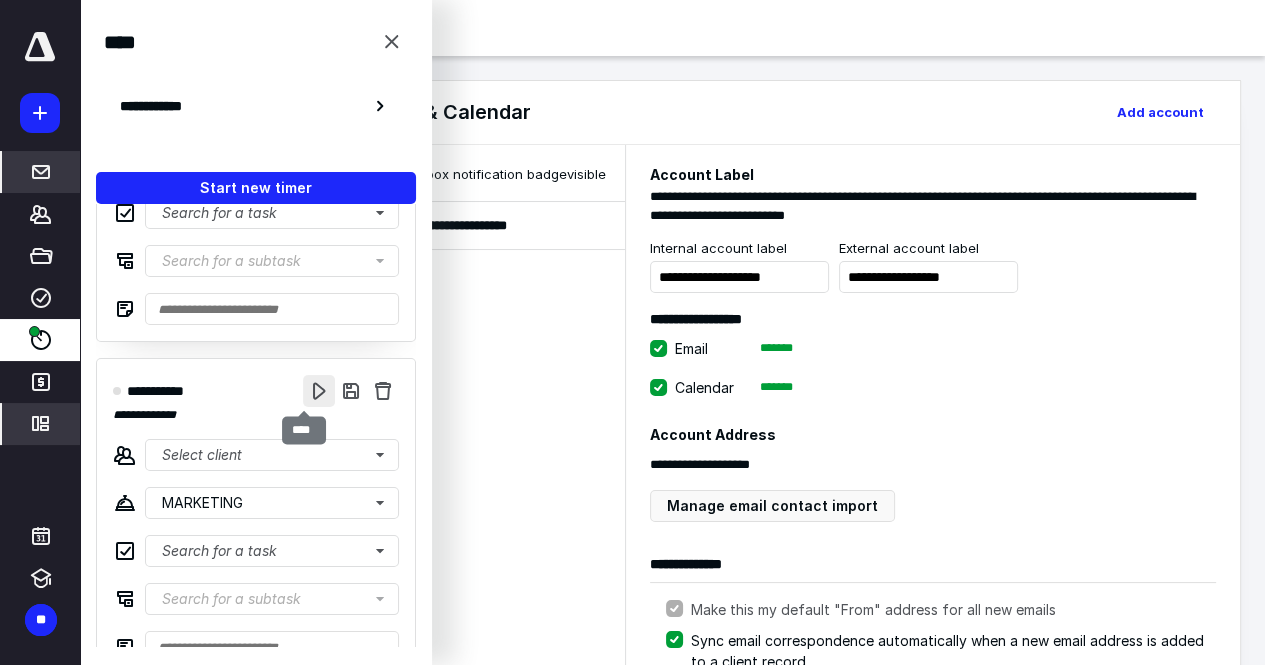 click at bounding box center [319, 391] 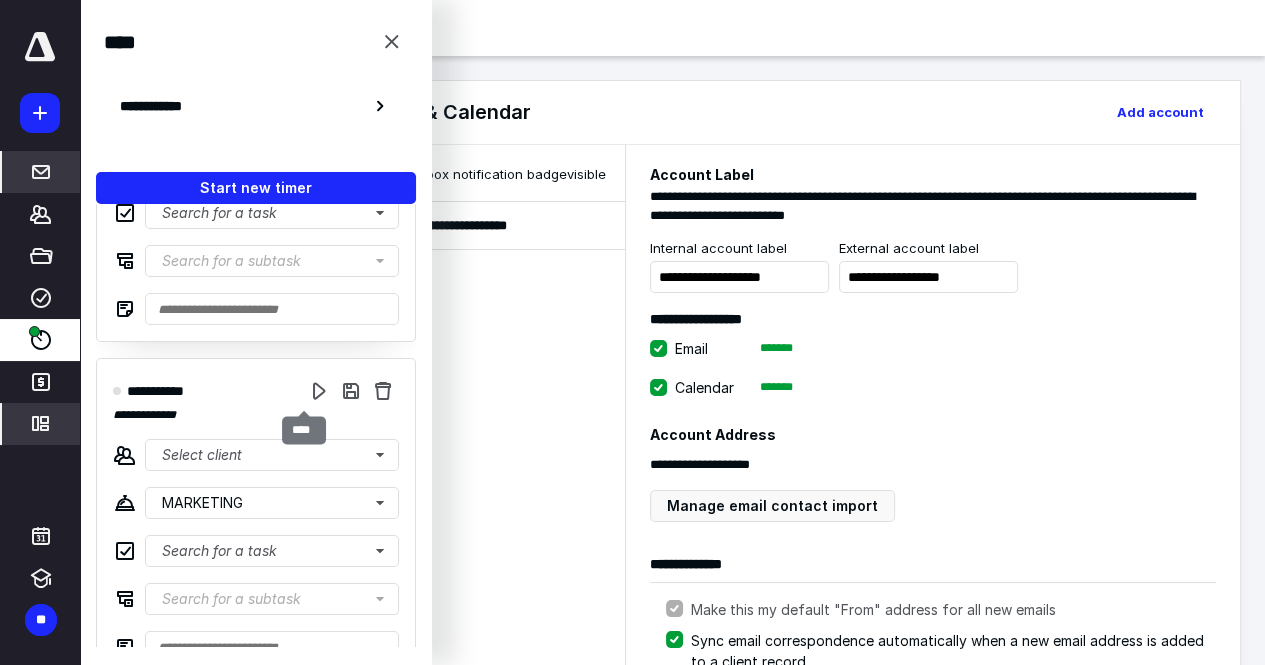 scroll, scrollTop: 0, scrollLeft: 0, axis: both 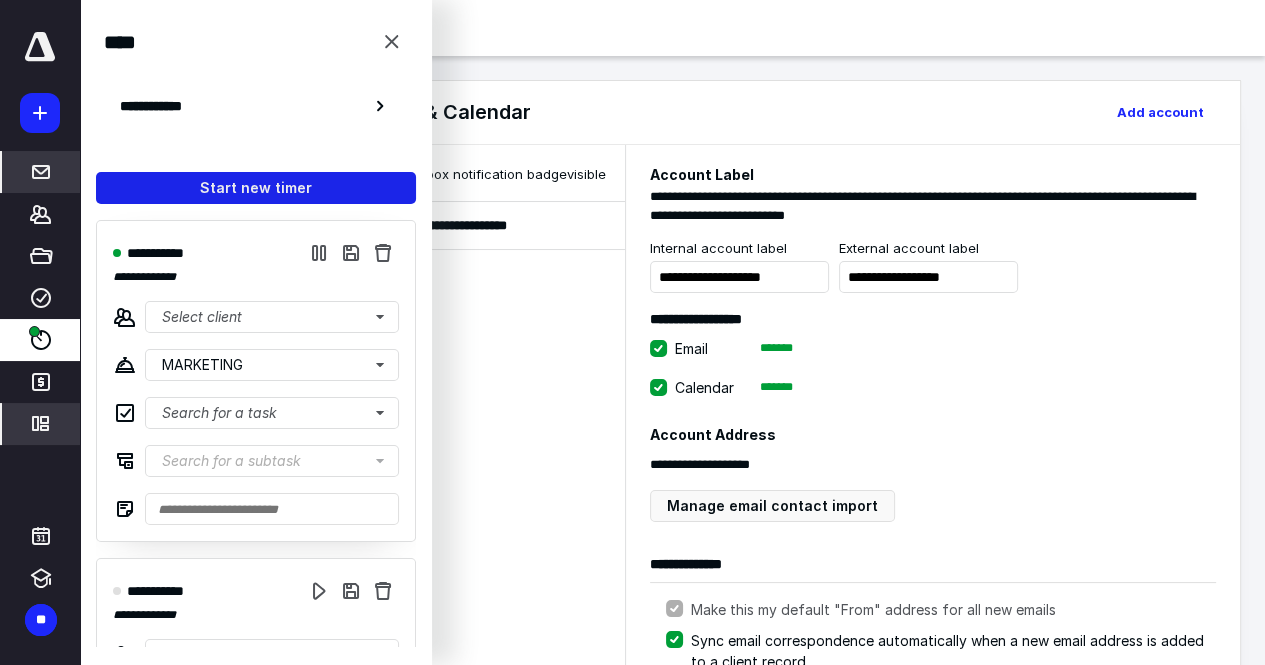 click on "Start new timer" at bounding box center [256, 188] 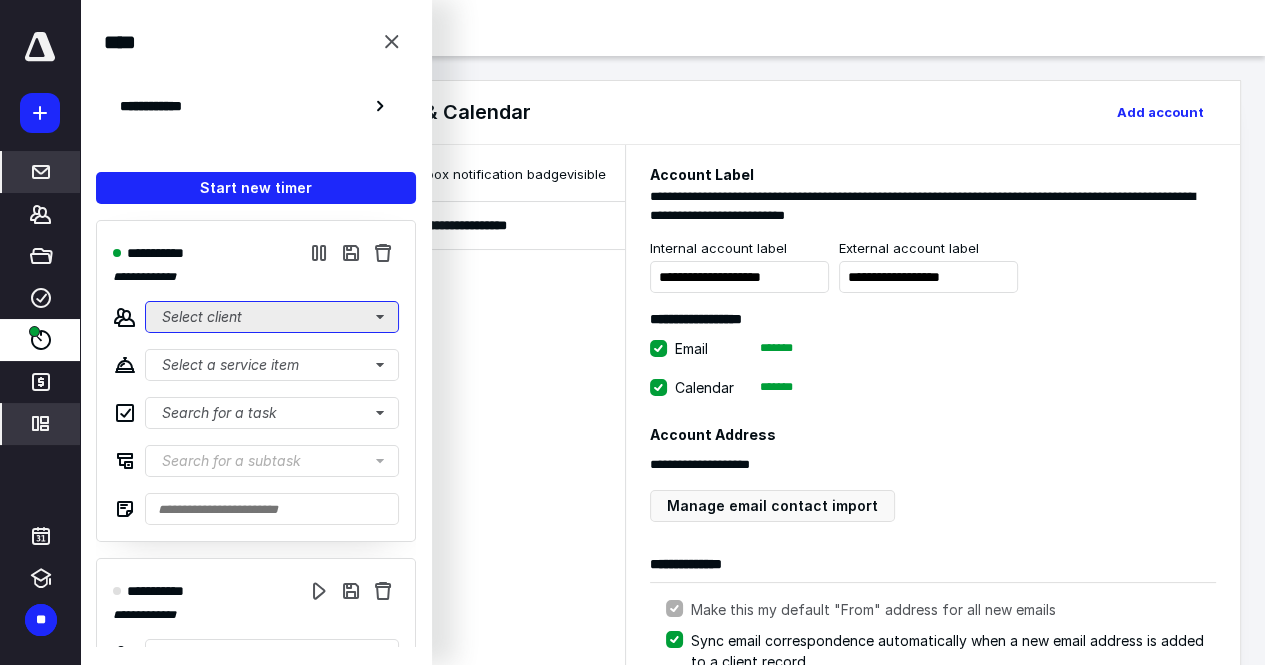 click on "Select client" at bounding box center (272, 317) 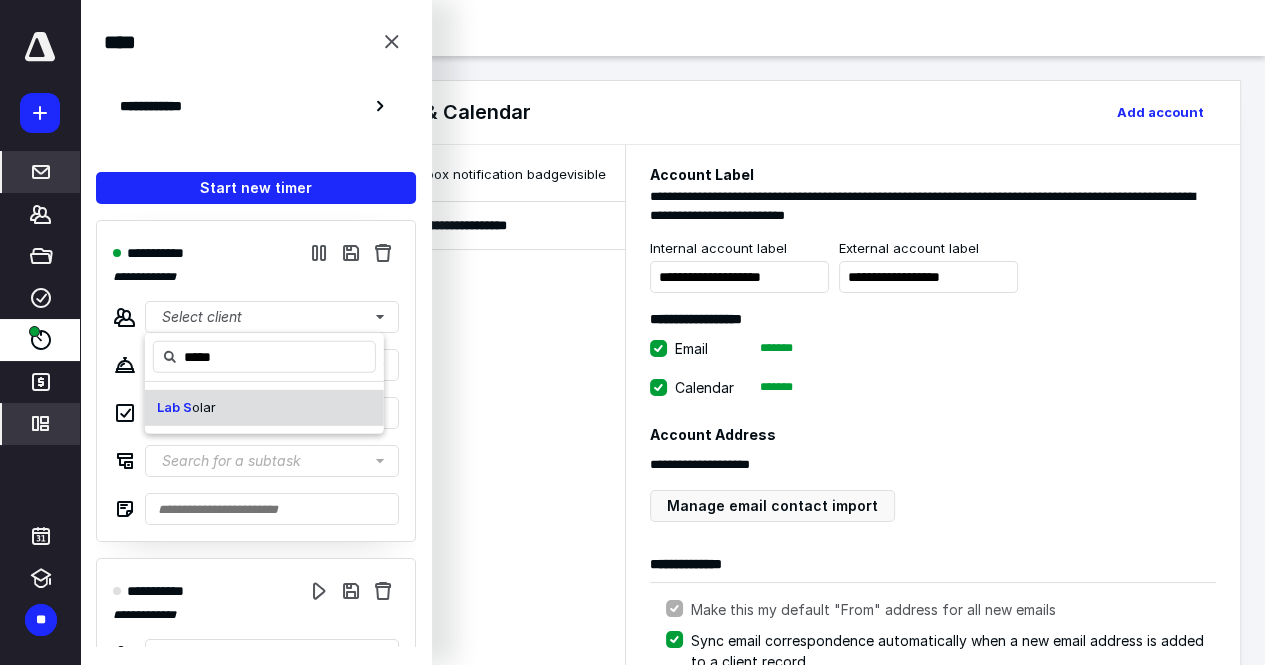 click on "Lab S olar" at bounding box center [264, 408] 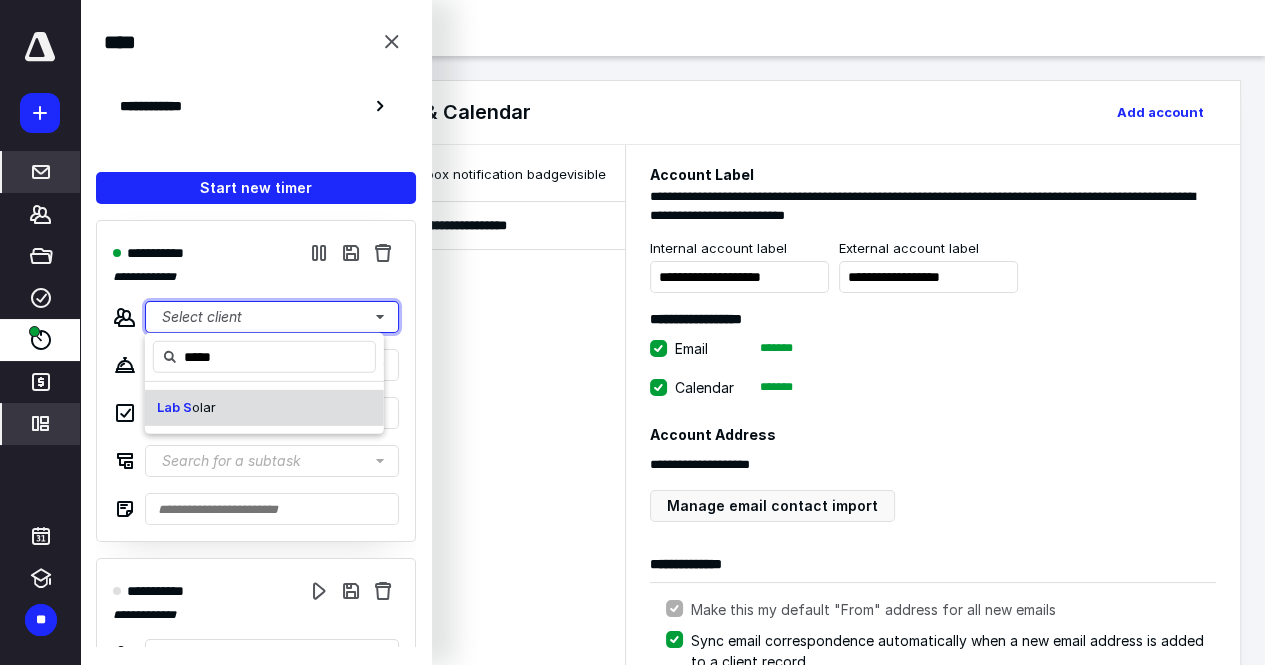 type 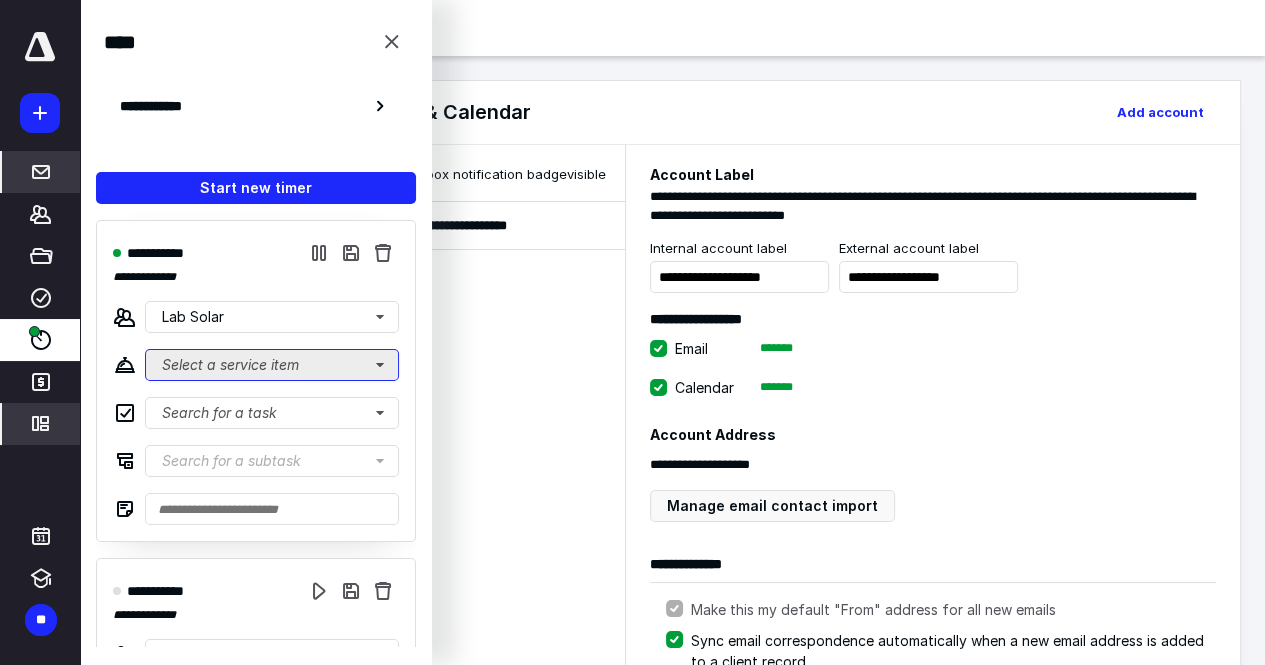 click on "Select a service item" at bounding box center (272, 365) 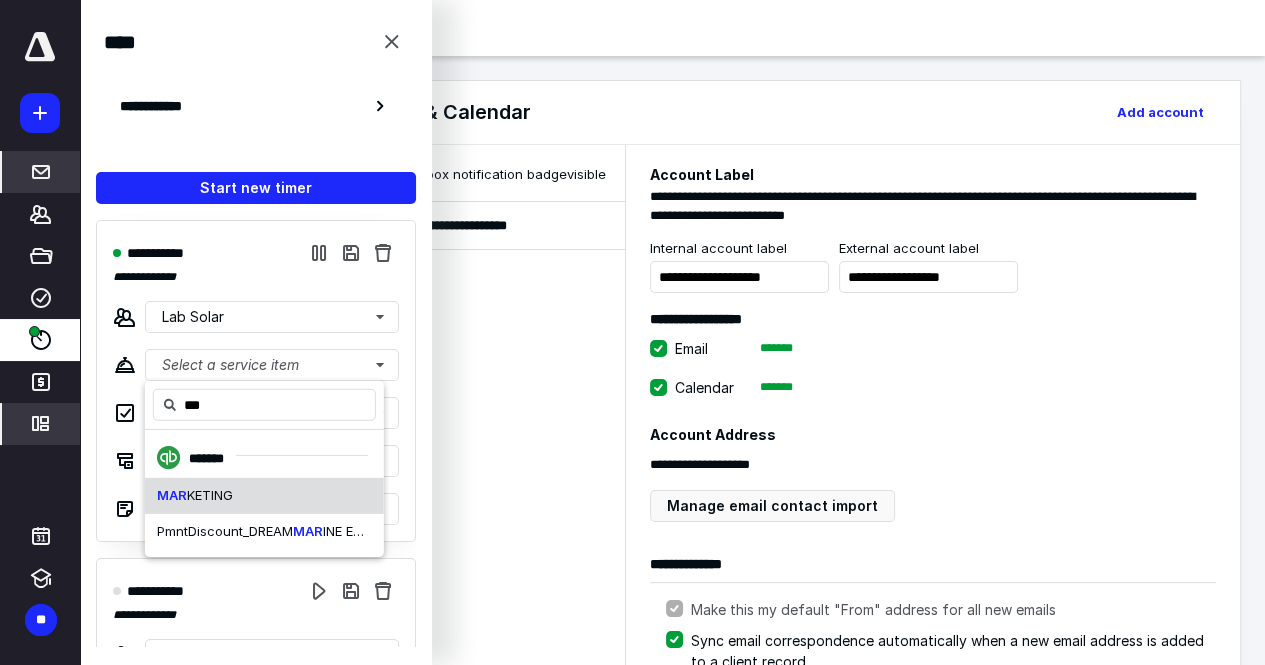 click on "KETING" at bounding box center (210, 495) 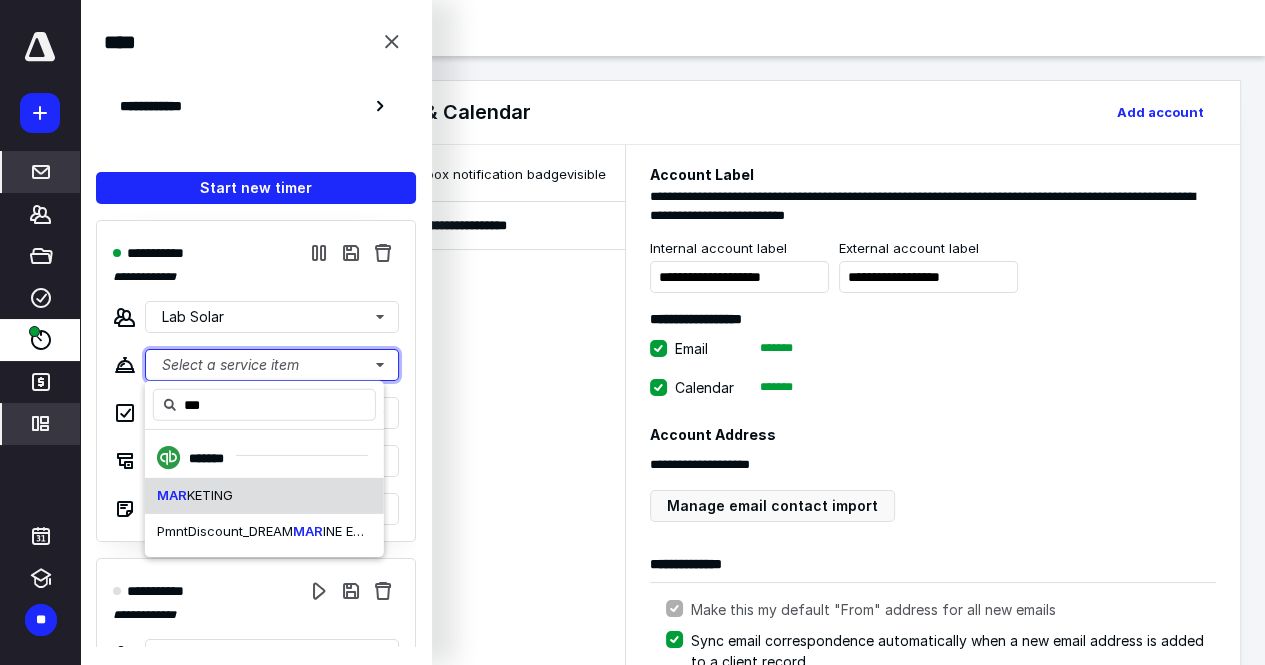 type 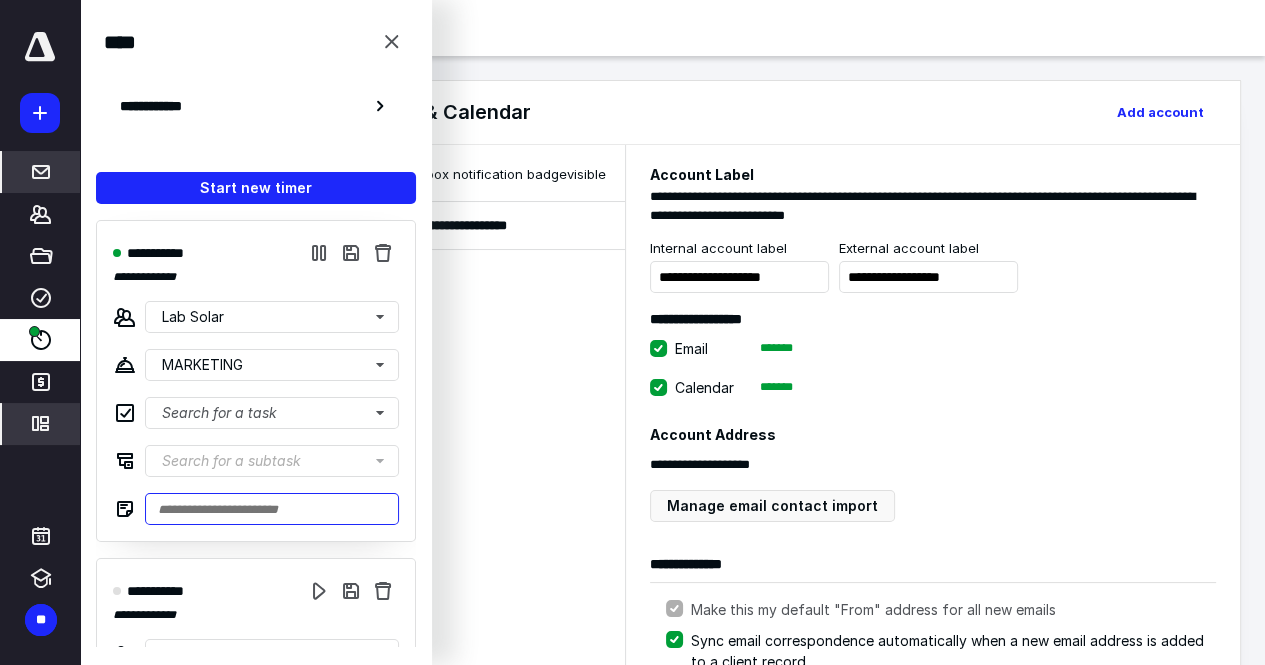 click at bounding box center [272, 509] 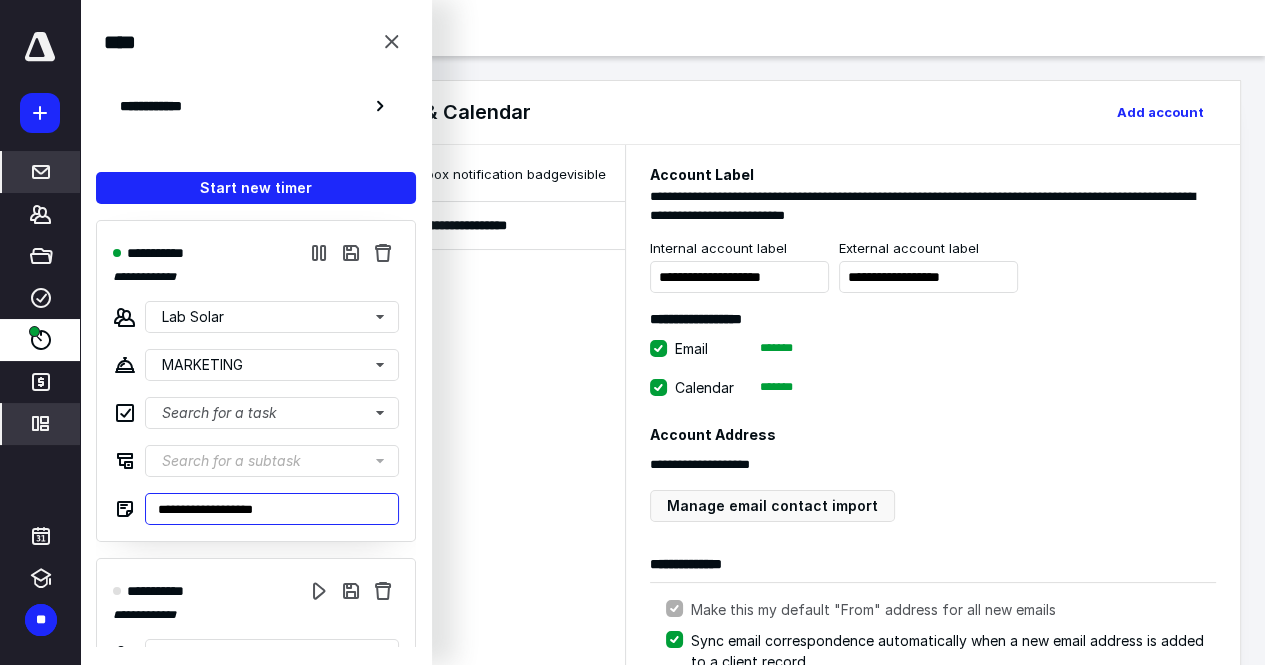 type on "**********" 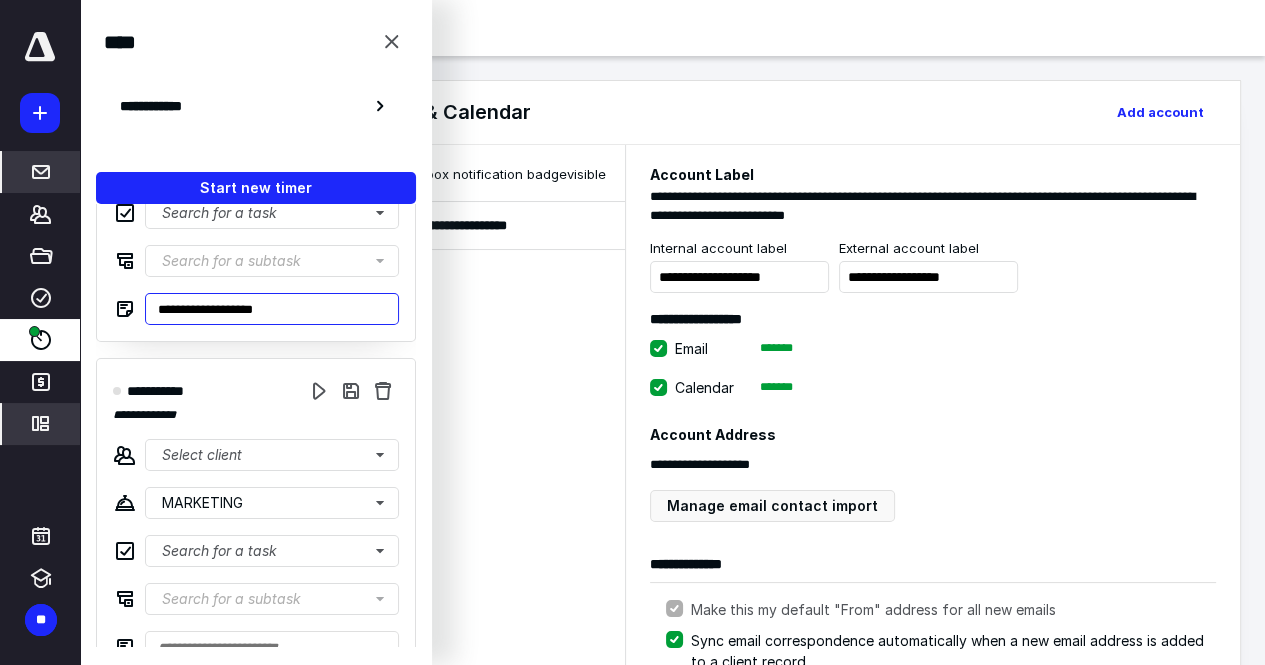 scroll, scrollTop: 300, scrollLeft: 0, axis: vertical 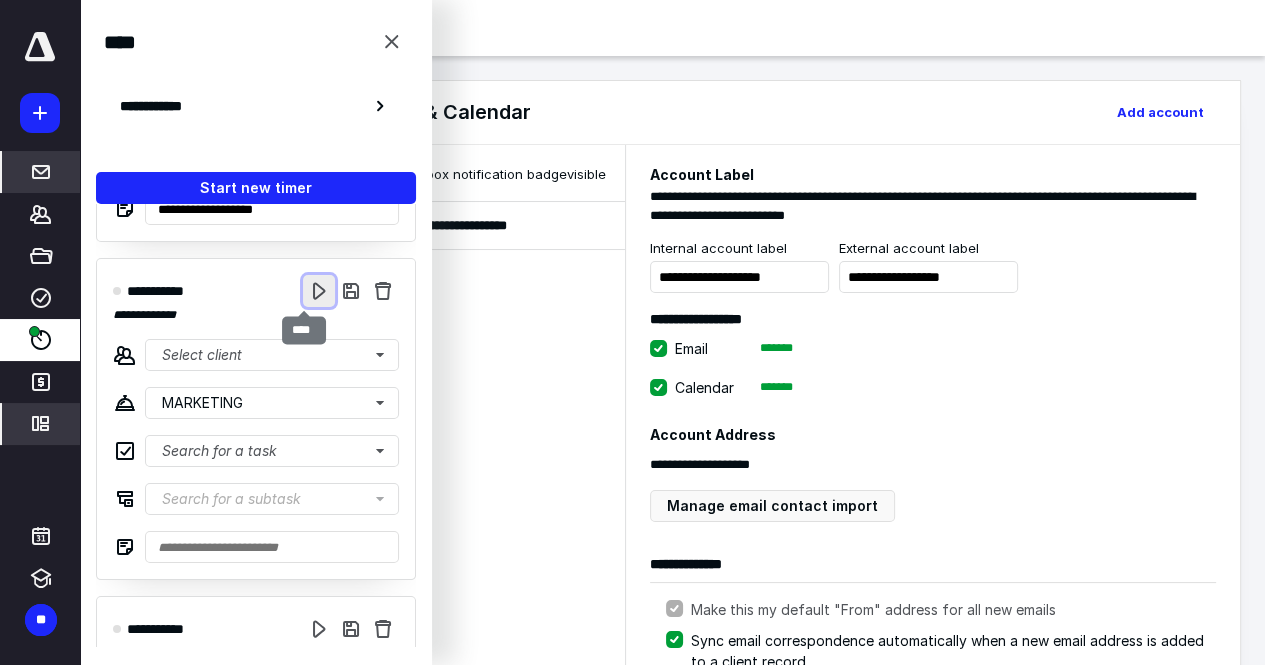 click at bounding box center (319, 291) 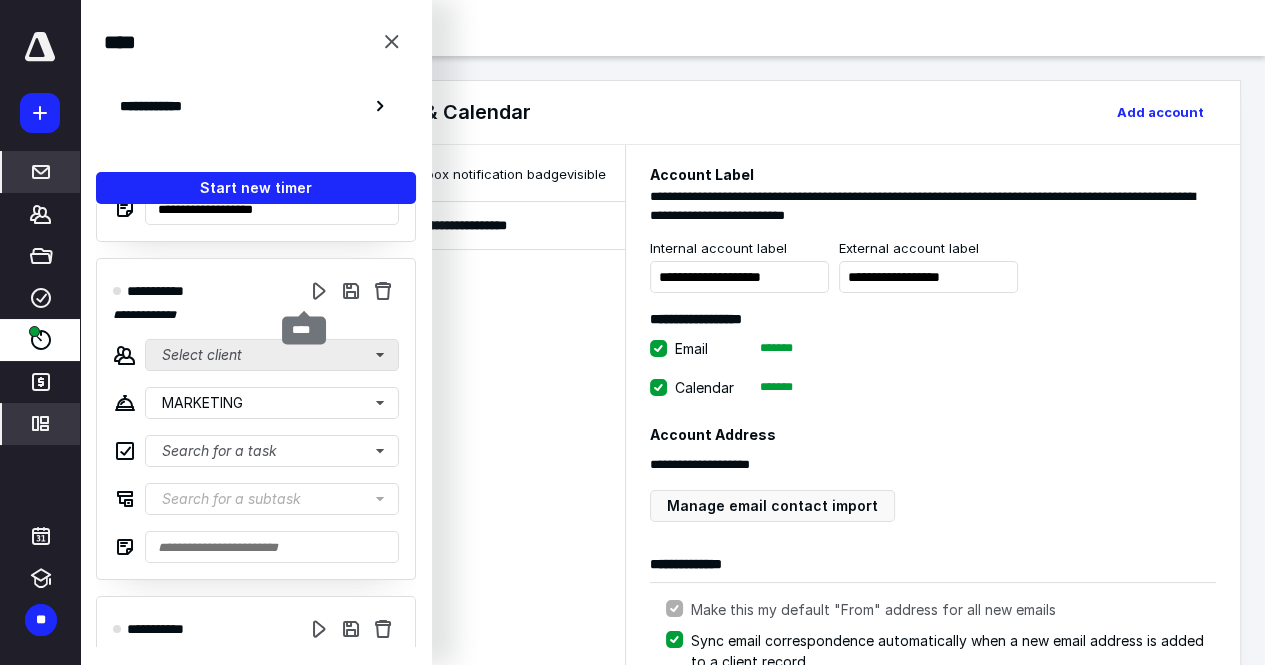 scroll, scrollTop: 0, scrollLeft: 0, axis: both 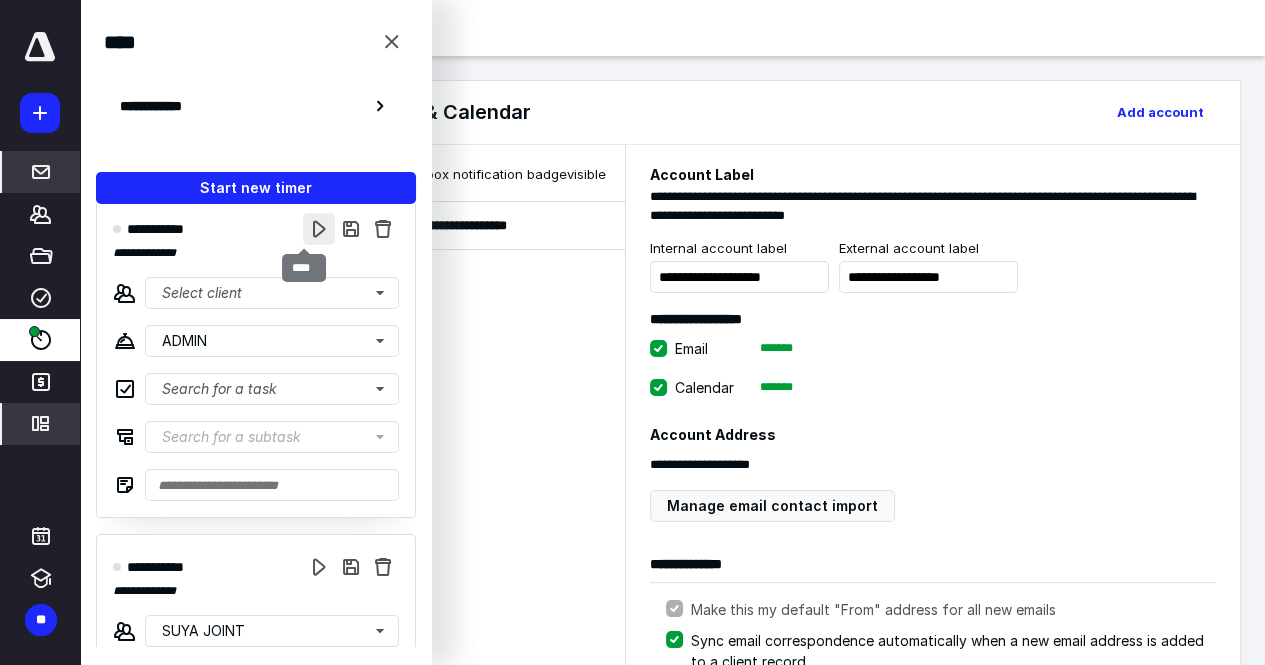click at bounding box center [319, 229] 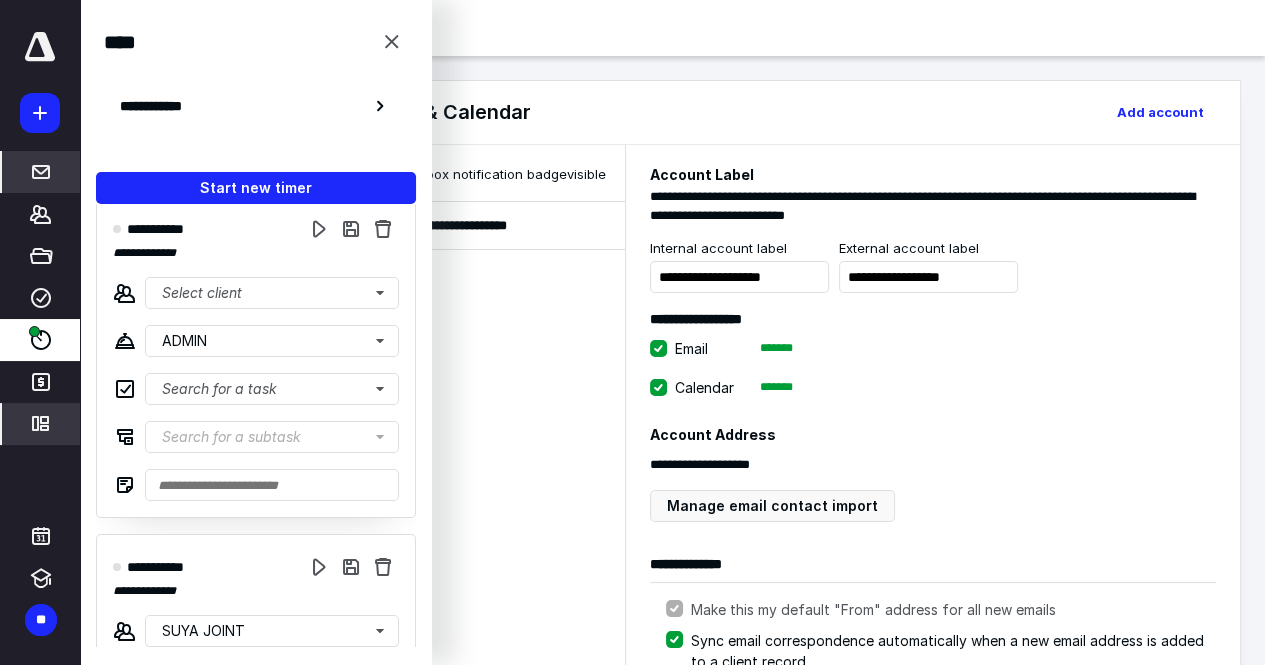 scroll, scrollTop: 24, scrollLeft: 0, axis: vertical 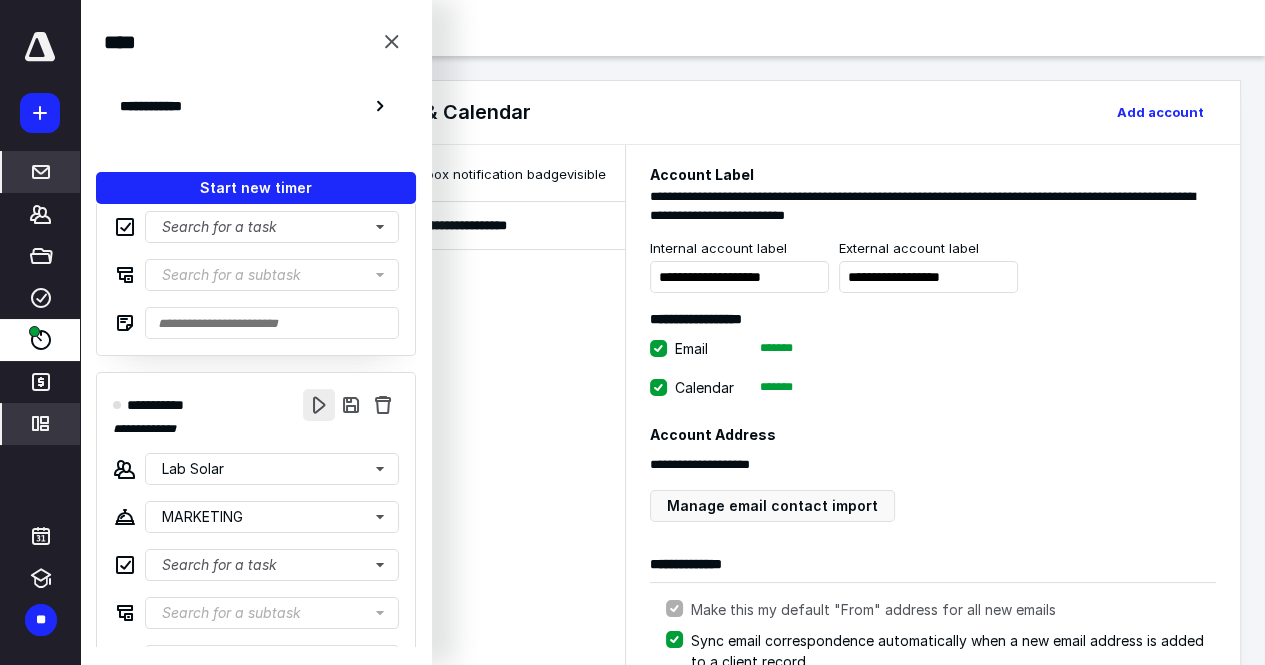 click at bounding box center [319, 405] 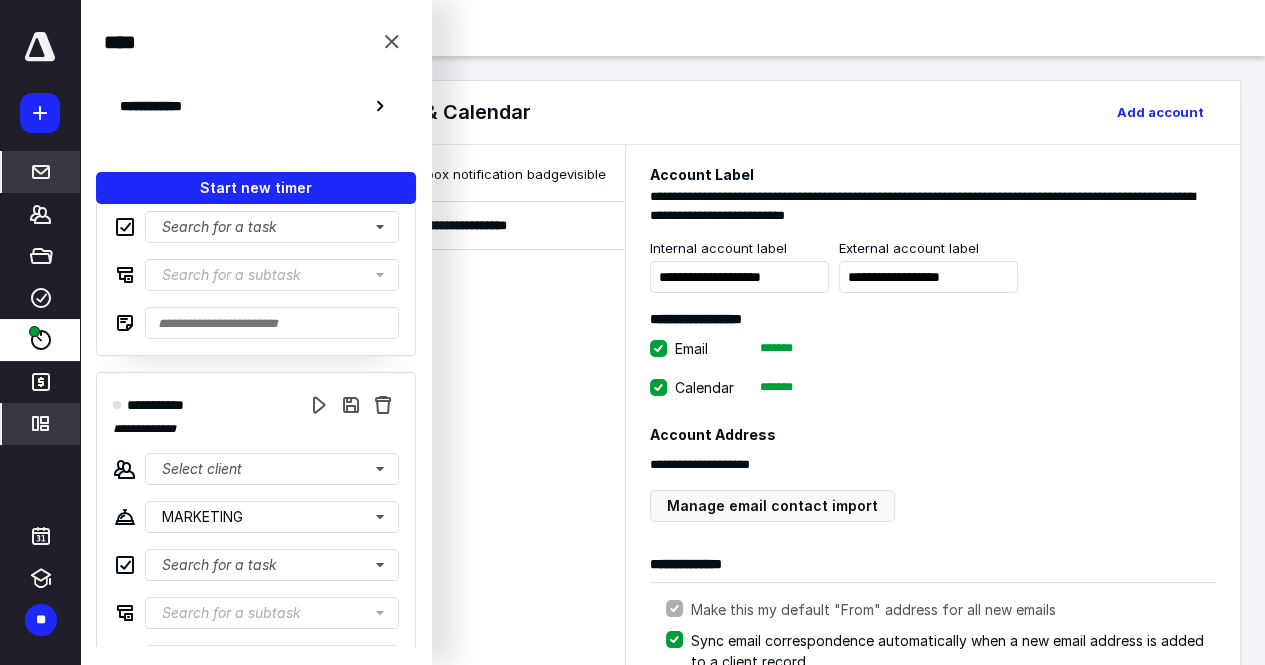 scroll, scrollTop: 0, scrollLeft: 0, axis: both 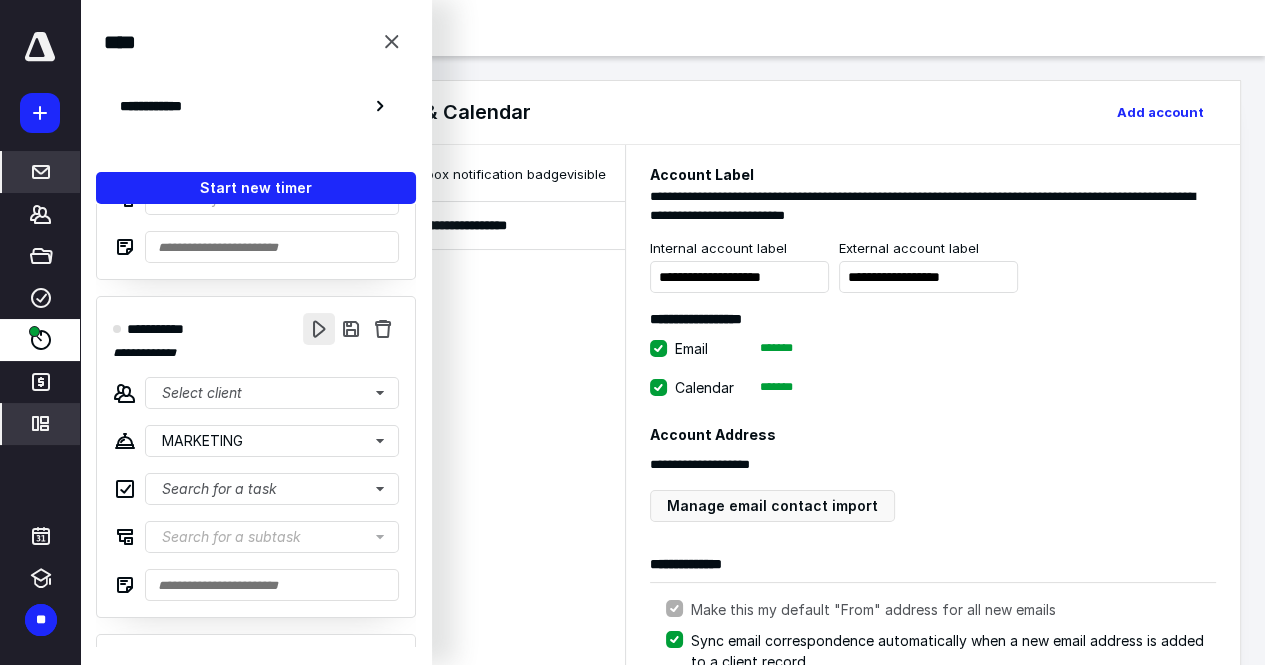 click at bounding box center [319, 329] 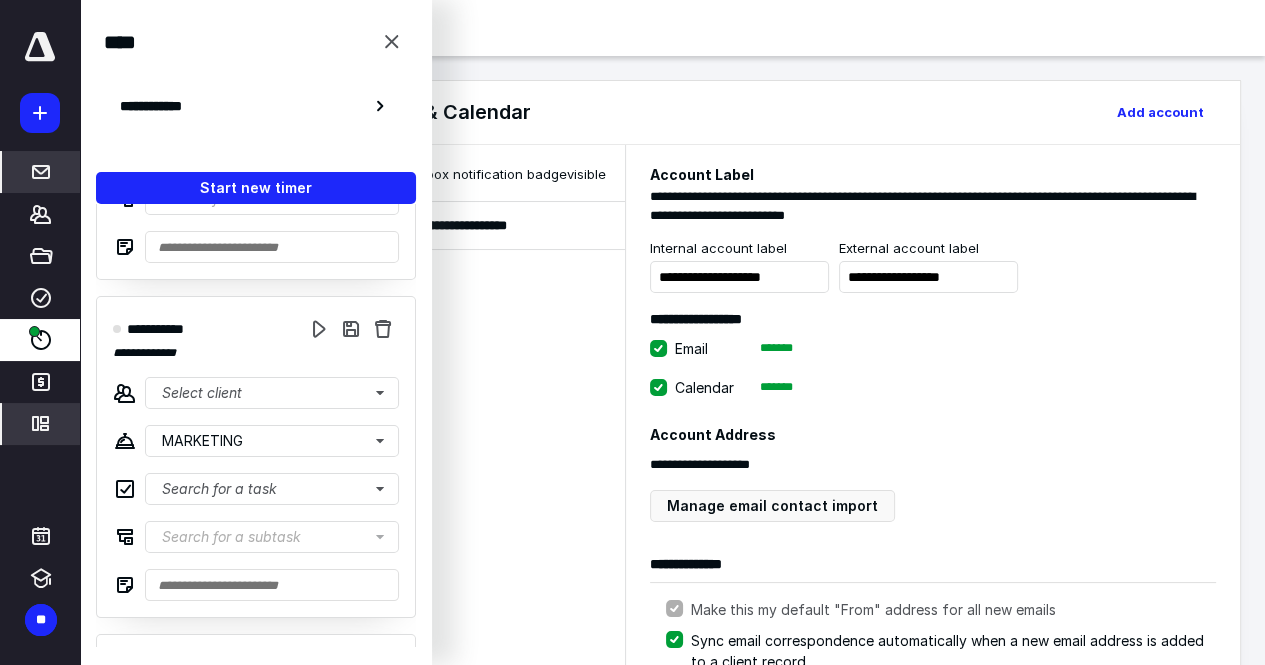 scroll, scrollTop: 0, scrollLeft: 0, axis: both 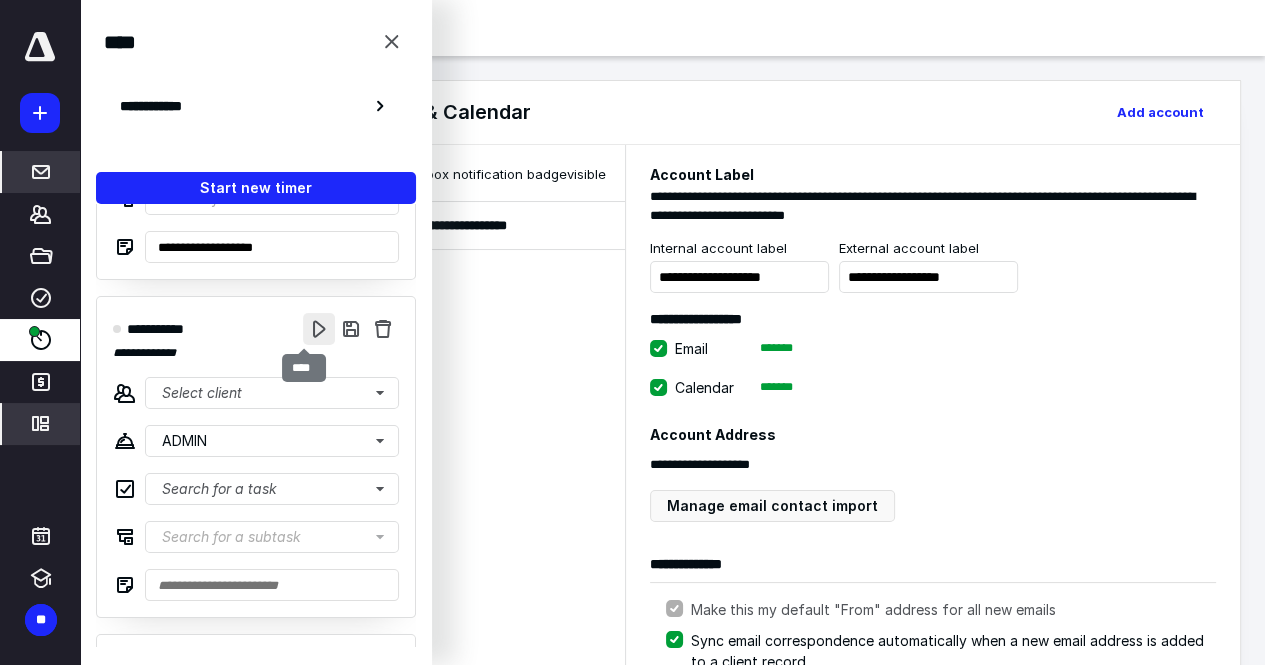 click at bounding box center [319, 329] 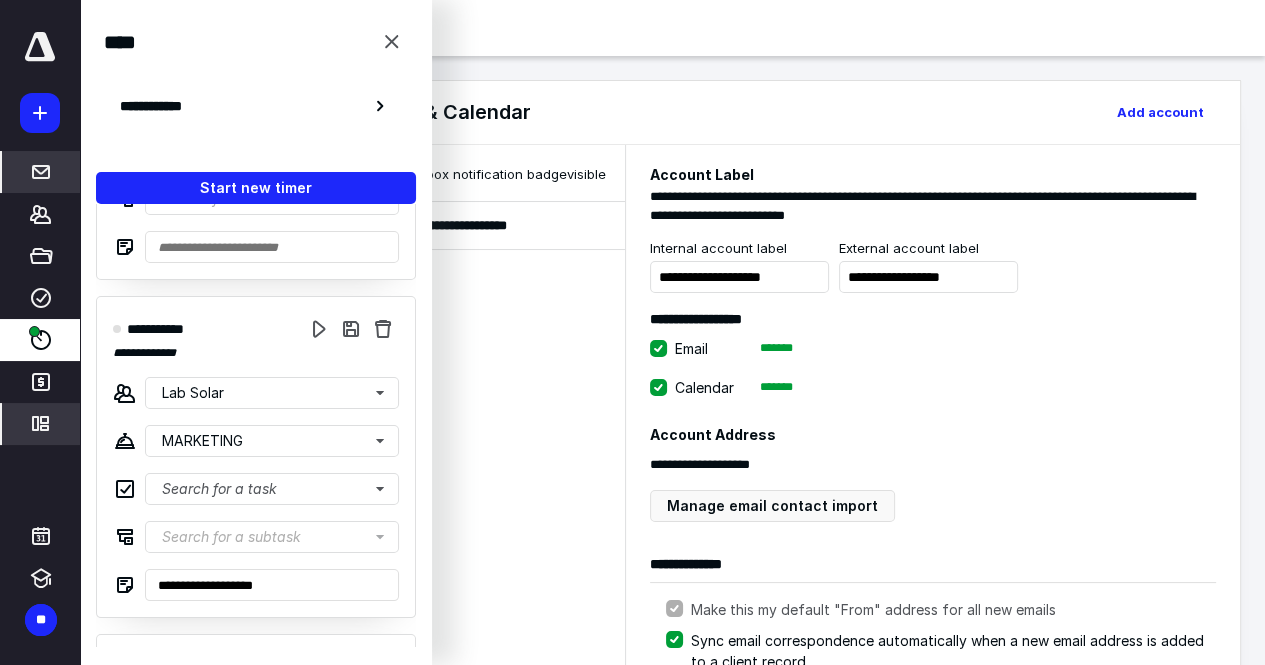 scroll, scrollTop: 0, scrollLeft: 0, axis: both 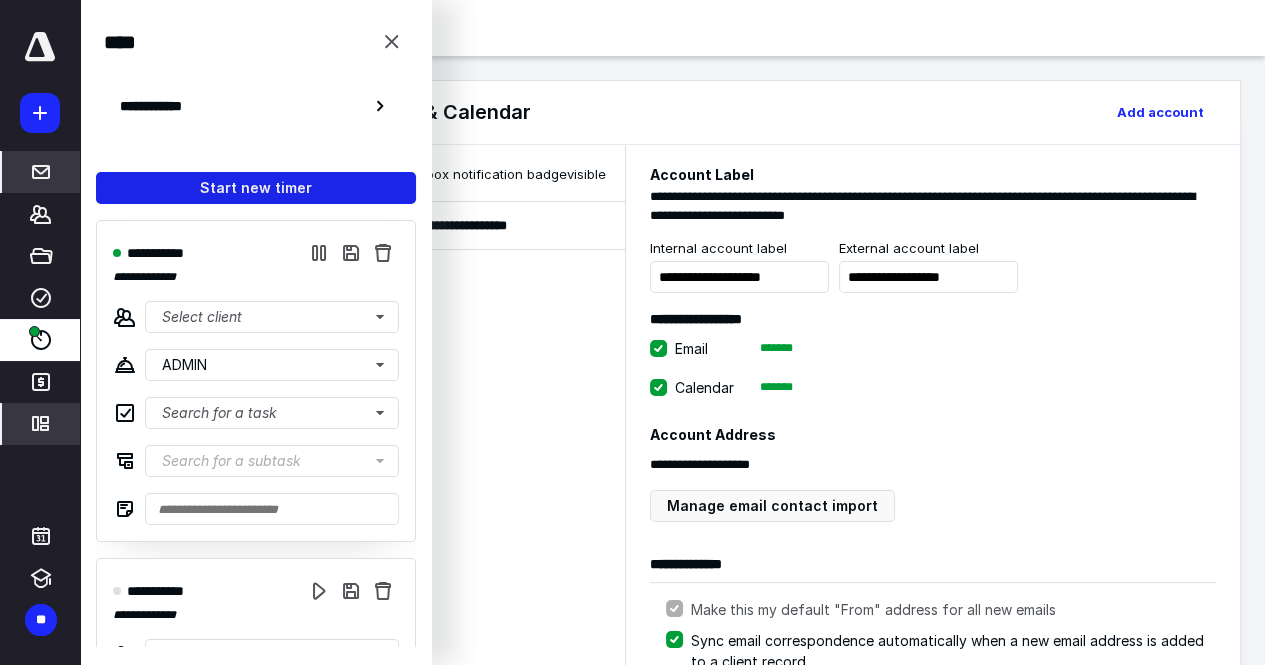 click on "Start new timer" at bounding box center (256, 188) 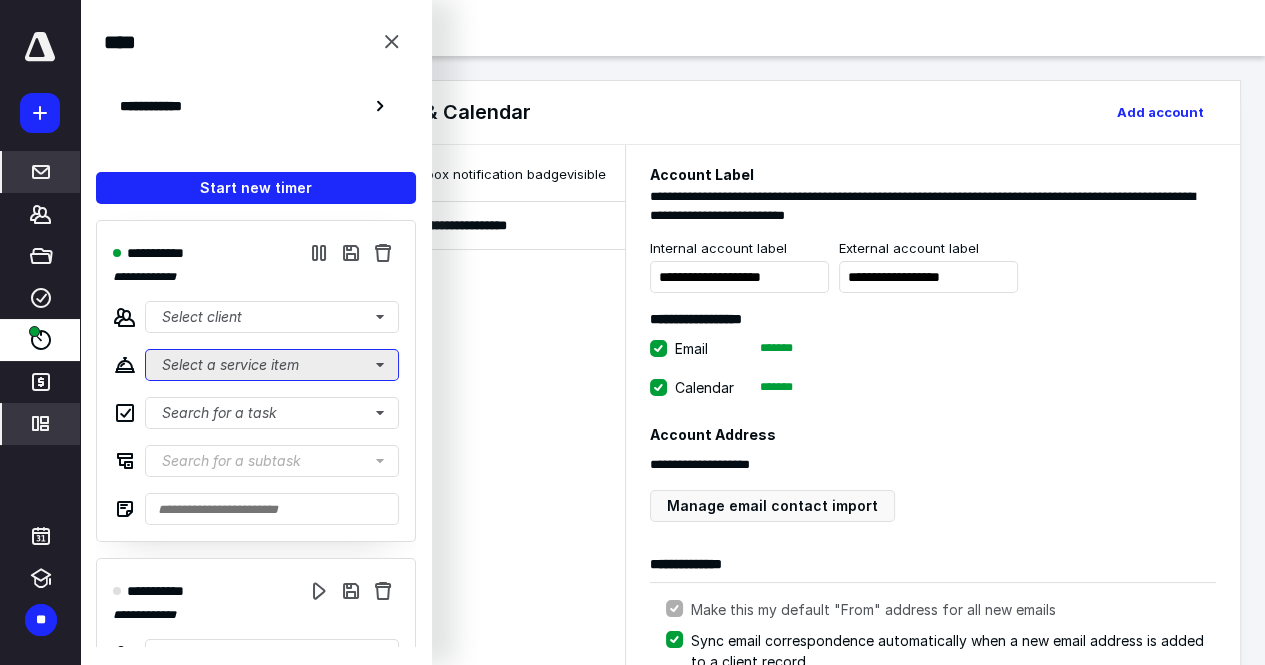 click on "Select a service item" at bounding box center (272, 365) 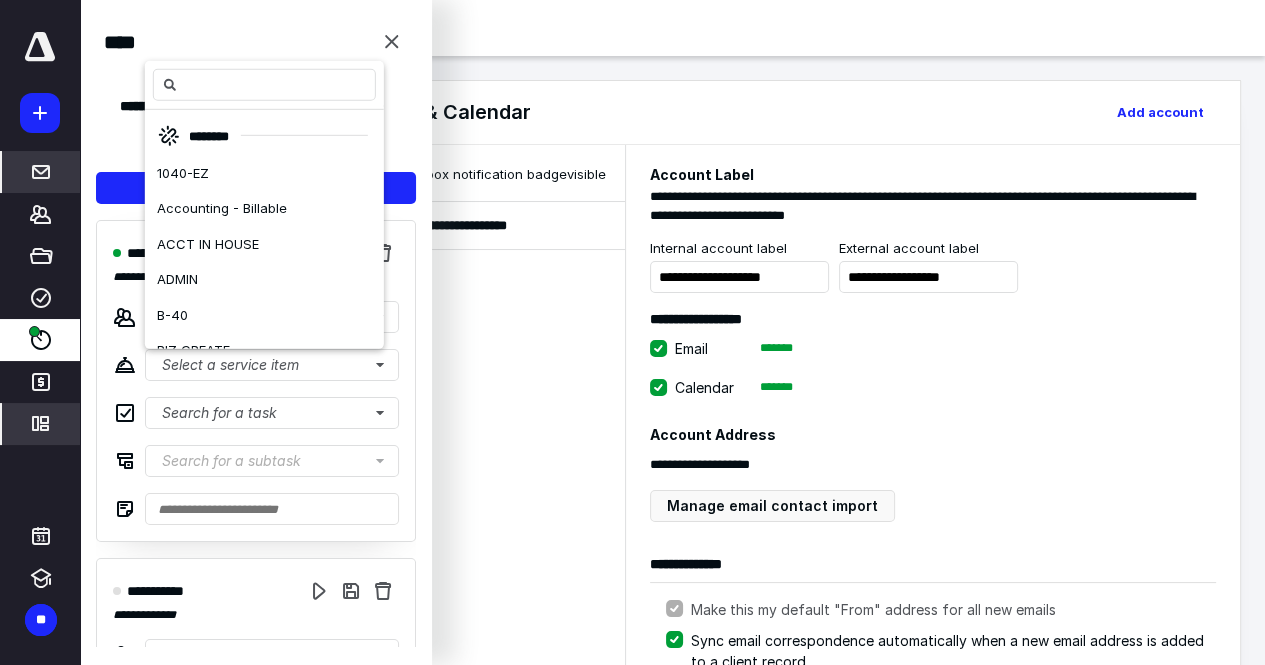 click on "**********" at bounding box center (256, 381) 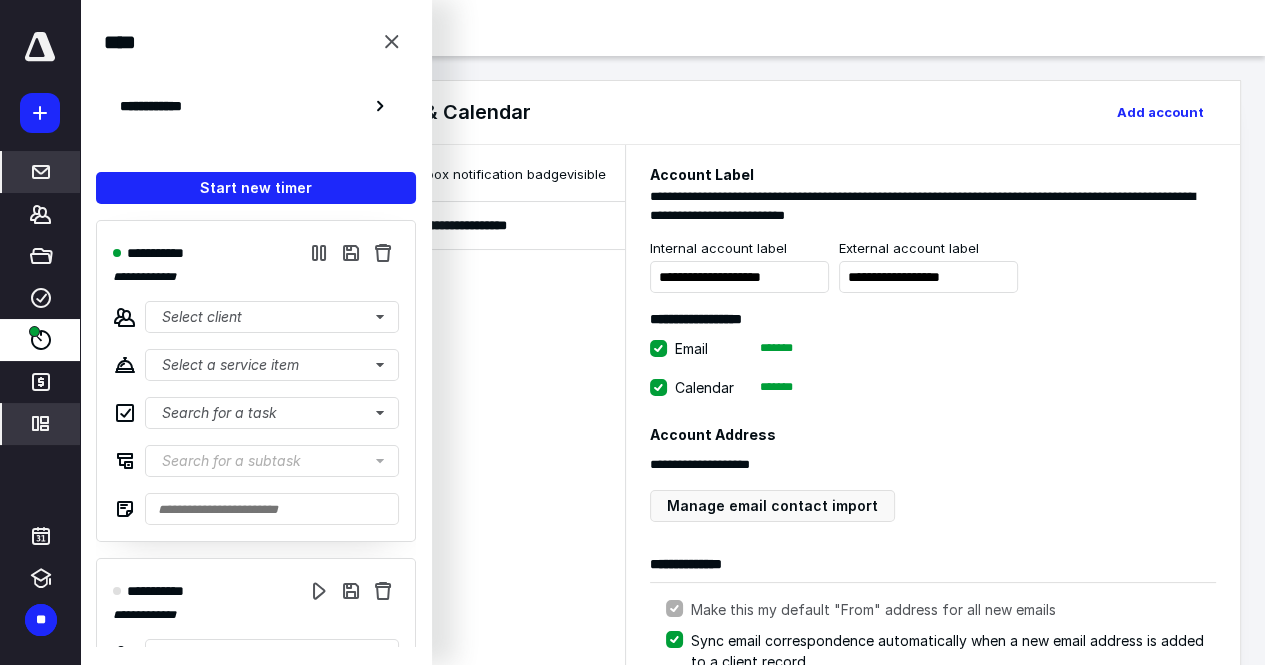 click on "**********" at bounding box center (256, 381) 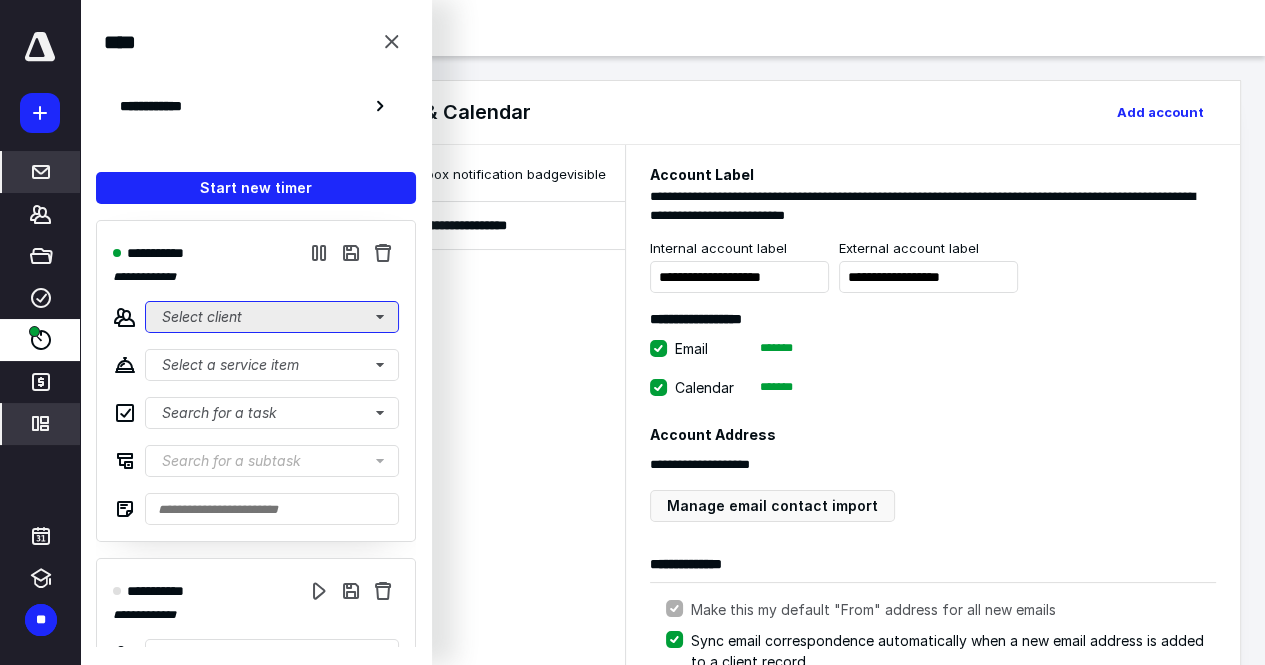 click on "Select client" at bounding box center (272, 317) 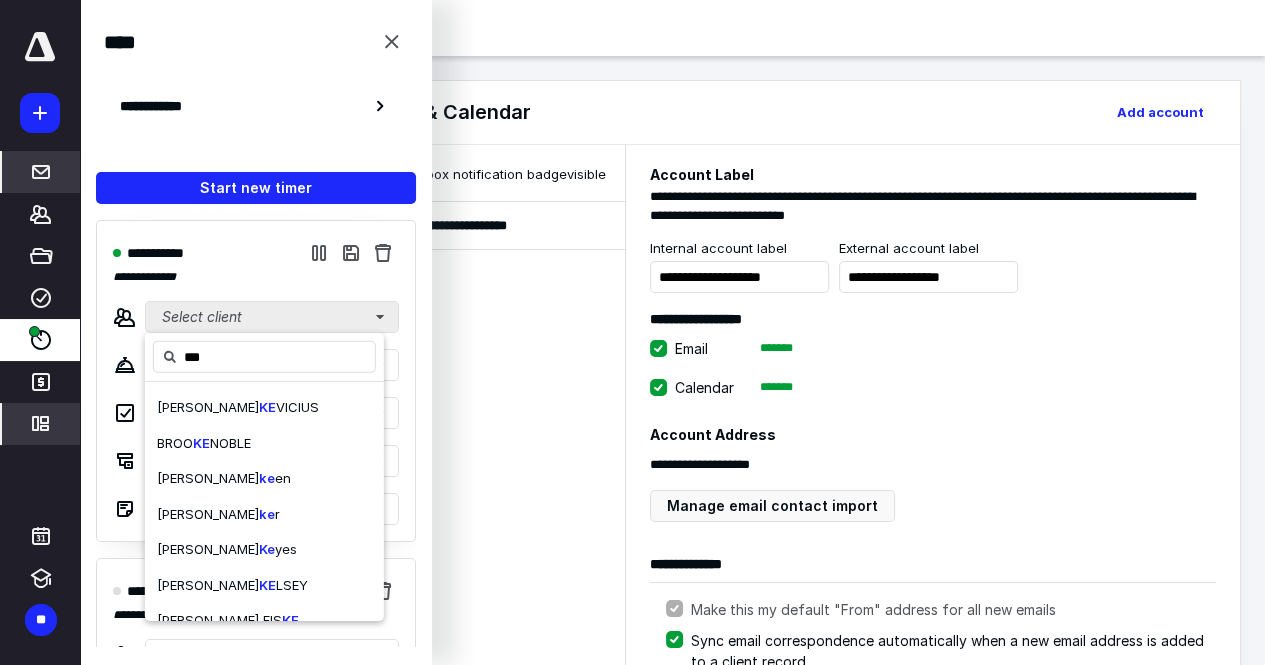 type on "****" 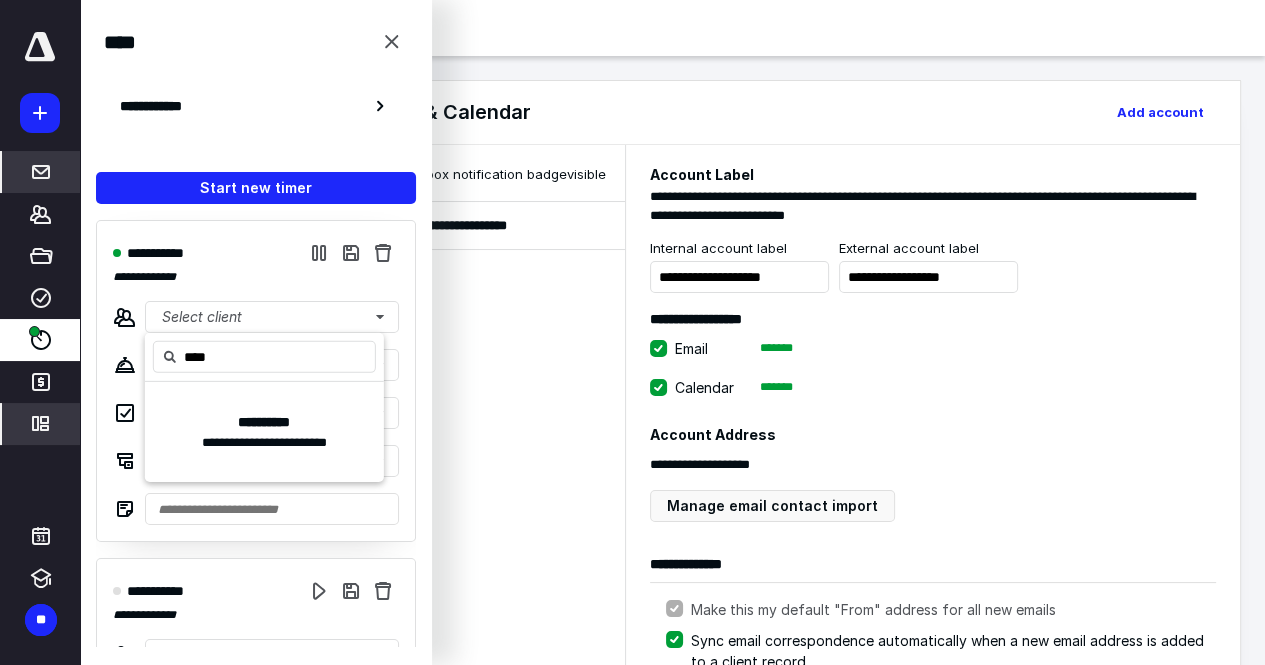 click on "****" at bounding box center [264, 357] 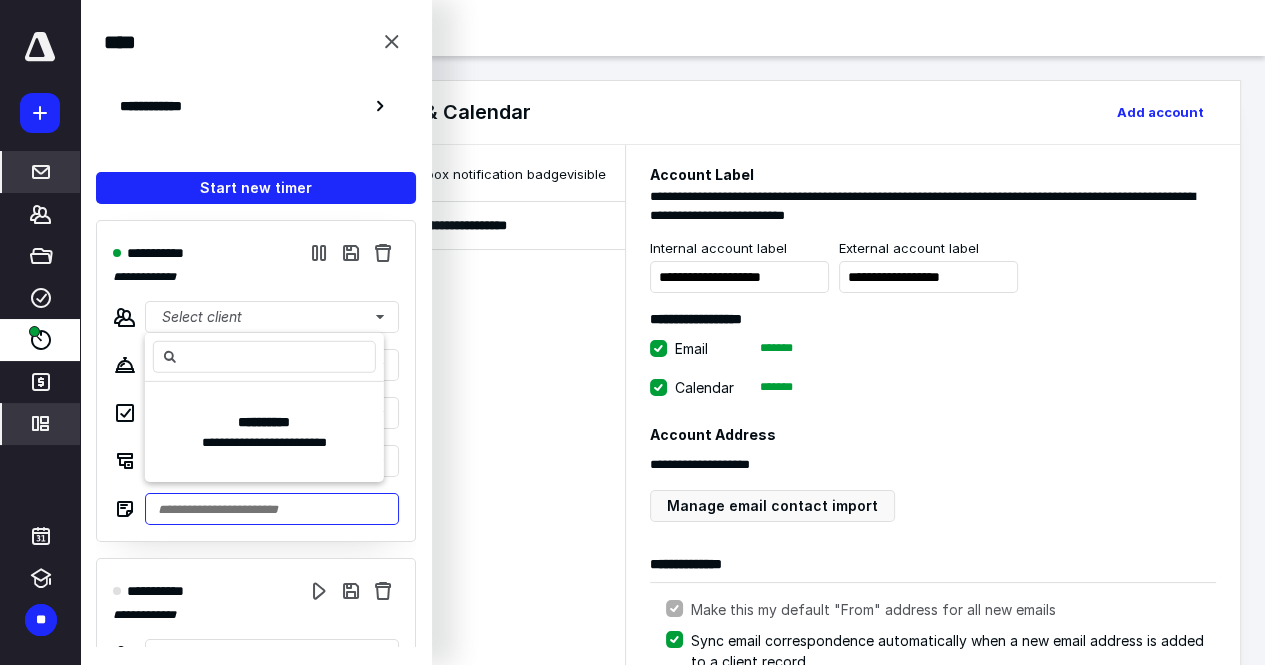 click at bounding box center (272, 509) 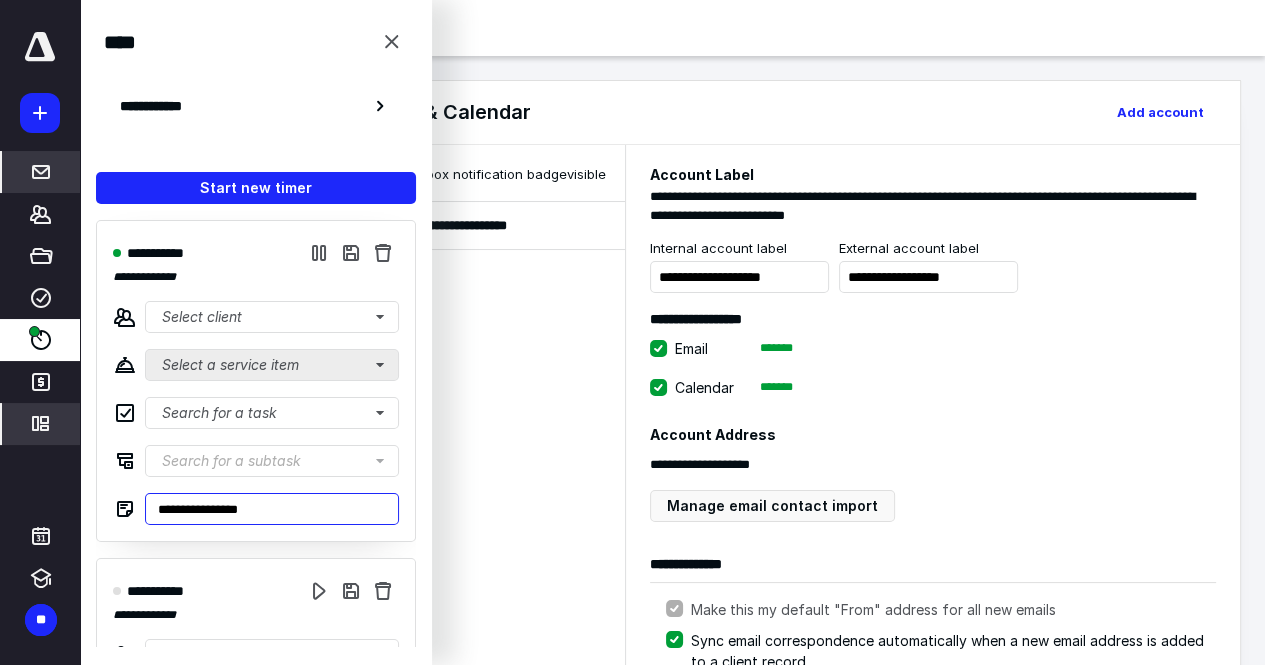 type on "**********" 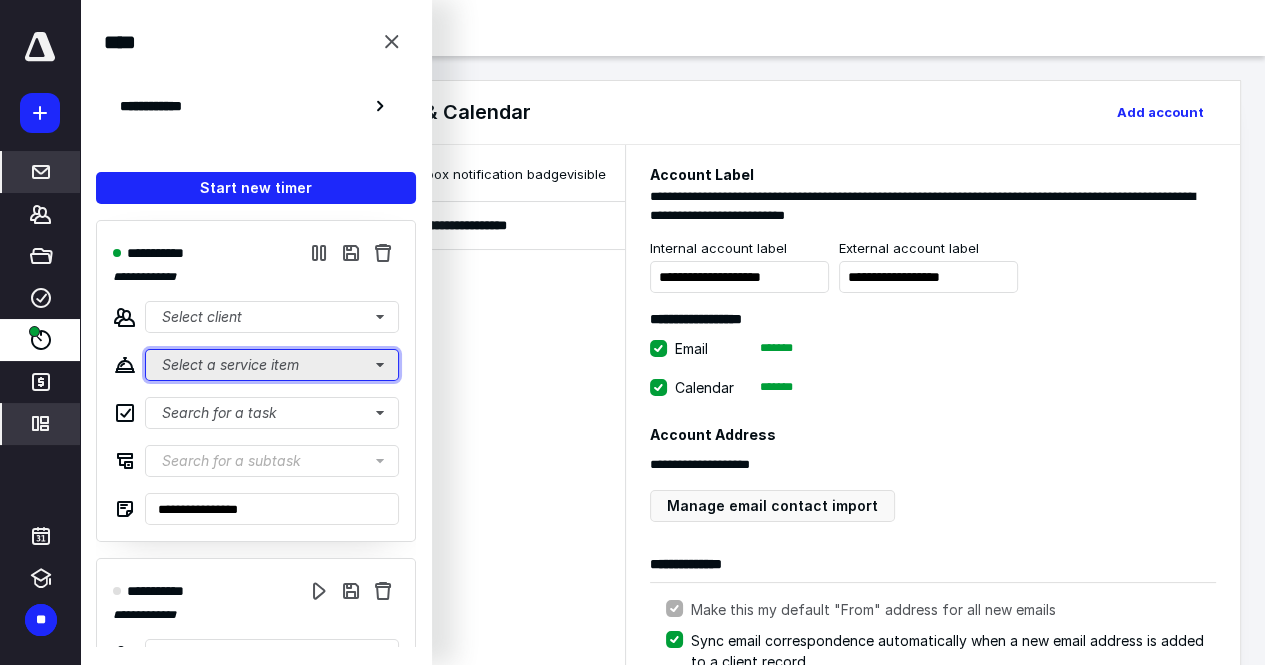 click on "Select a service item" at bounding box center [272, 365] 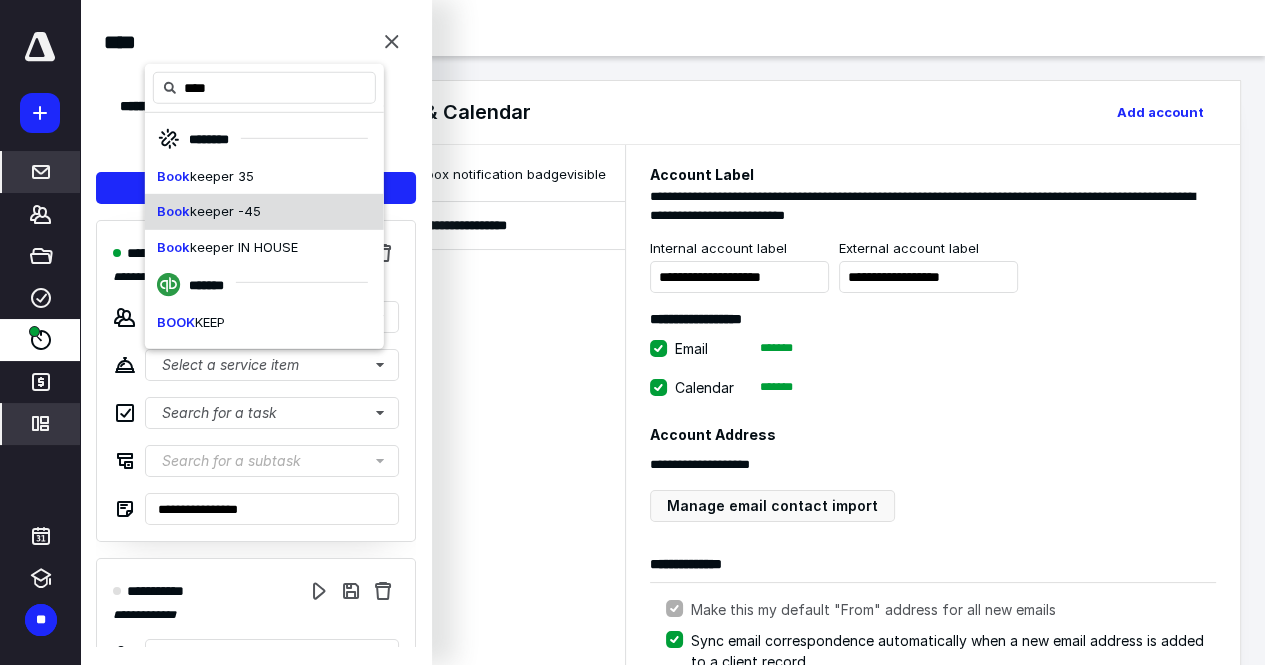 click on "Book keeper -45" at bounding box center (264, 212) 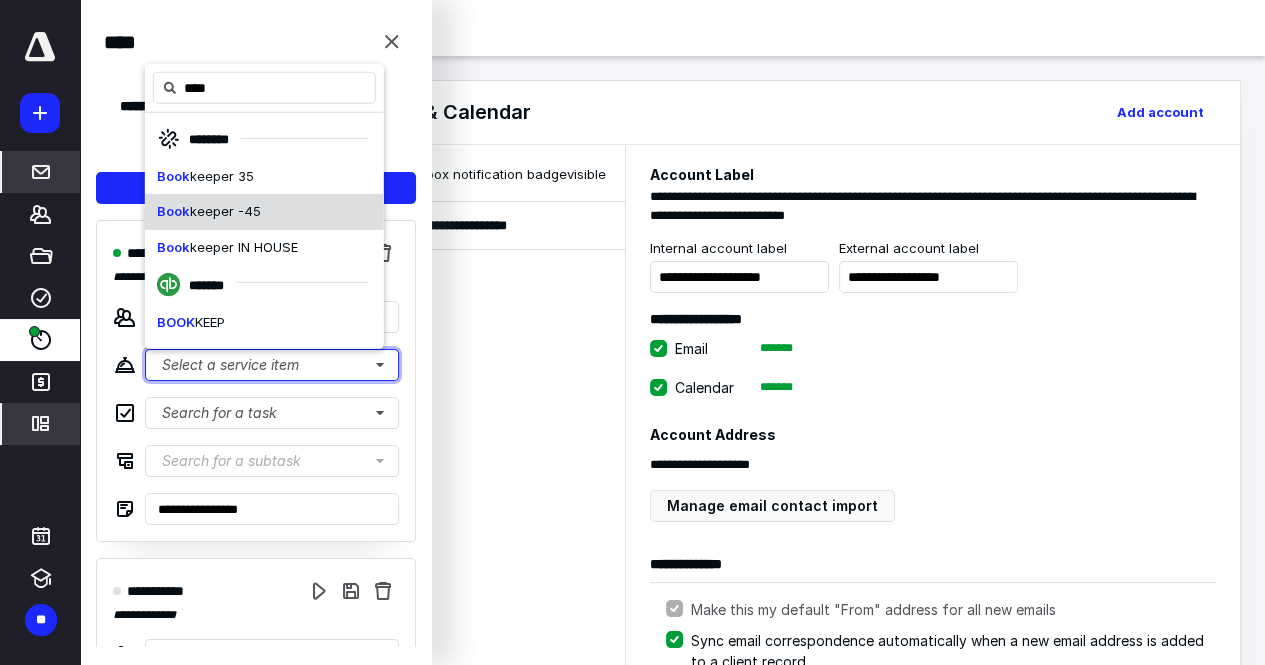 type 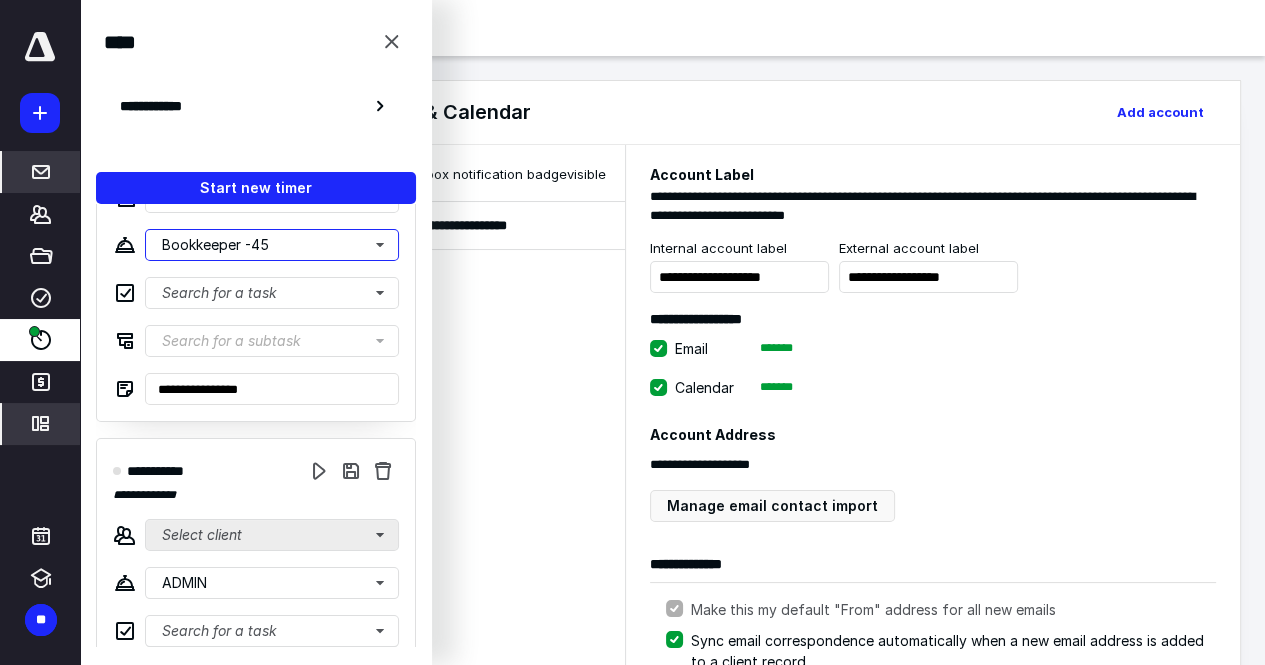 scroll, scrollTop: 200, scrollLeft: 0, axis: vertical 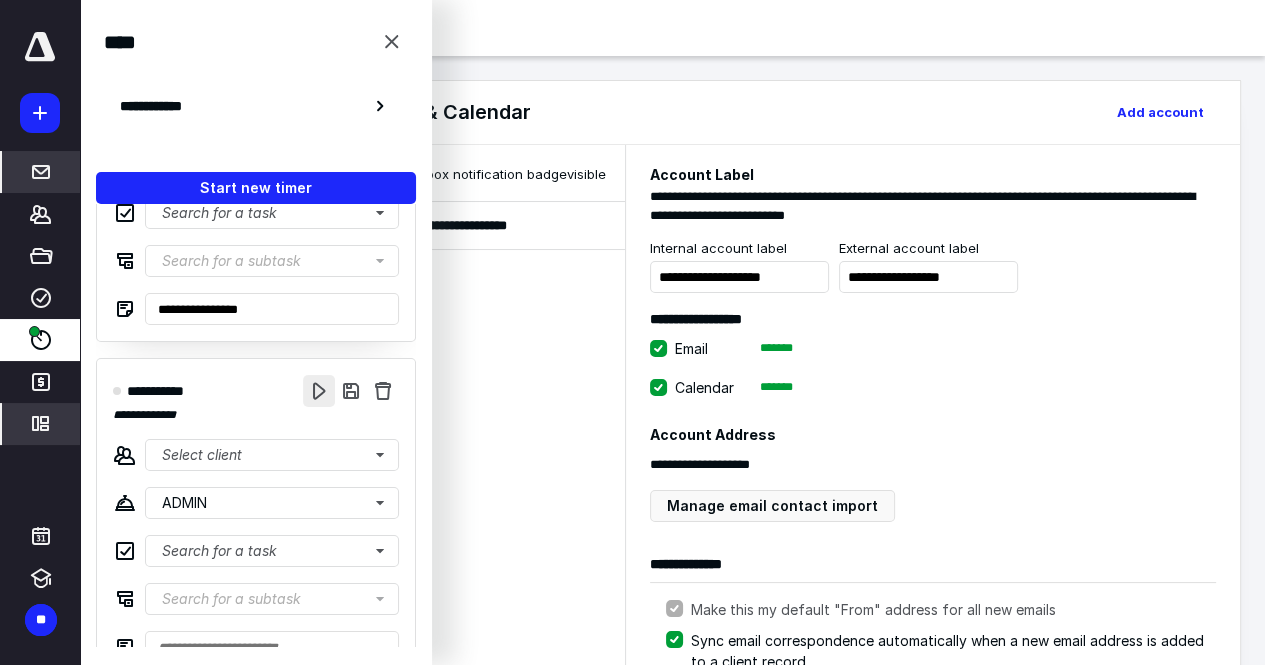 click at bounding box center [319, 391] 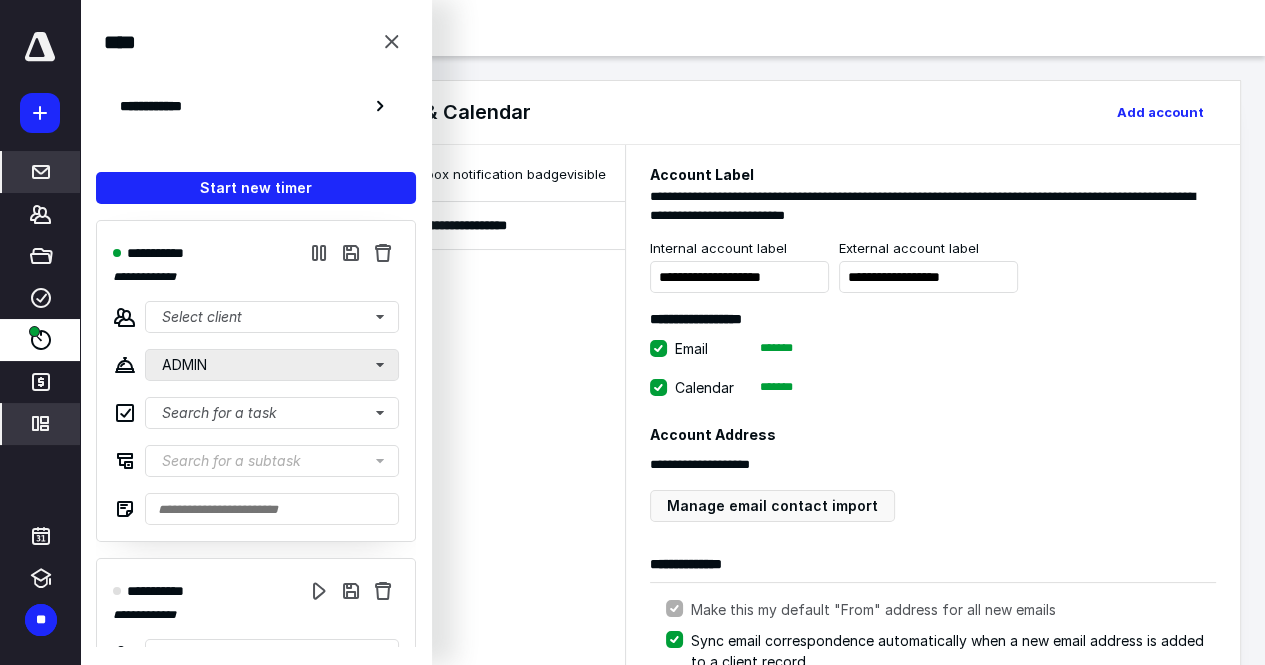scroll, scrollTop: 100, scrollLeft: 0, axis: vertical 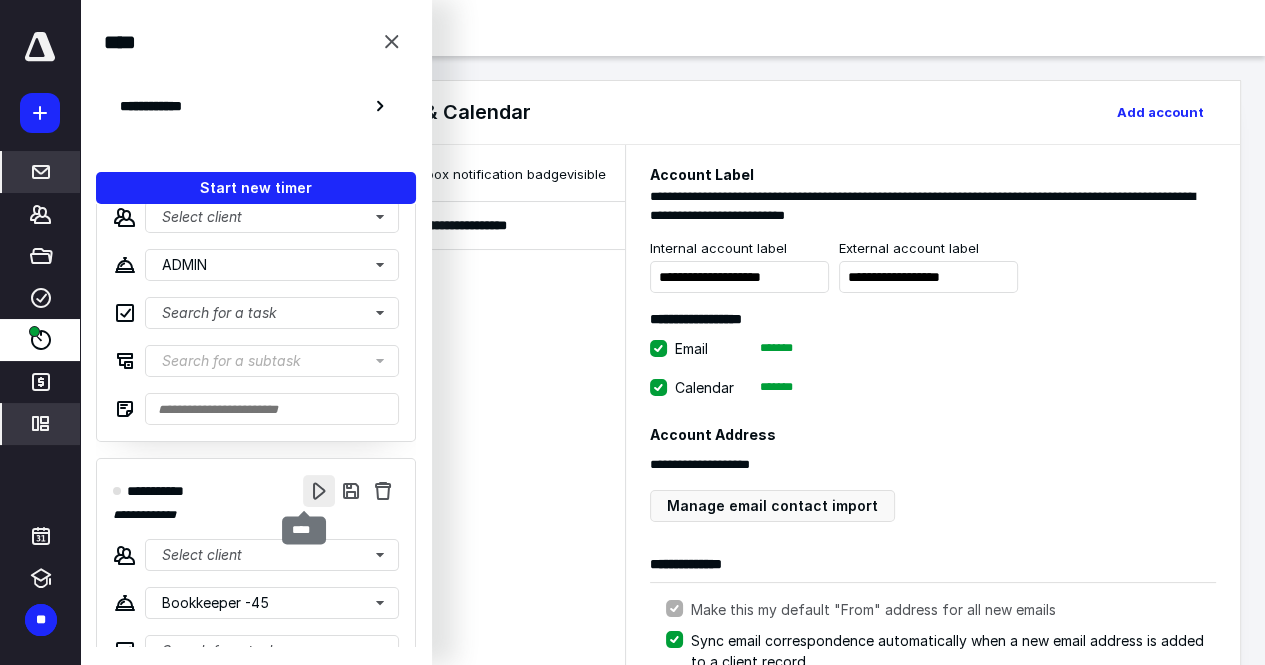 click at bounding box center [319, 491] 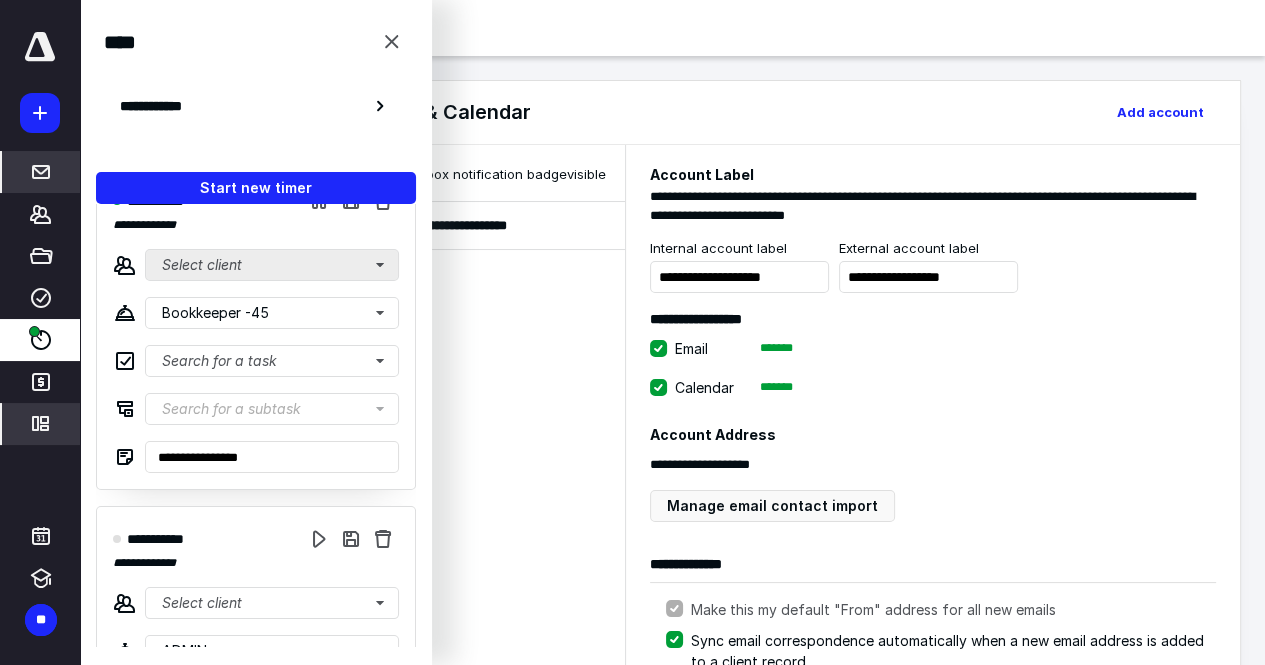 scroll, scrollTop: 100, scrollLeft: 0, axis: vertical 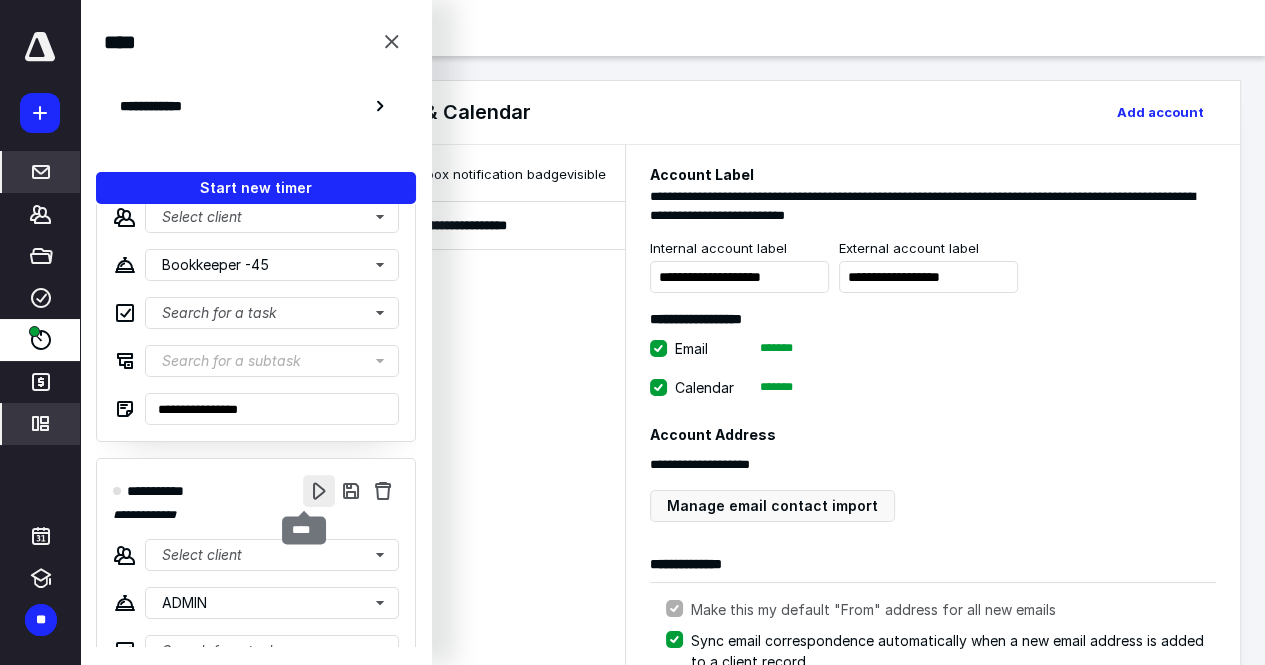 click at bounding box center [319, 491] 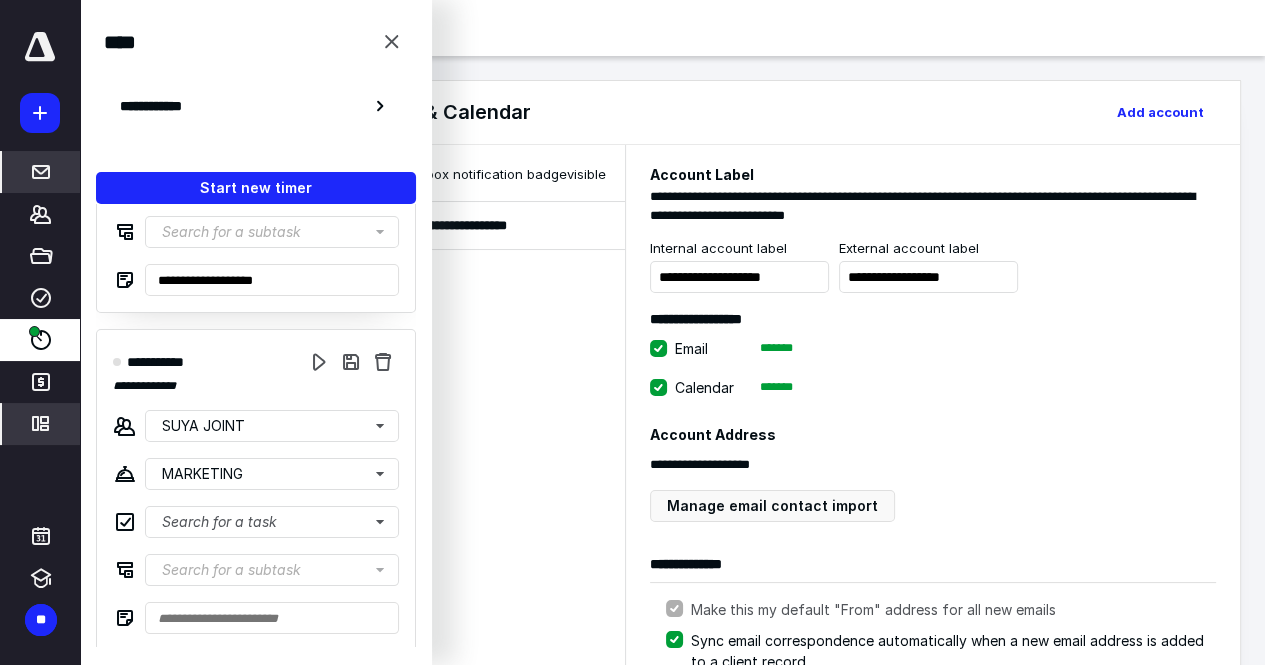scroll, scrollTop: 1244, scrollLeft: 0, axis: vertical 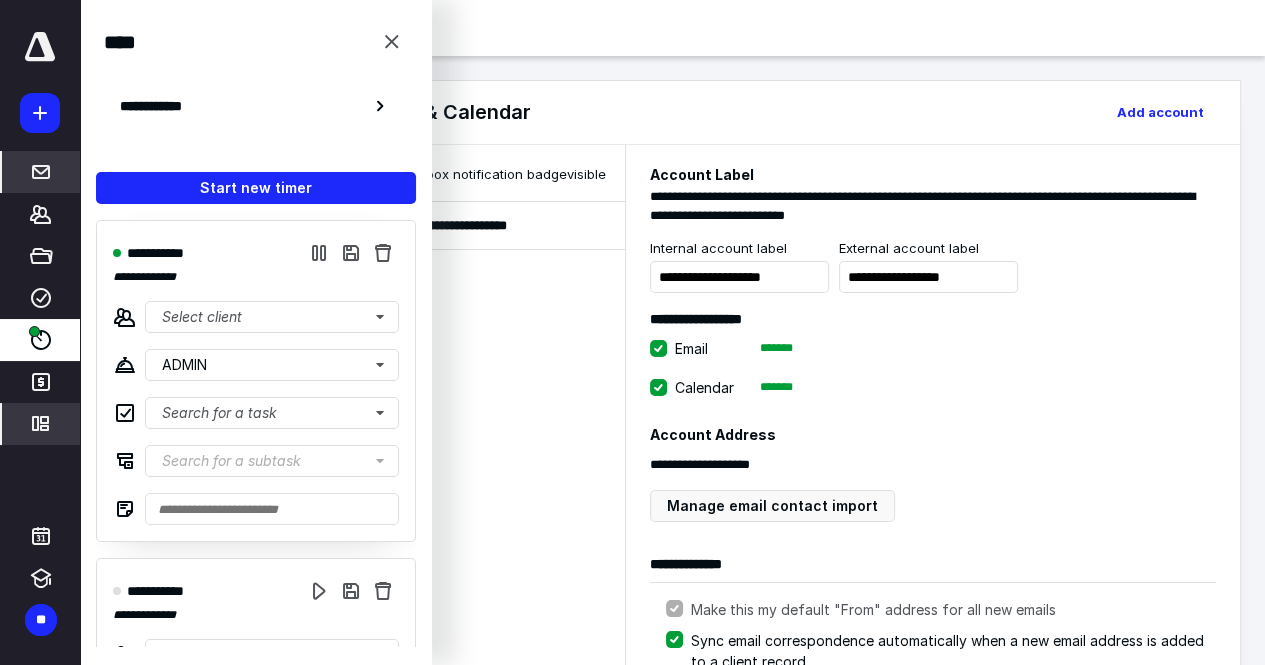 click on "Email & Calendar Add account" at bounding box center [791, 113] 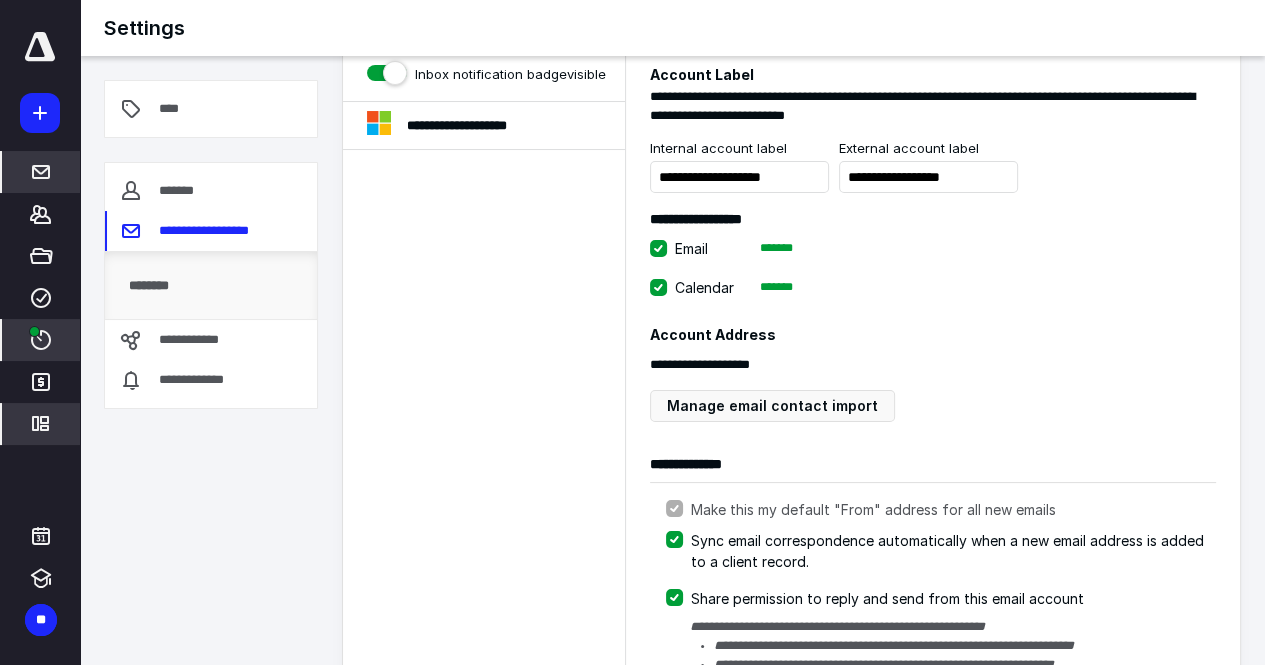 click on "****" at bounding box center [41, 340] 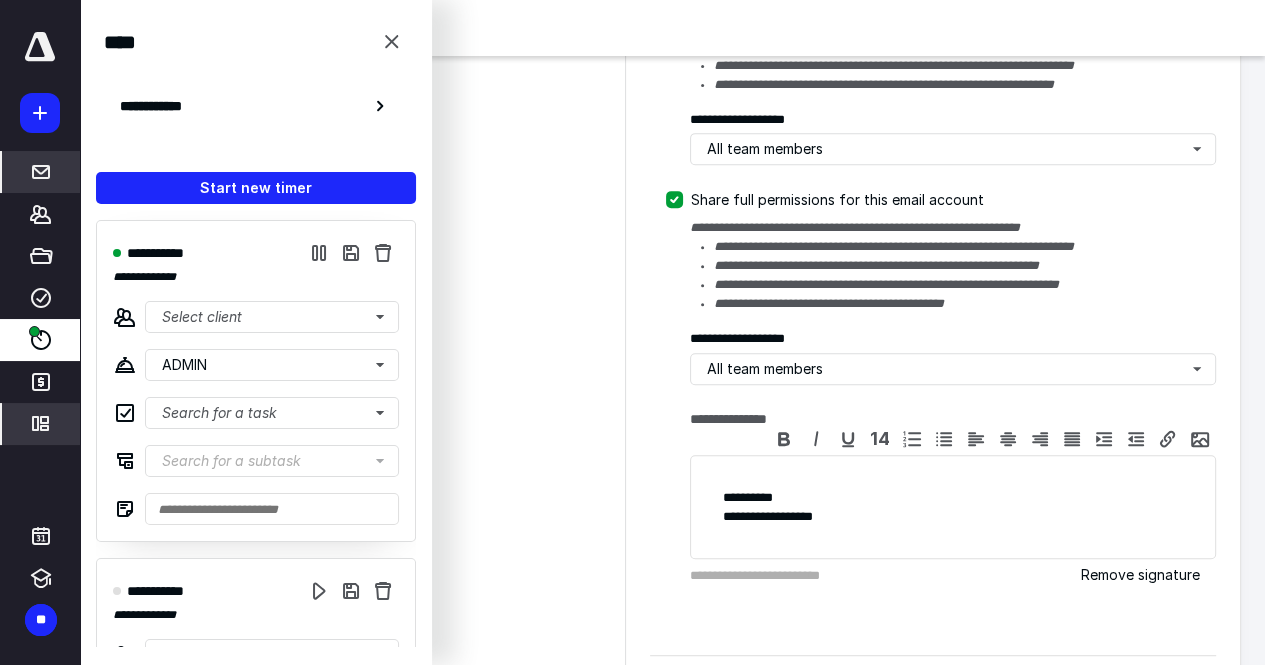 scroll, scrollTop: 756, scrollLeft: 0, axis: vertical 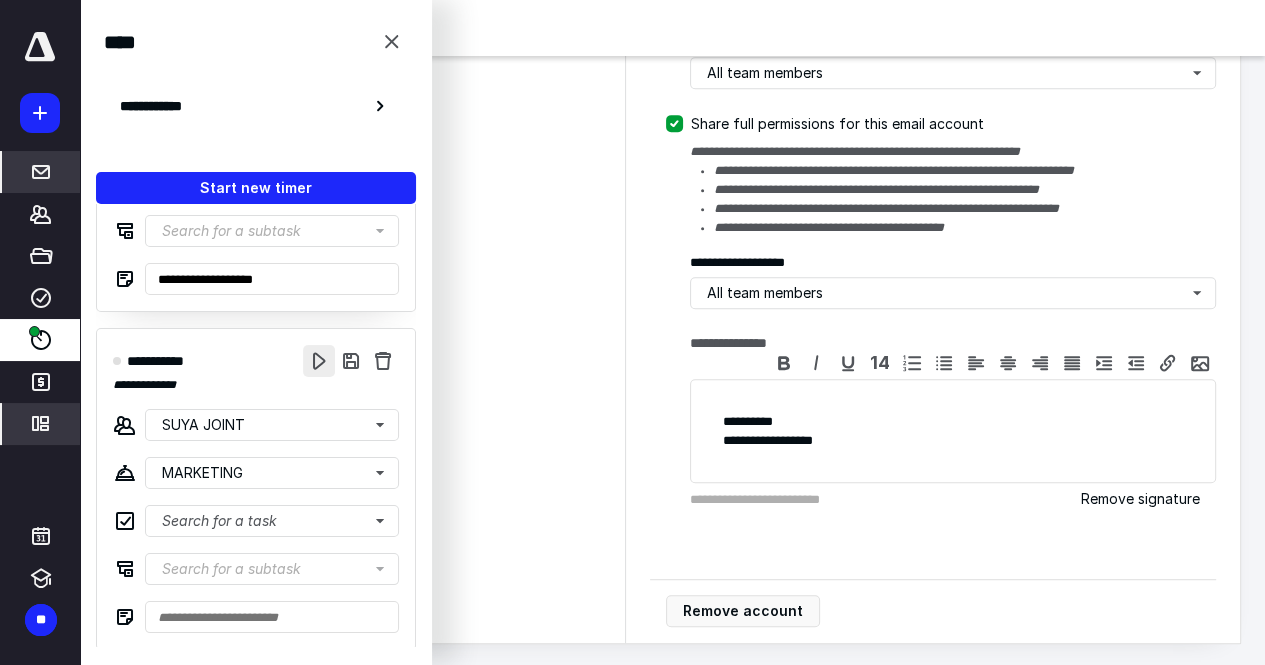 click at bounding box center (319, 361) 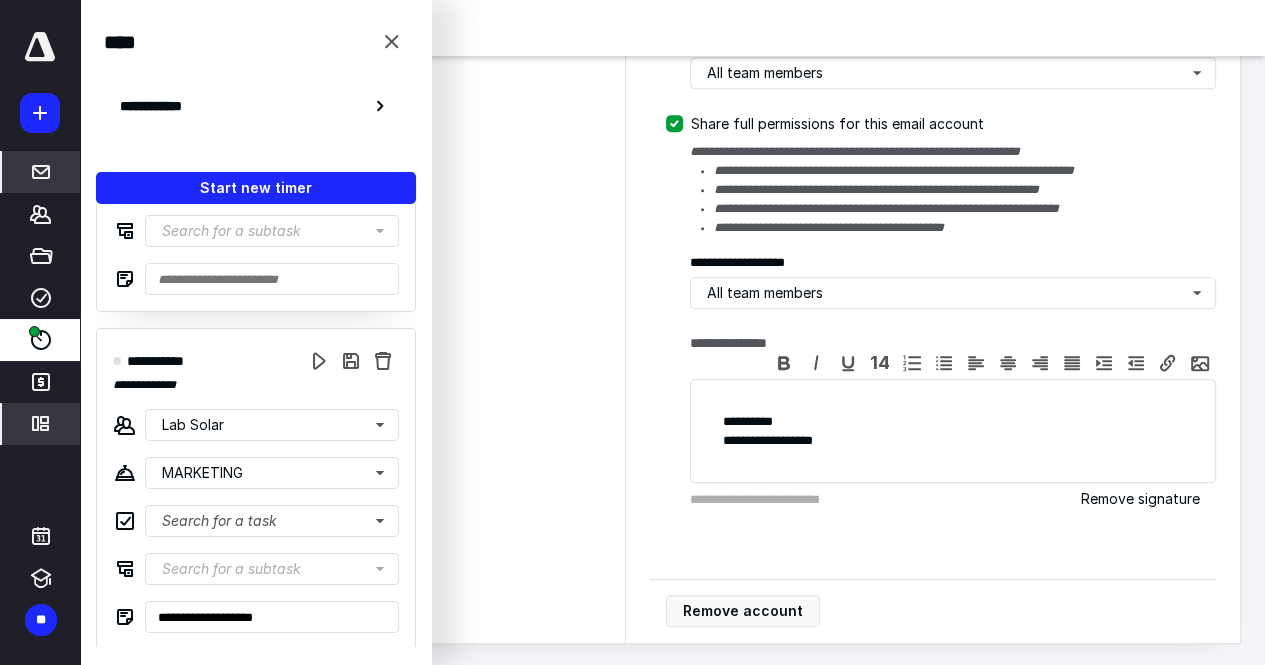 scroll, scrollTop: 0, scrollLeft: 0, axis: both 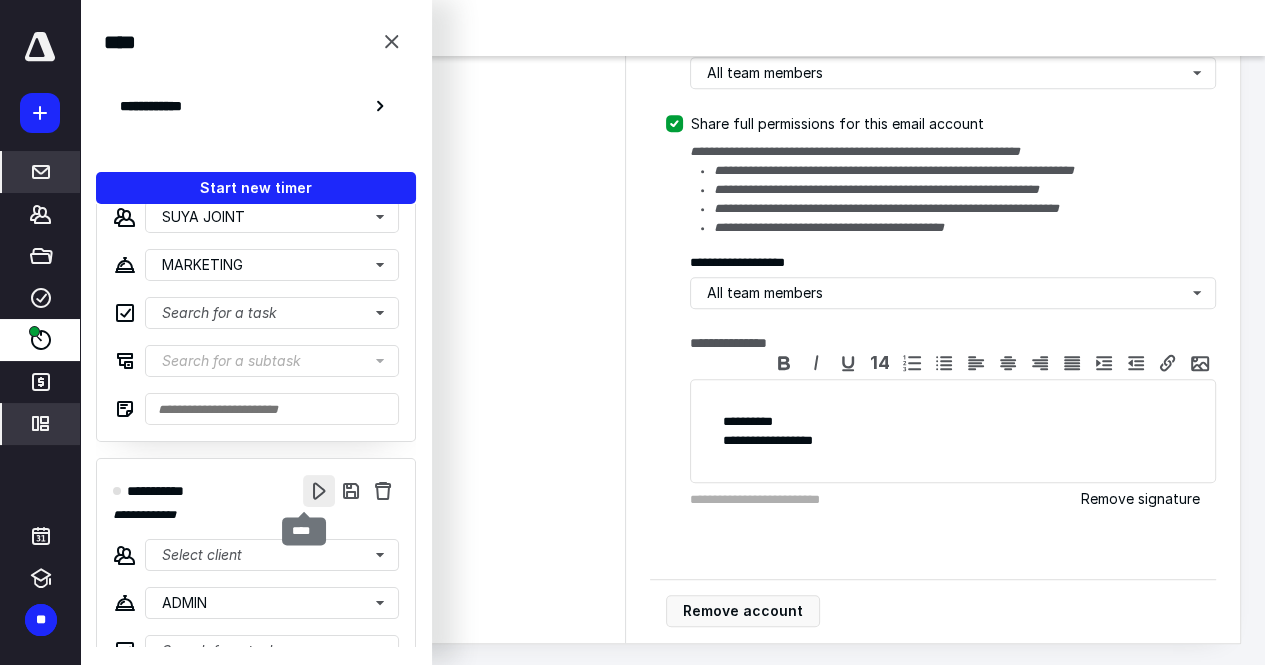 click at bounding box center (319, 491) 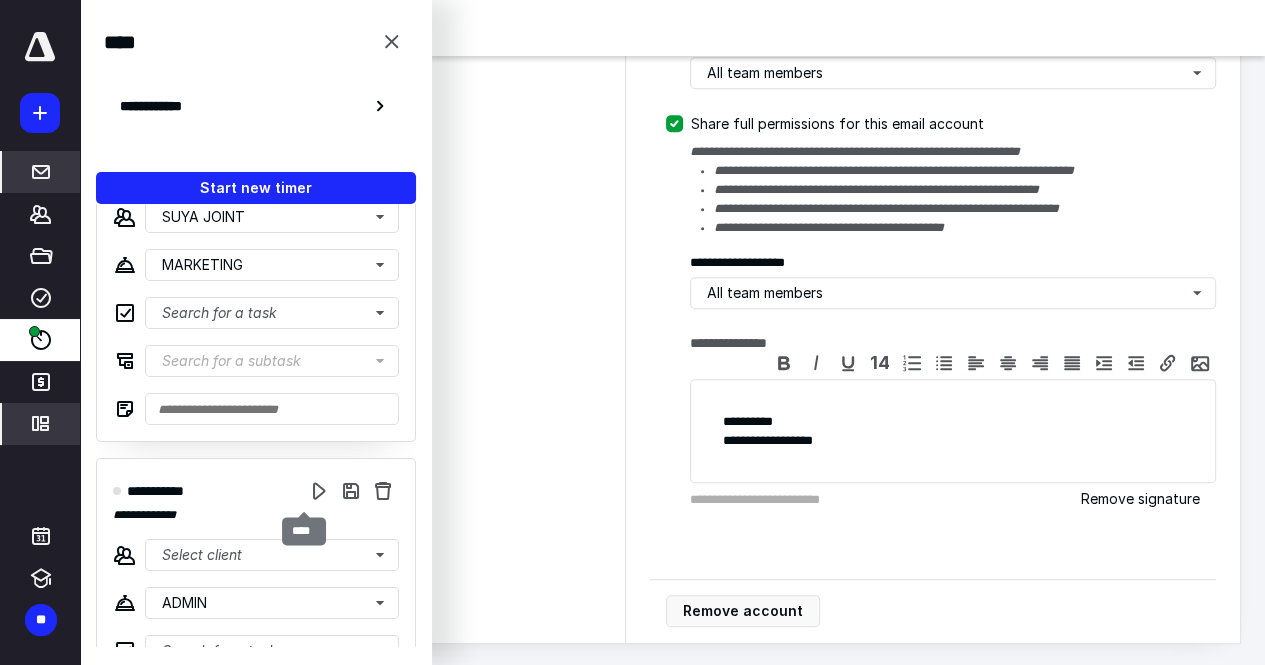 scroll, scrollTop: 0, scrollLeft: 0, axis: both 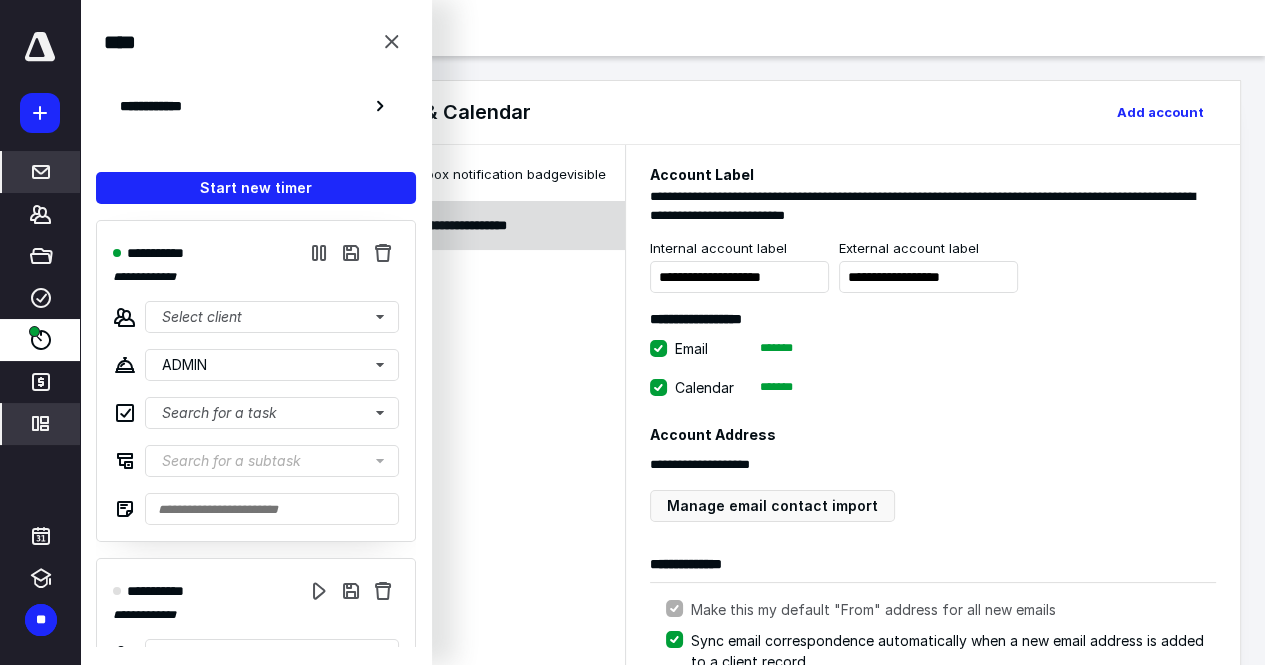 click on "**********" at bounding box center (508, 226) 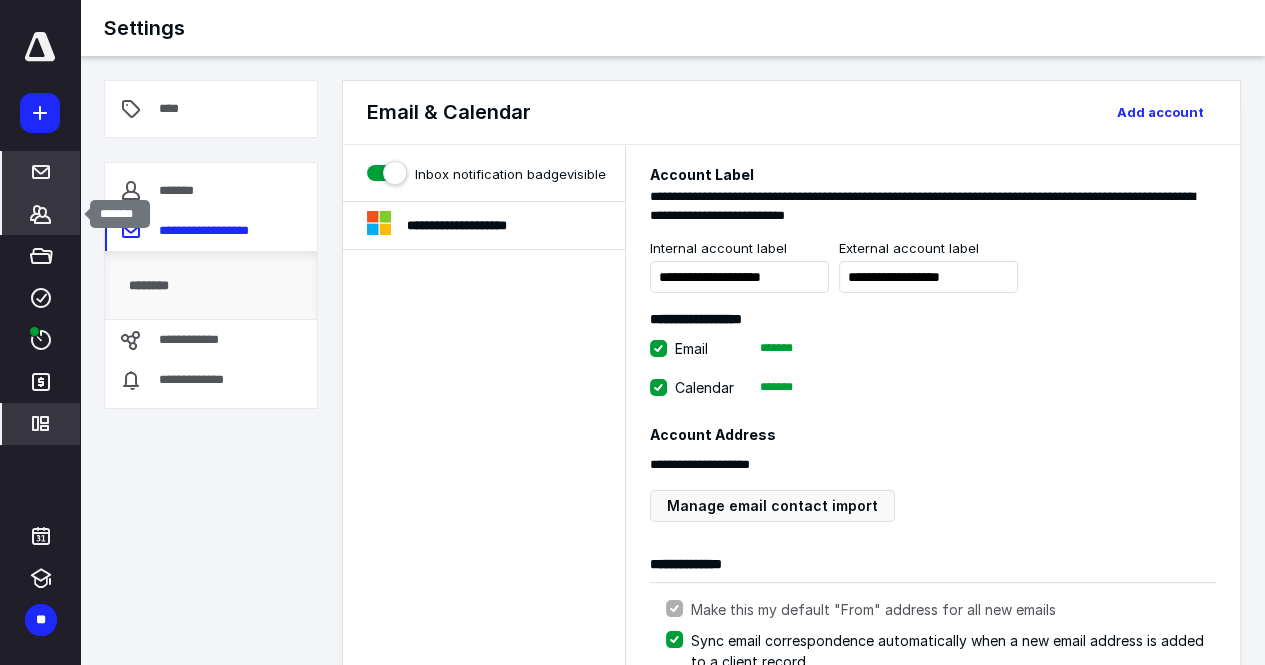 click on "*******" at bounding box center (41, 214) 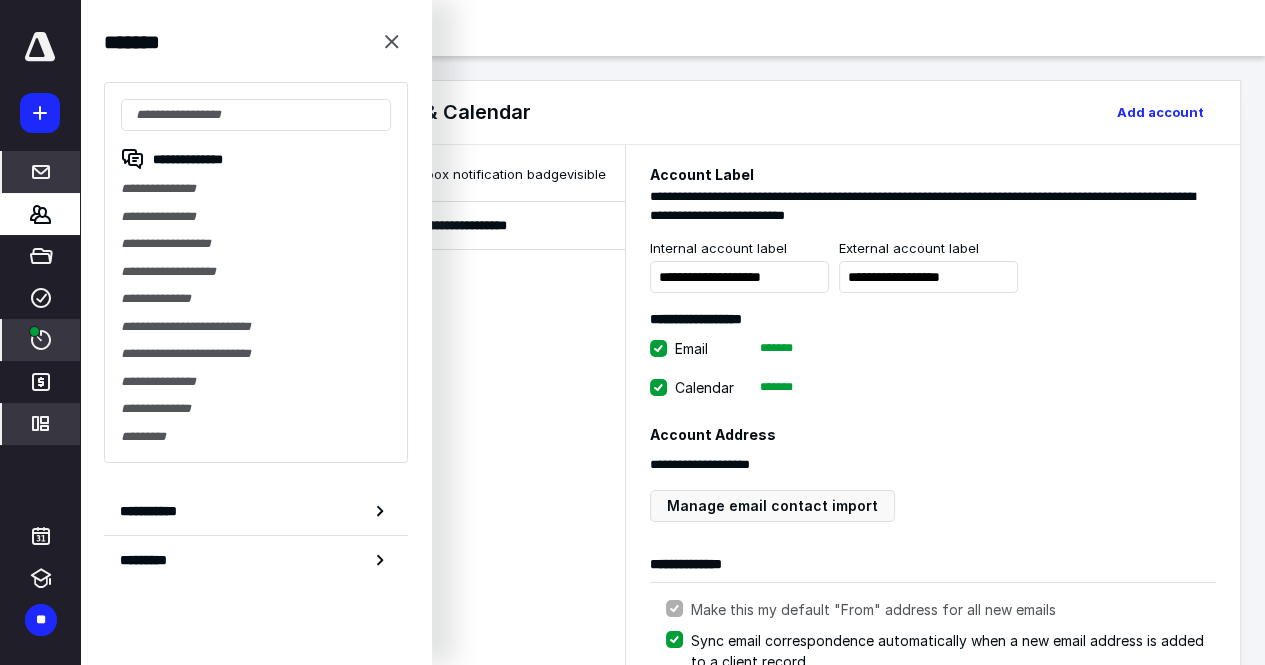 click on "****" at bounding box center (41, 340) 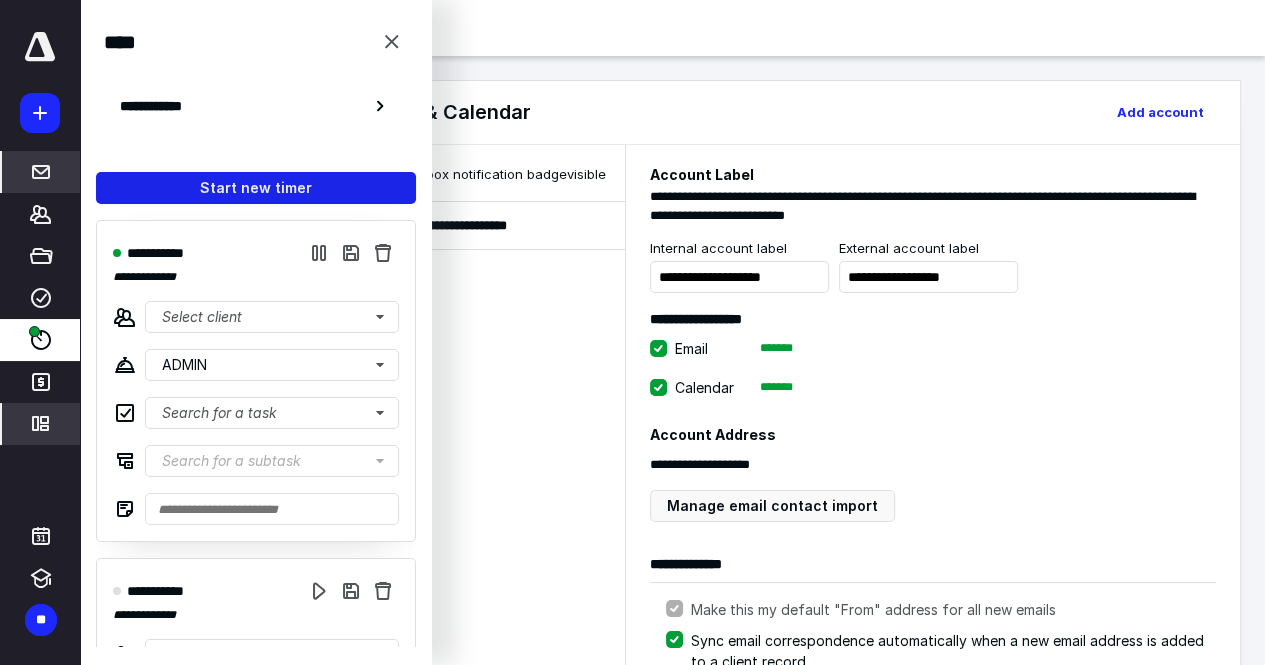 click on "Start new timer" at bounding box center [256, 188] 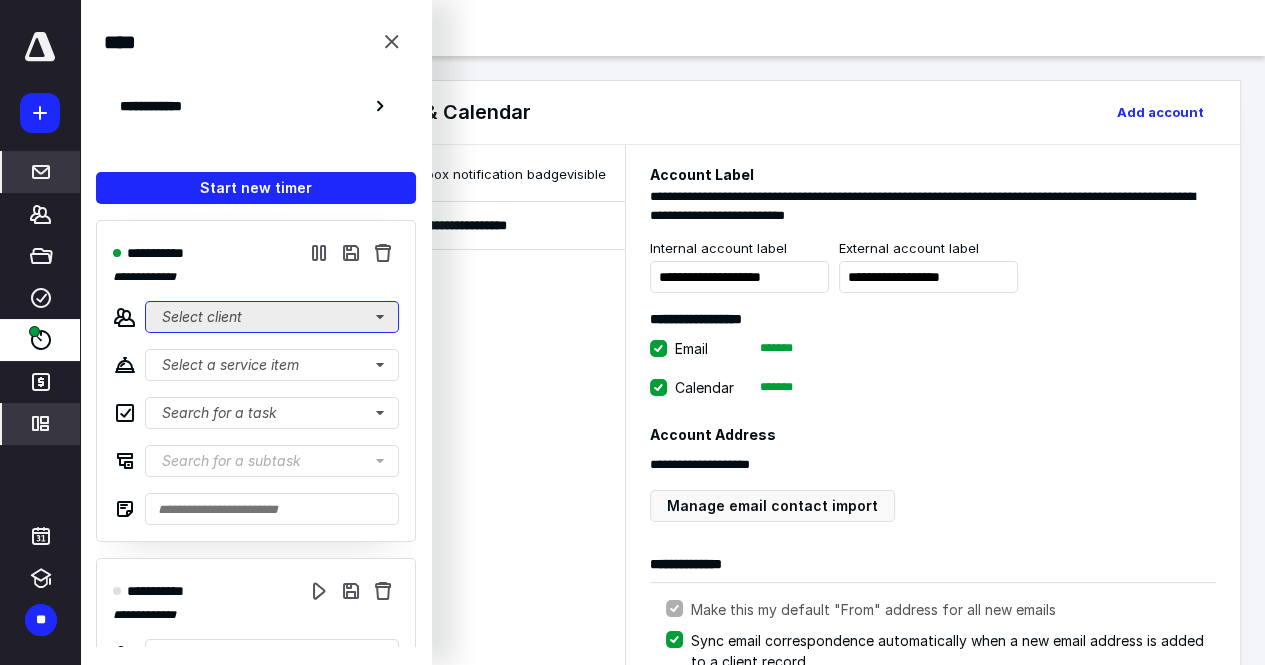 click on "Select client" at bounding box center [272, 317] 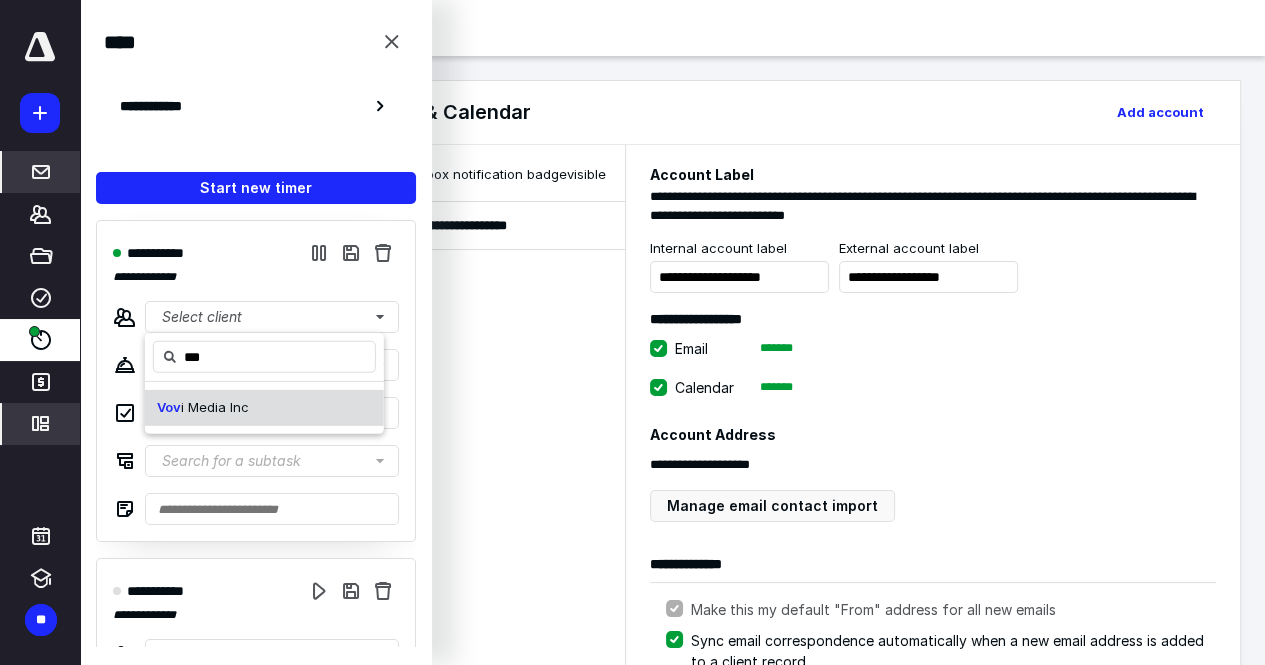 click on "i Media Inc" at bounding box center (215, 407) 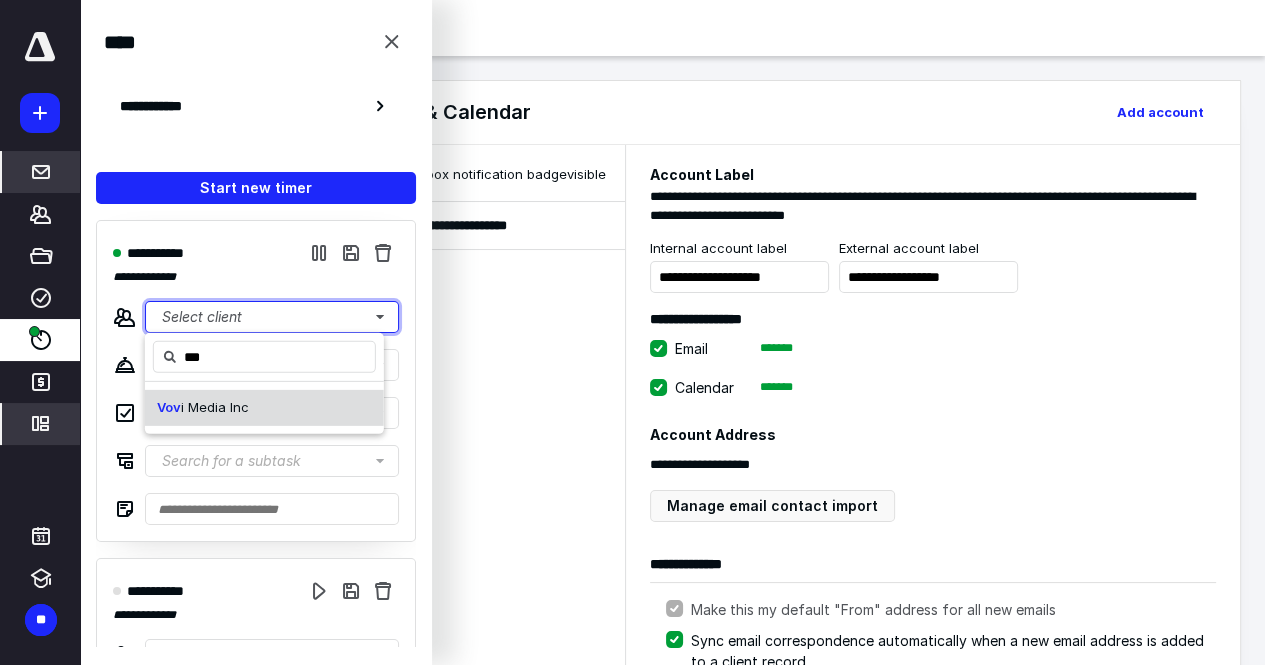 type 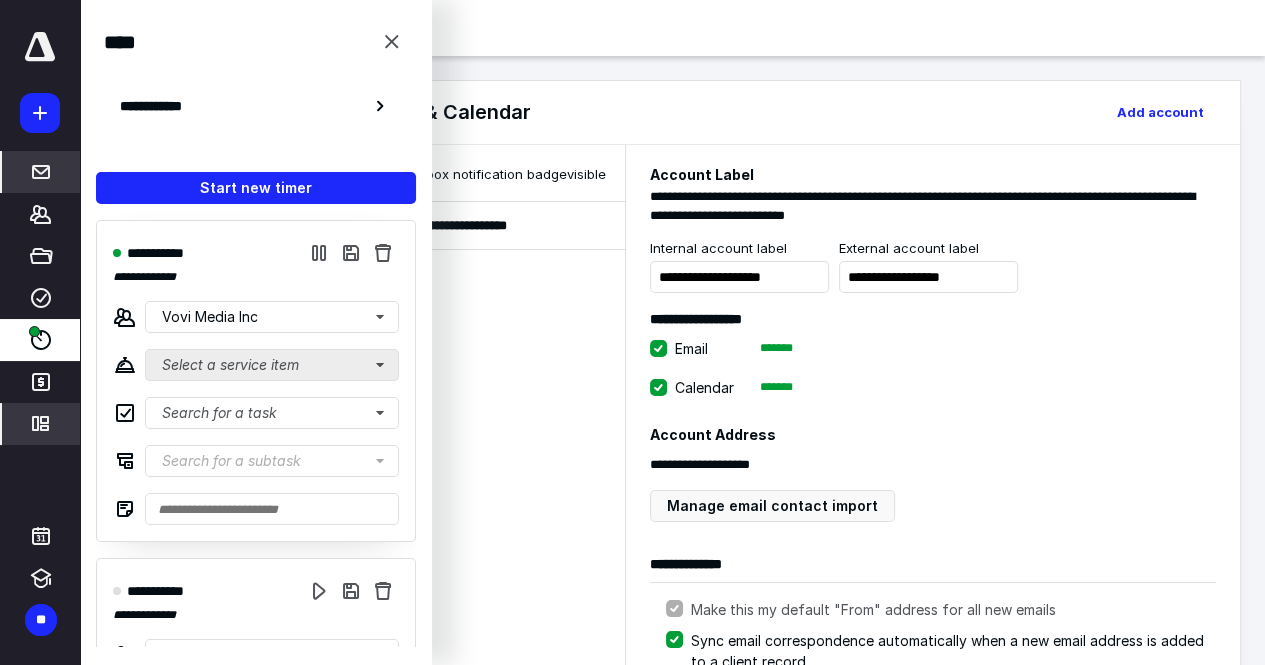 click on "**********" at bounding box center [256, 381] 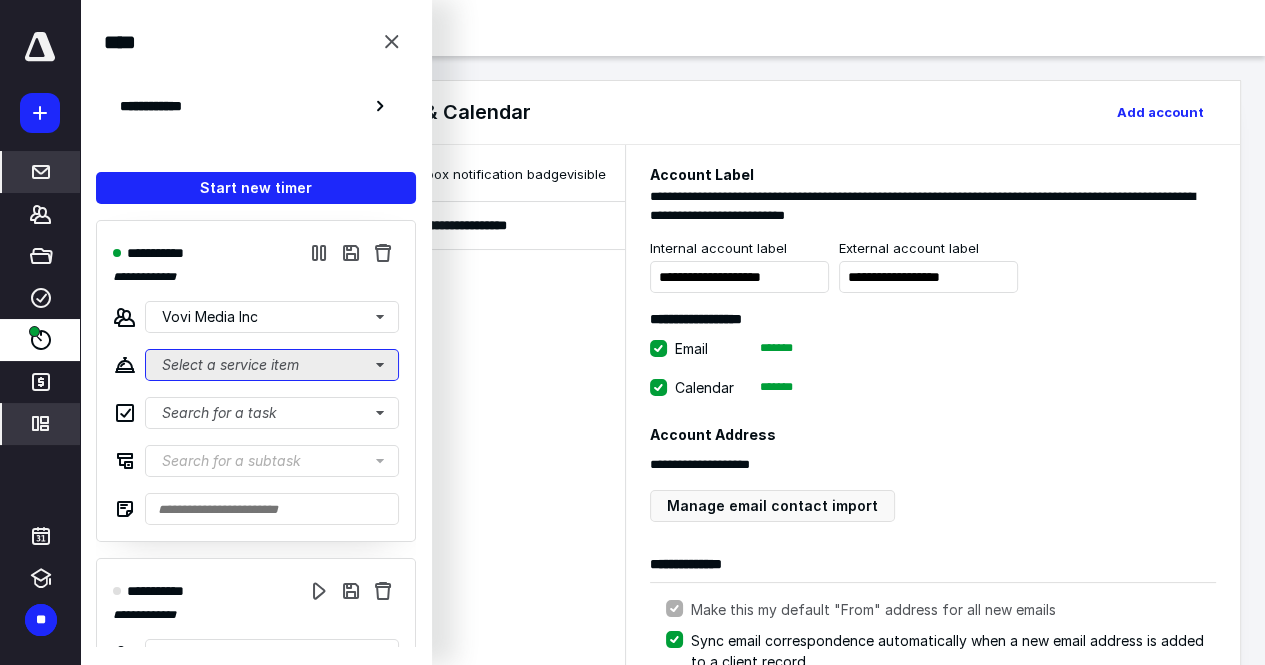 click on "Select a service item" at bounding box center [272, 365] 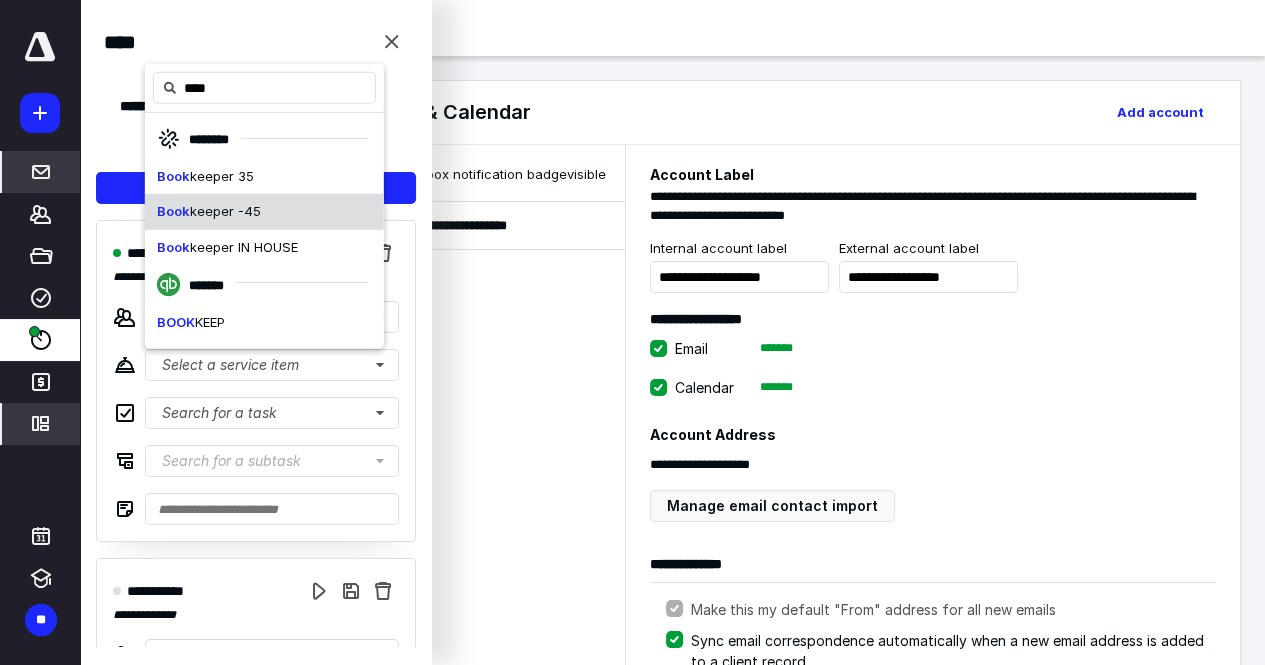 click on "Book keeper -45" at bounding box center [264, 212] 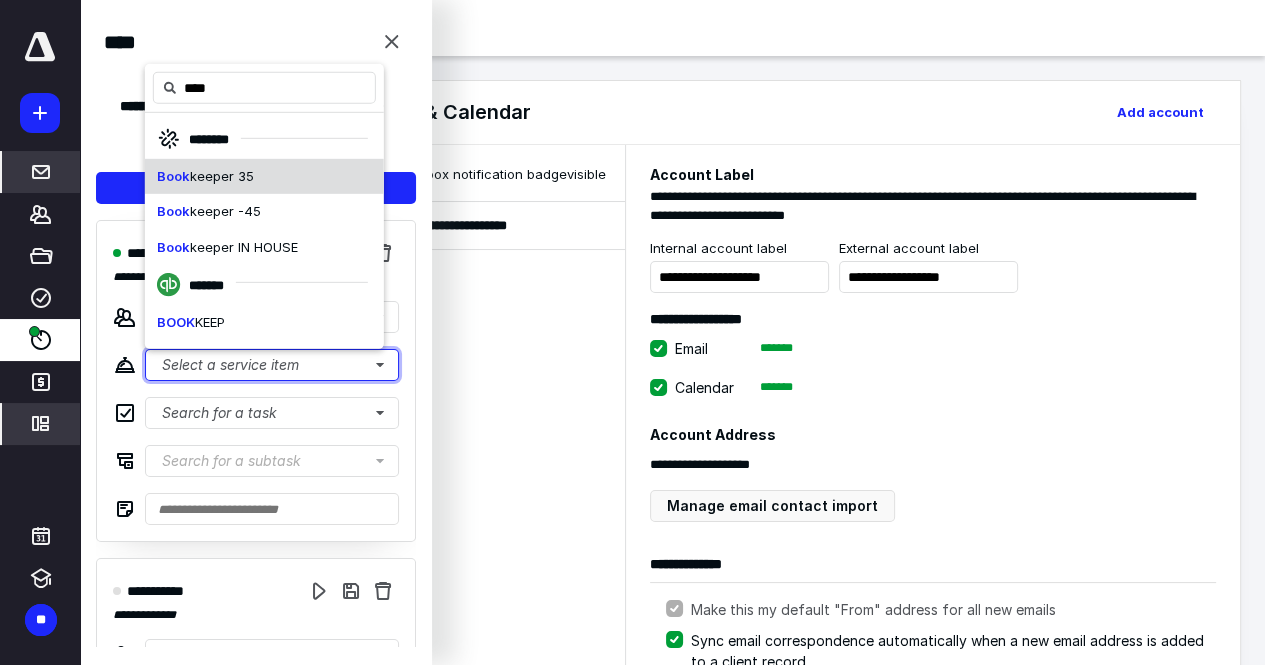 type 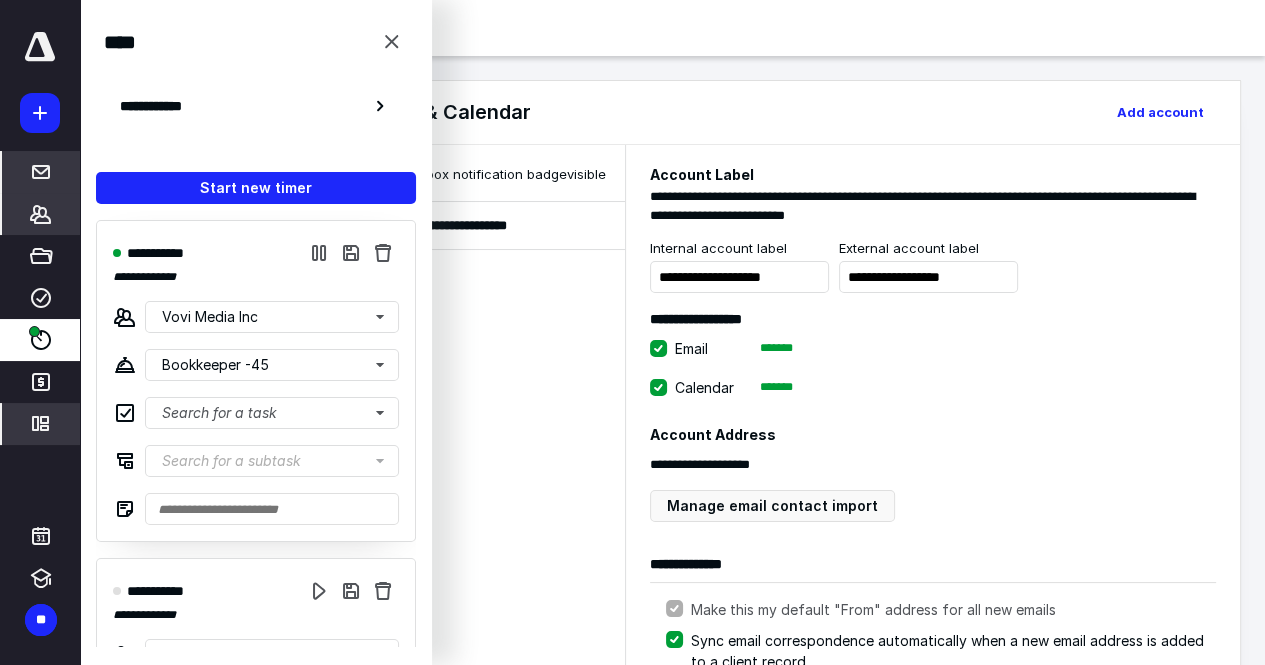 click on "*******" at bounding box center (41, 214) 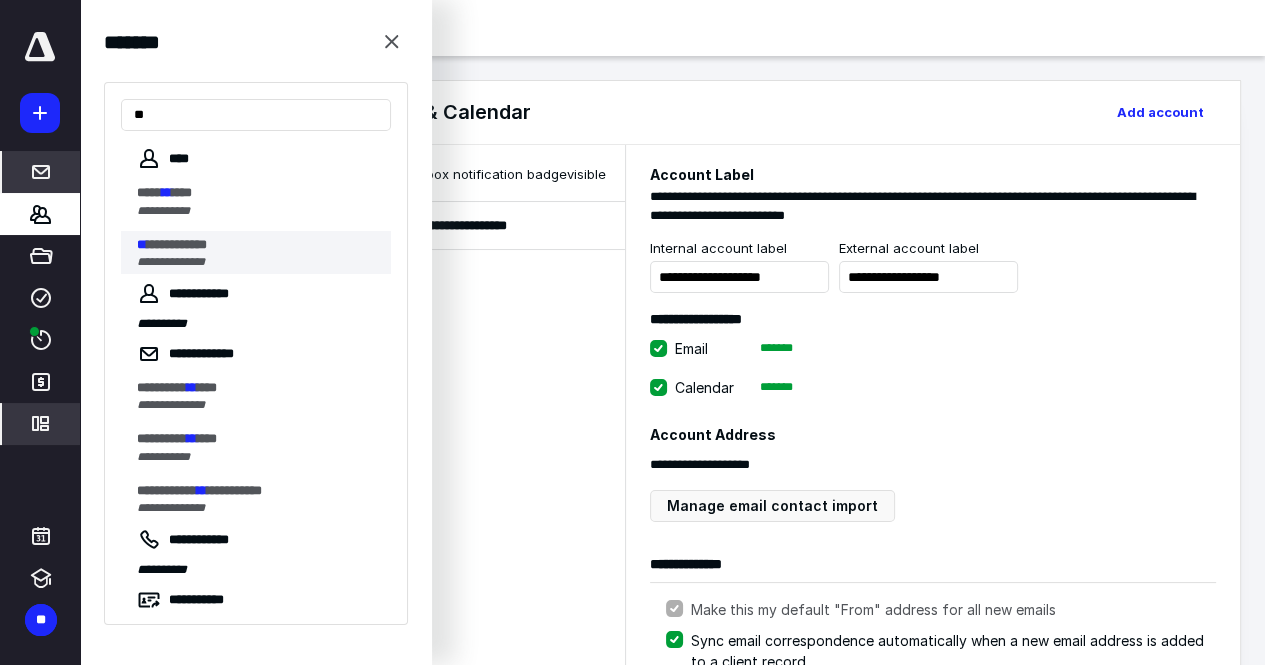 type on "**" 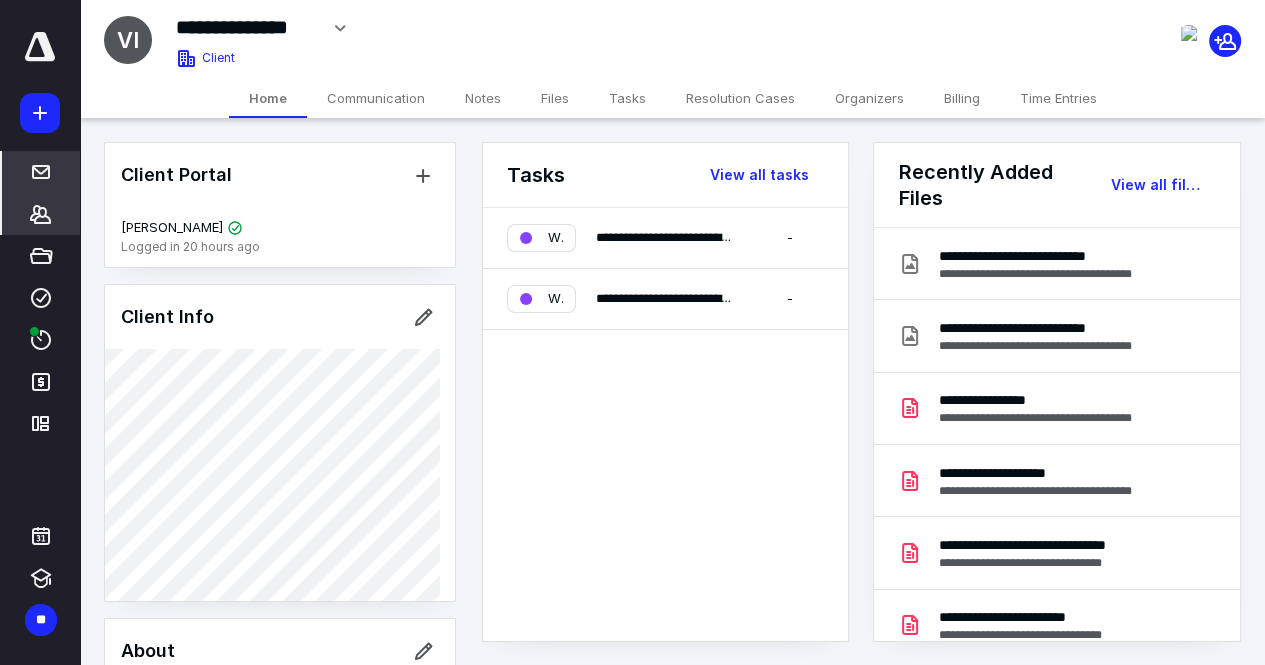 click on "Communication" at bounding box center [376, 98] 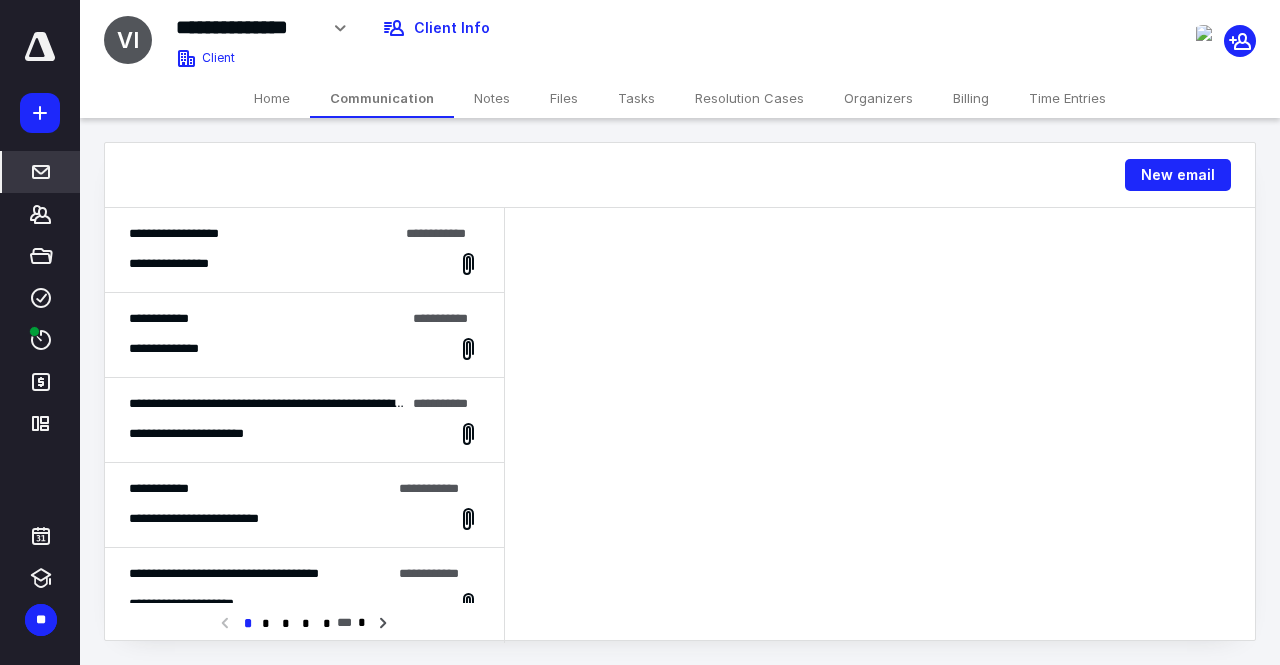 click on "Home" at bounding box center [272, 98] 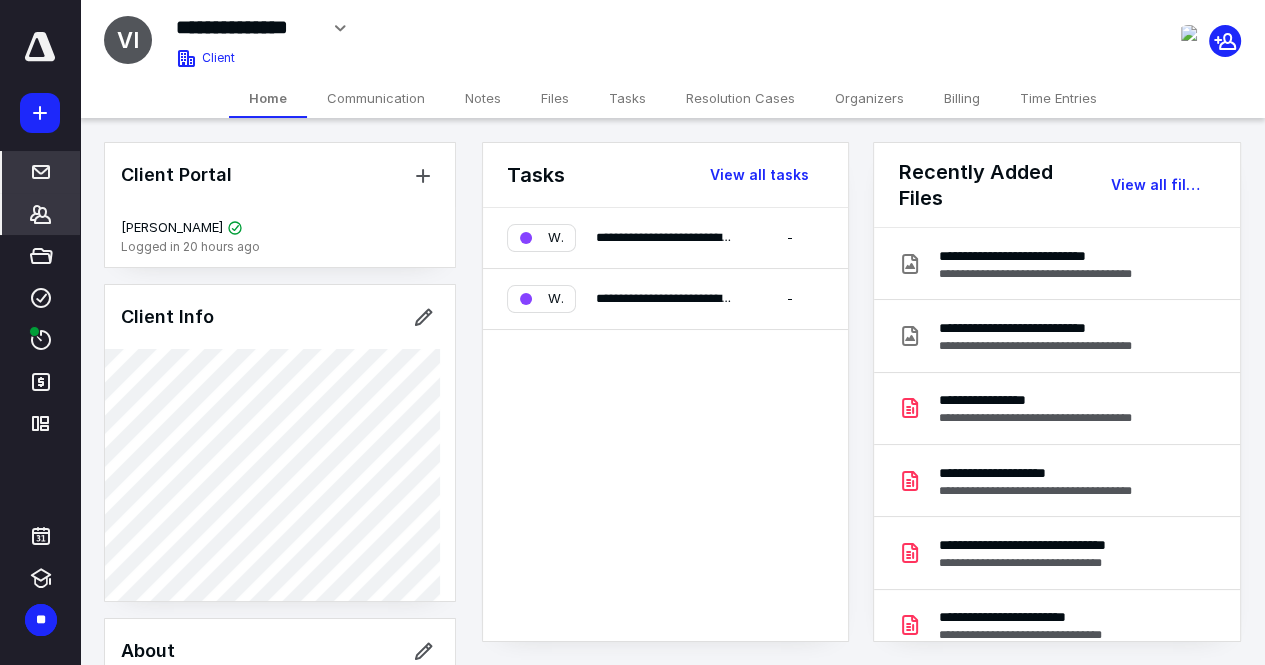 click on "Files" at bounding box center (555, 98) 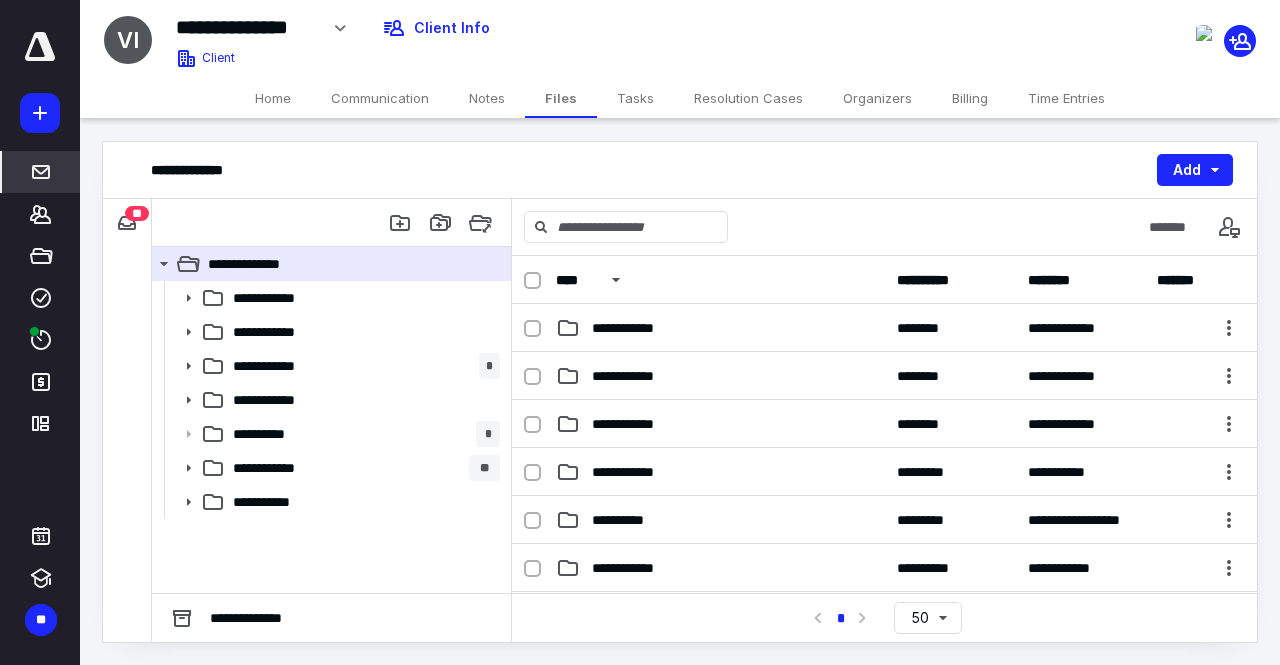 click on "**" at bounding box center [137, 213] 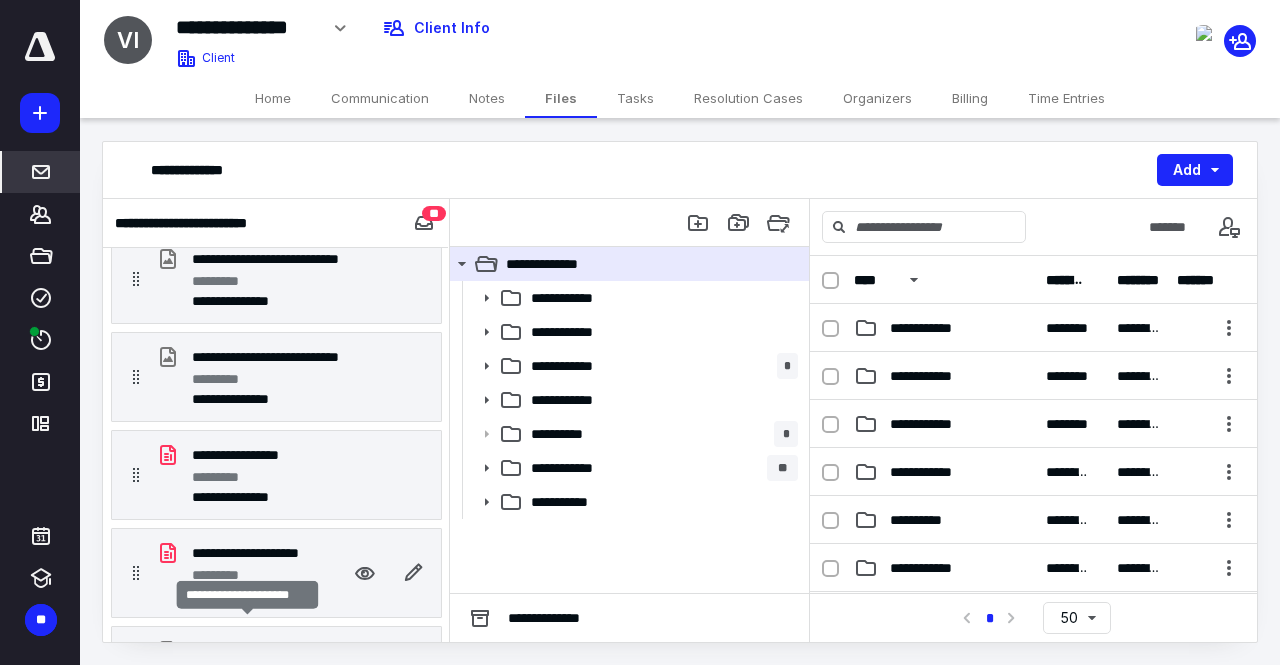 scroll, scrollTop: 0, scrollLeft: 0, axis: both 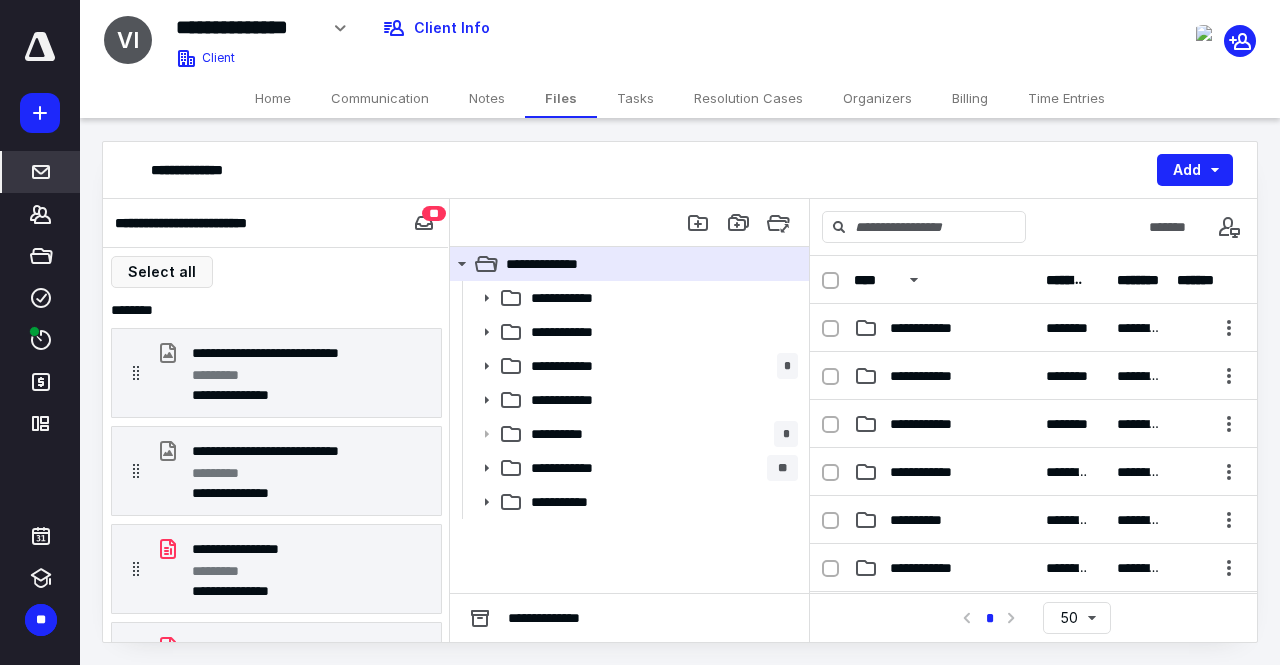 drag, startPoint x: 411, startPoint y: 94, endPoint x: 476, endPoint y: 59, distance: 73.82411 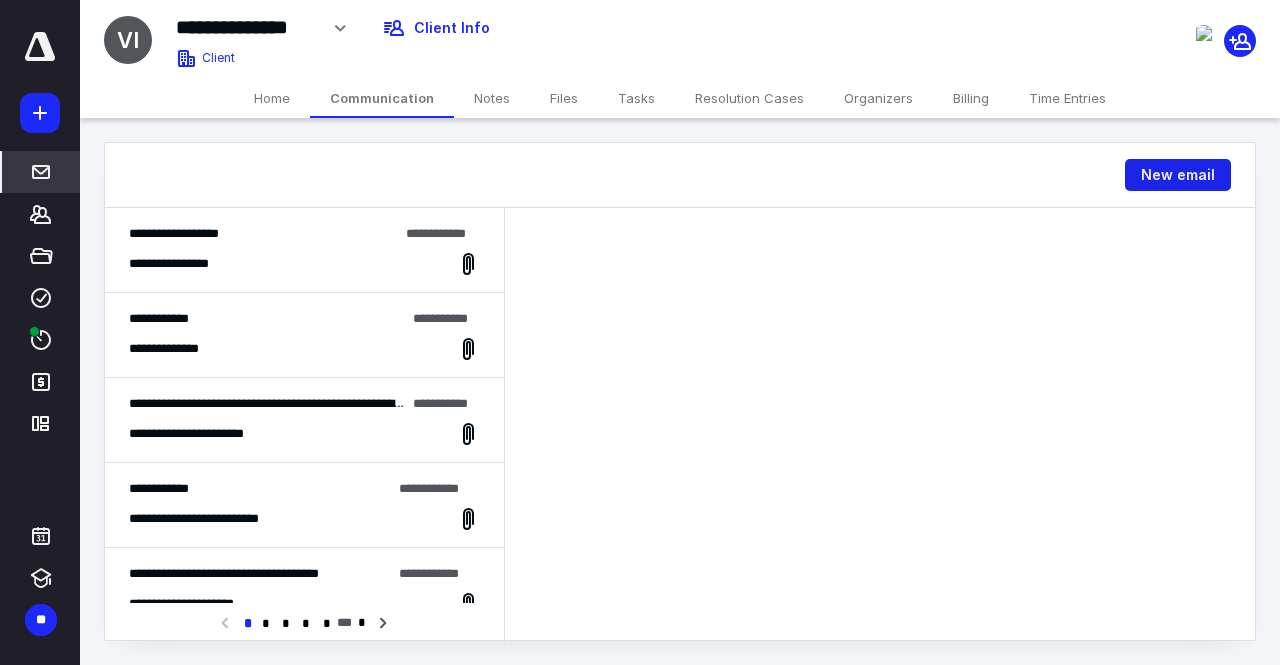 click on "New email" at bounding box center [1178, 175] 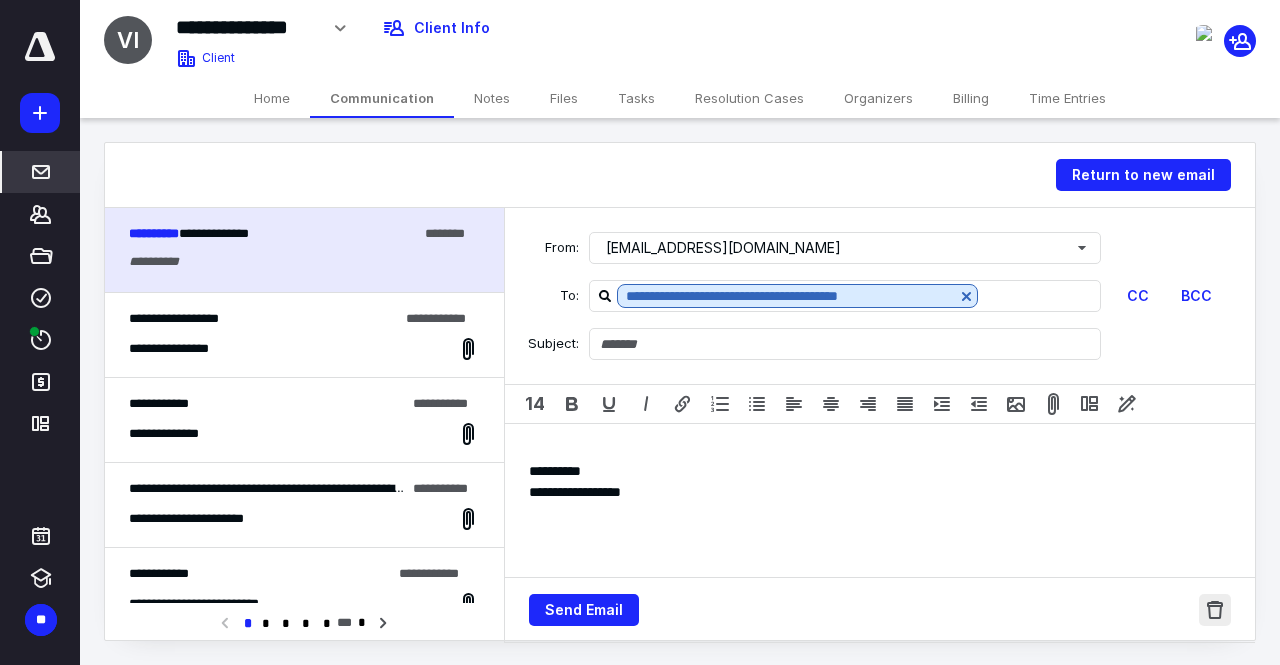 click at bounding box center (1215, 610) 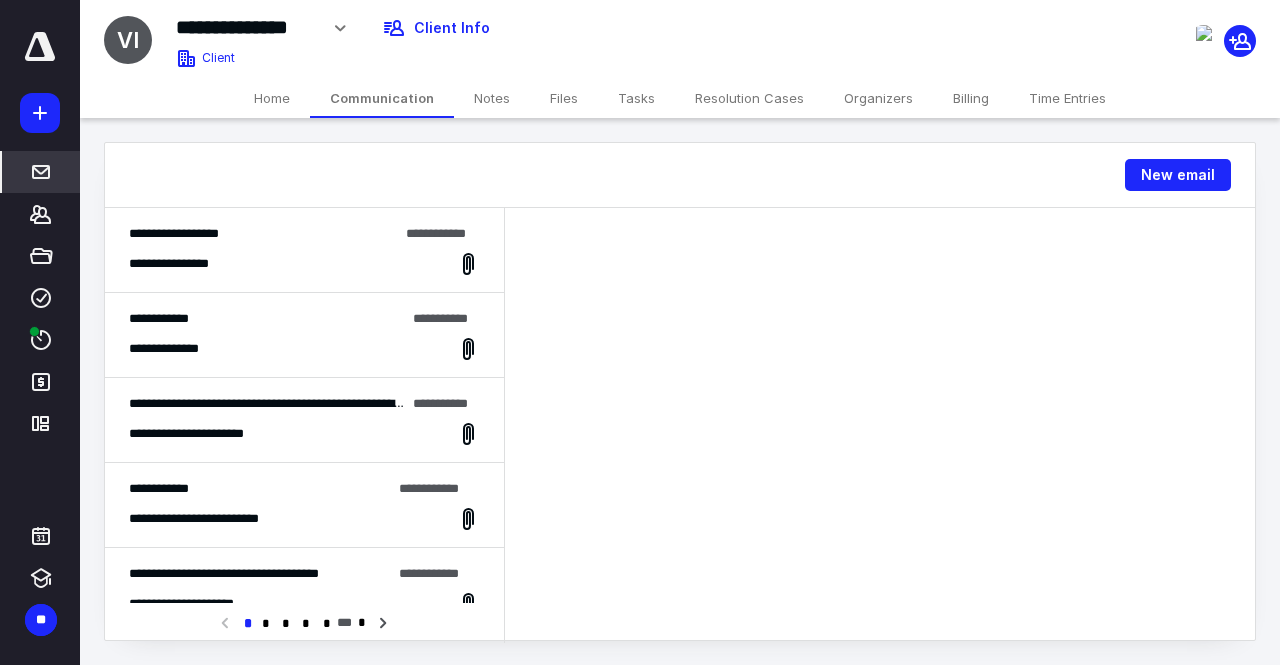 click on "**********" at bounding box center (304, 264) 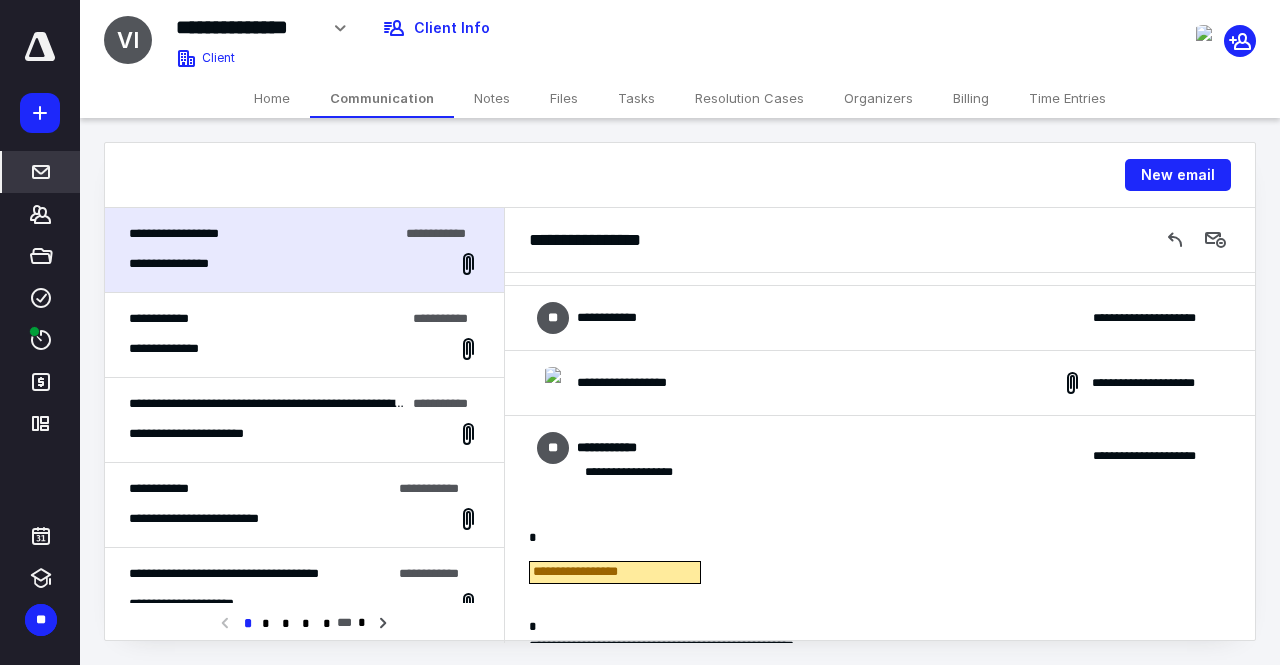 scroll, scrollTop: 712, scrollLeft: 0, axis: vertical 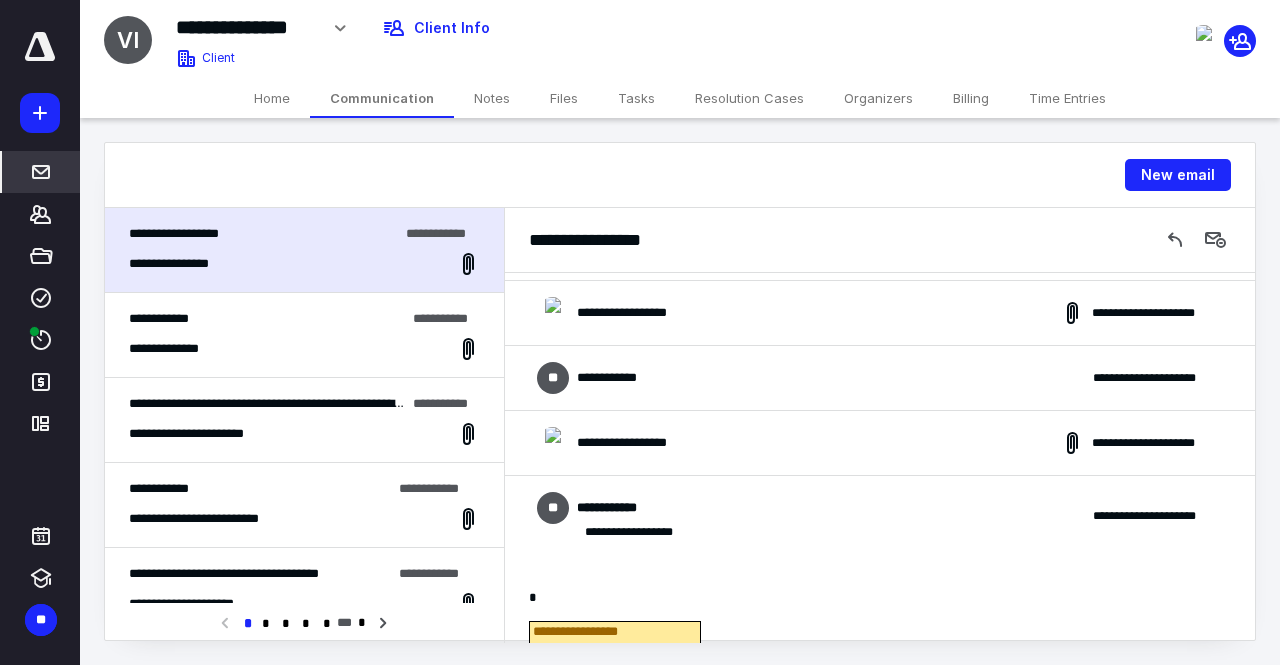 click on "**********" at bounding box center [880, 443] 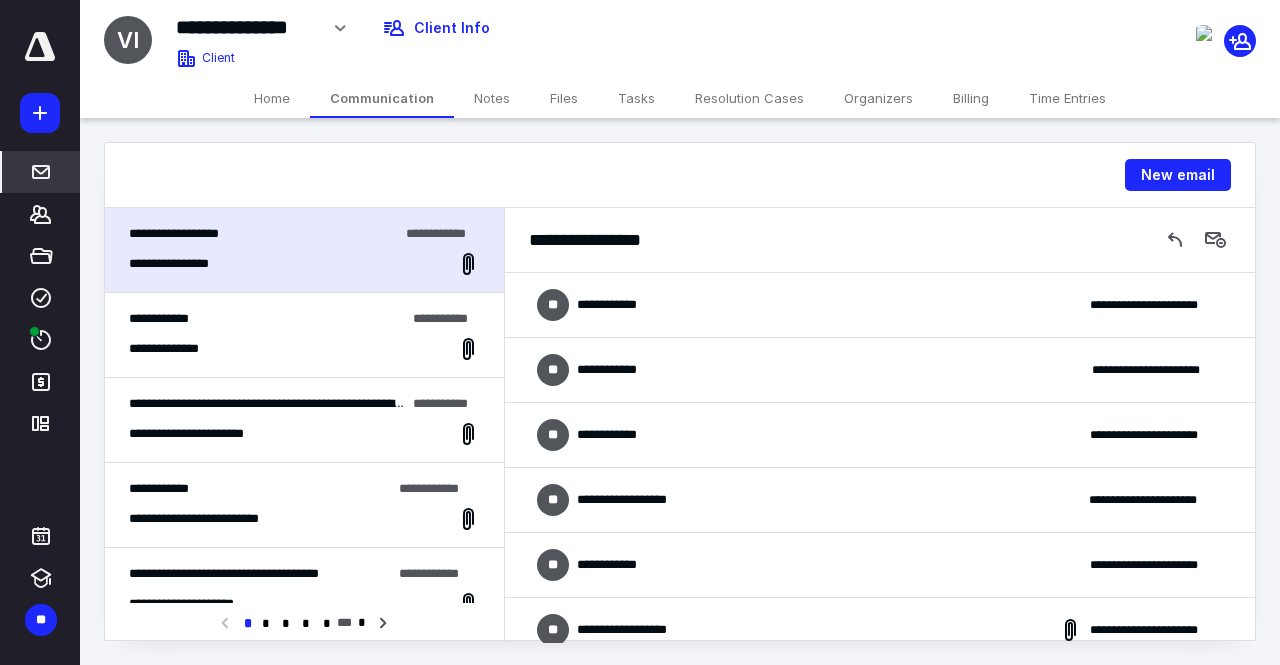 scroll, scrollTop: 400, scrollLeft: 0, axis: vertical 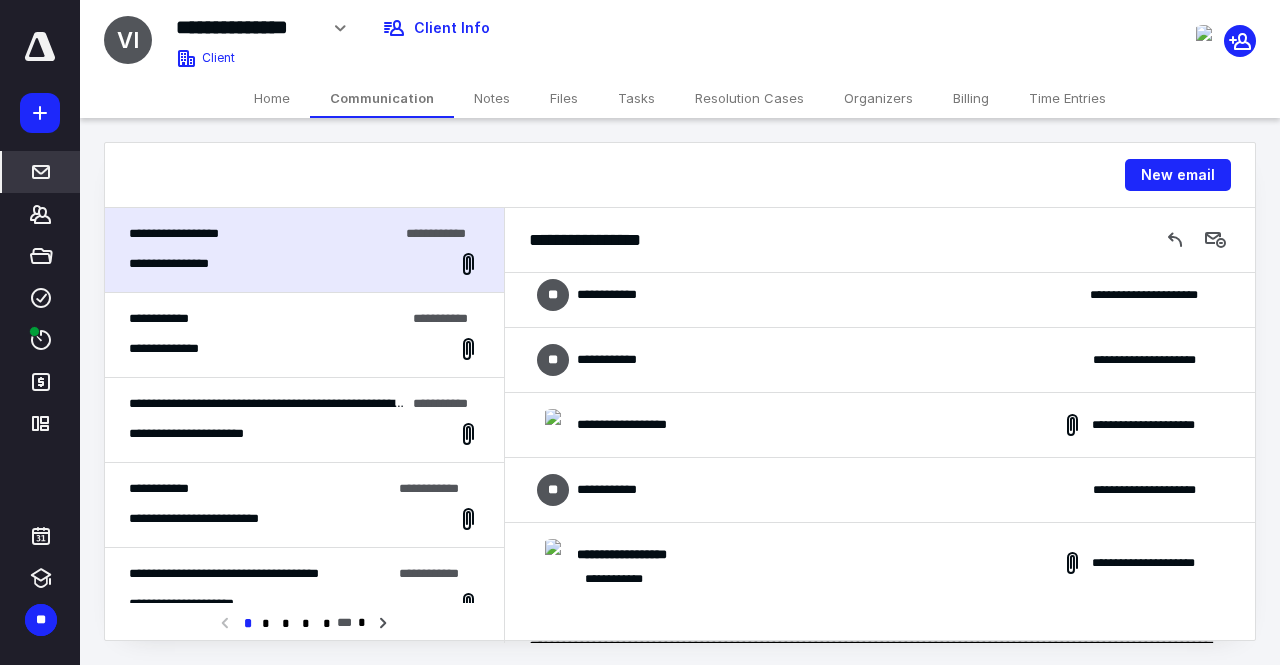 click on "**********" at bounding box center (880, 295) 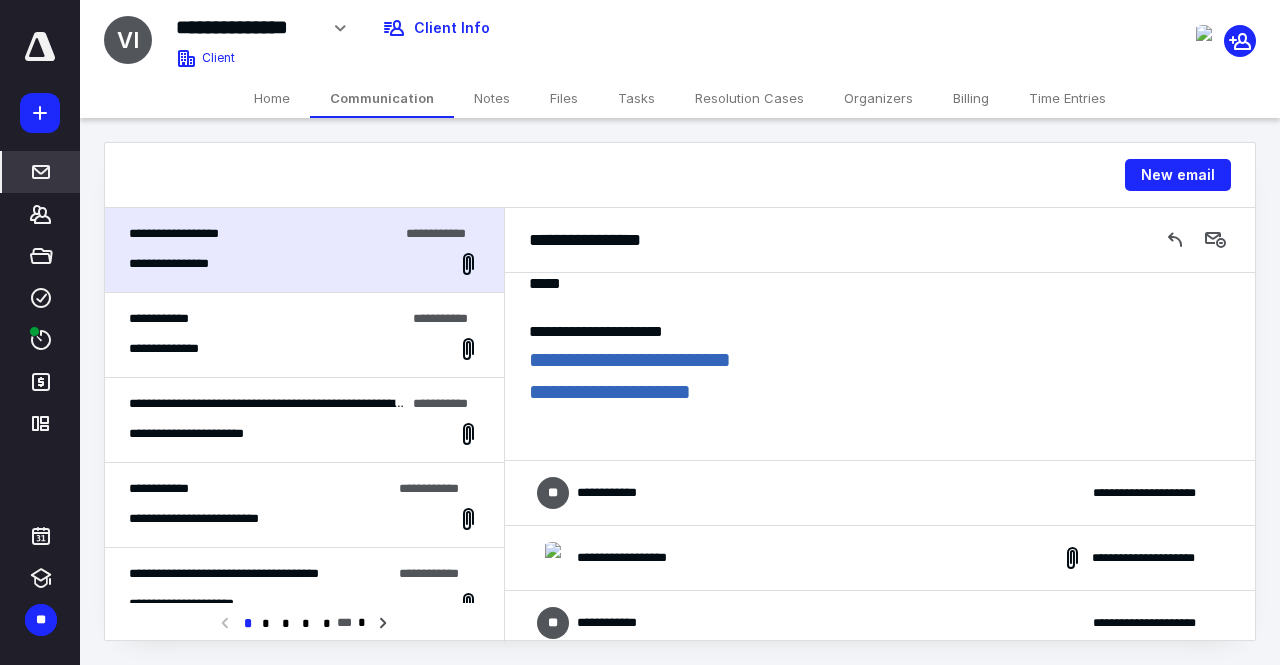scroll, scrollTop: 900, scrollLeft: 0, axis: vertical 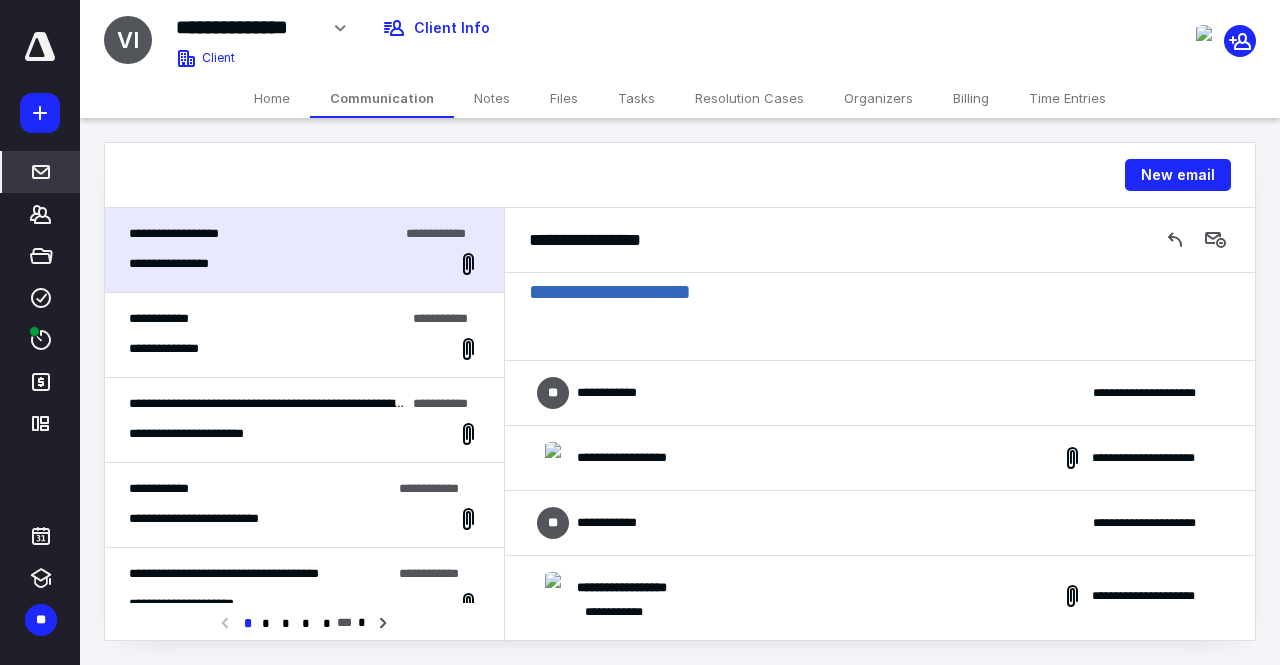 click on "**********" at bounding box center (880, 393) 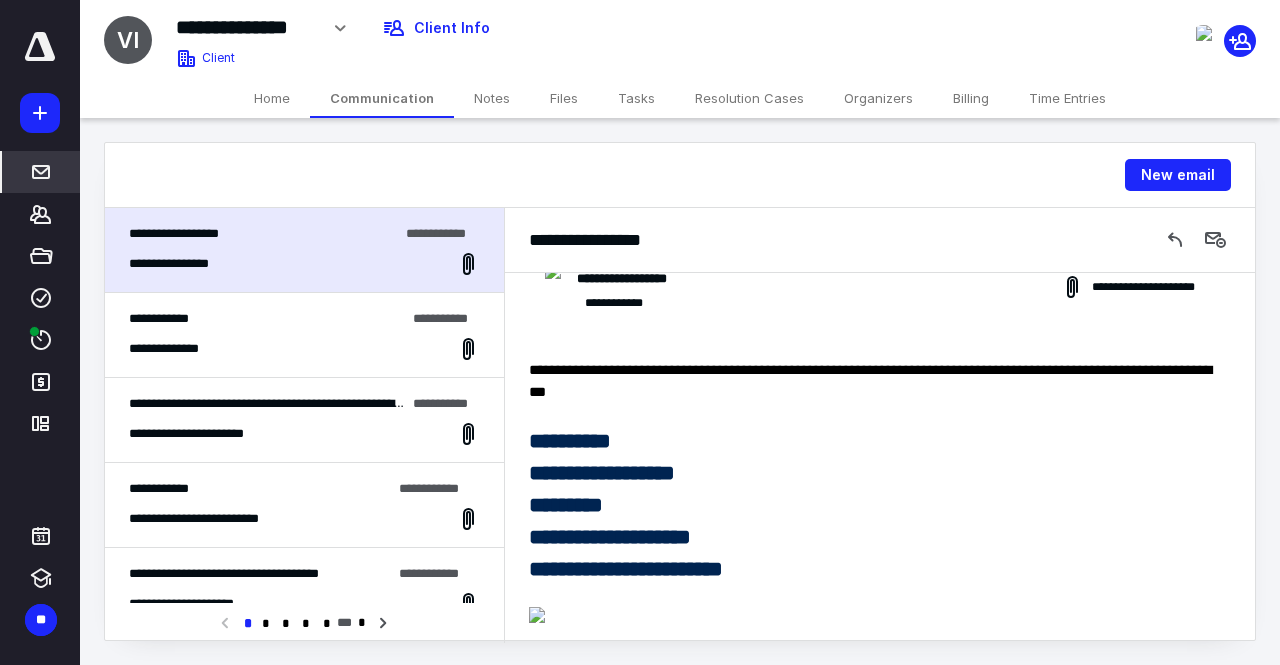 scroll, scrollTop: 1600, scrollLeft: 0, axis: vertical 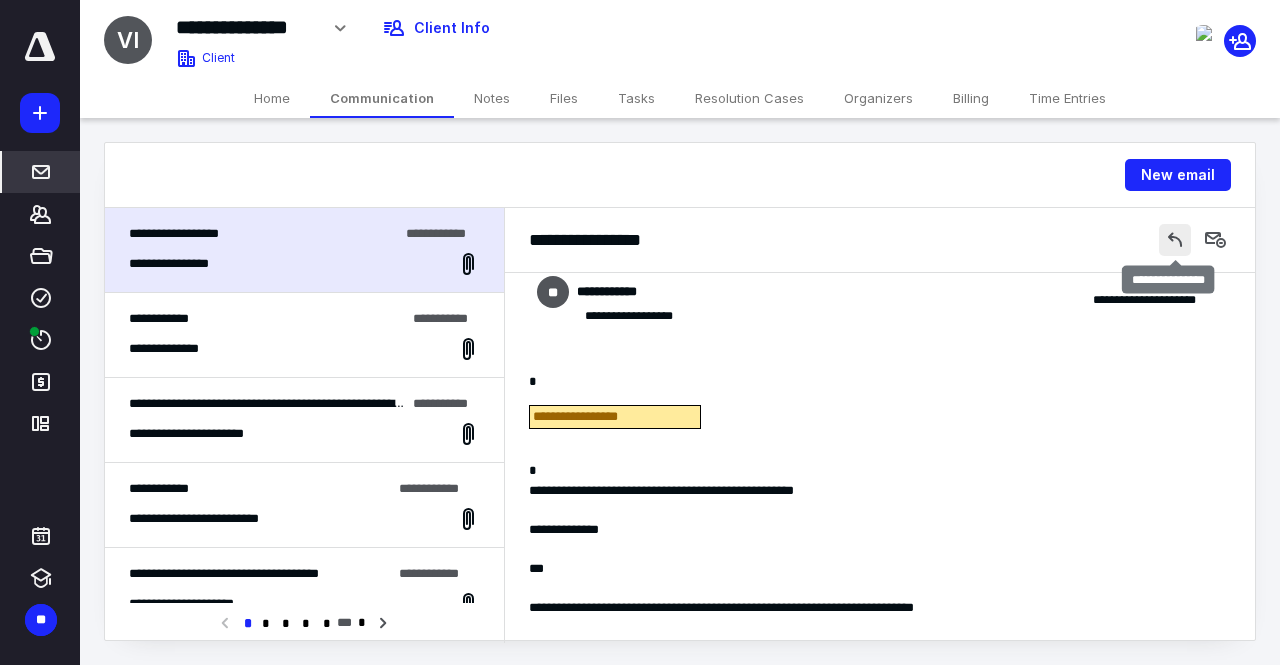 click at bounding box center (1175, 240) 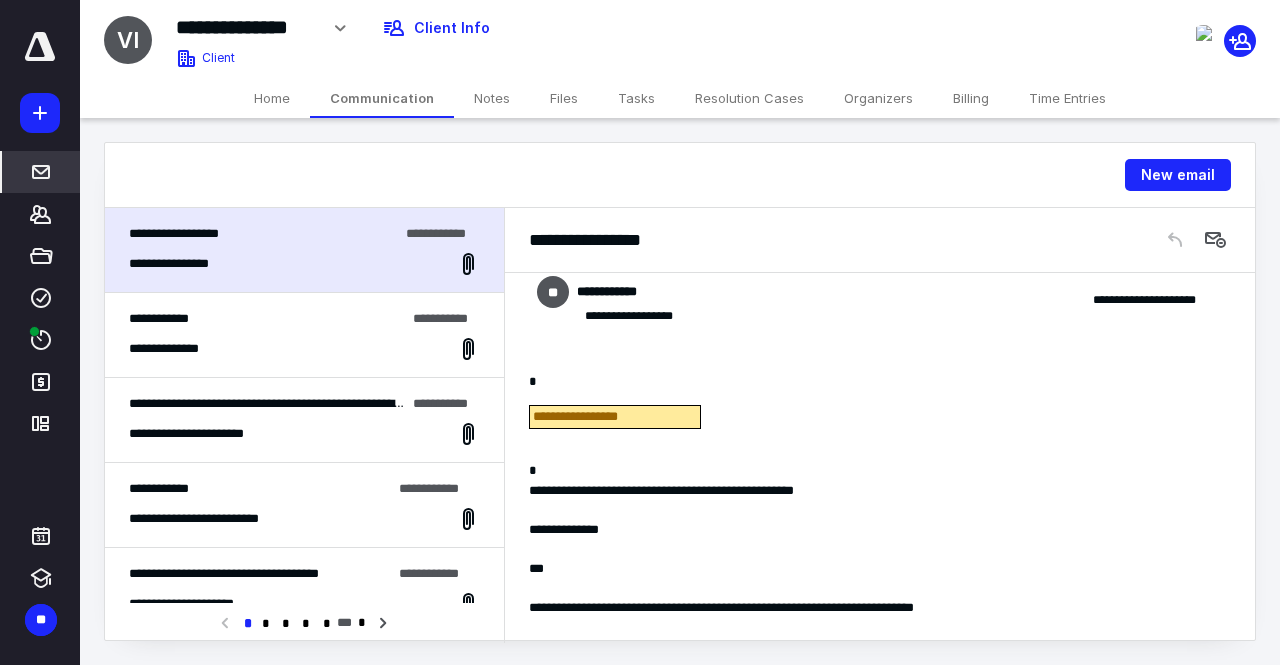 scroll, scrollTop: 3292, scrollLeft: 0, axis: vertical 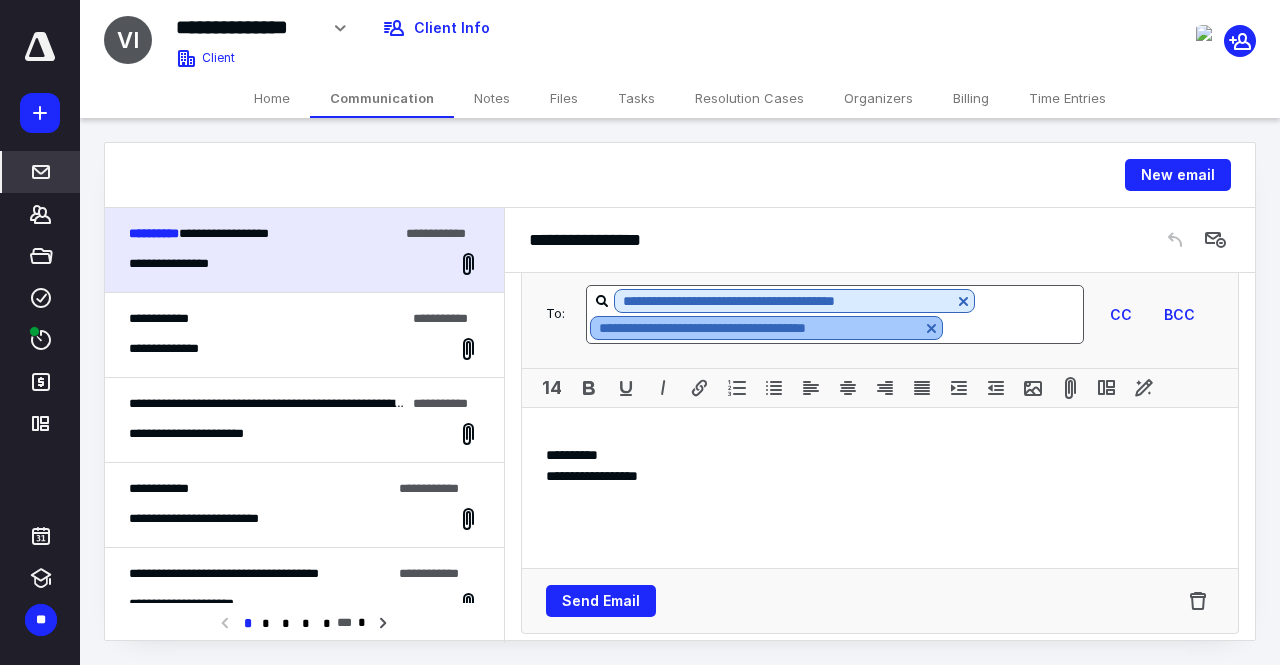 click at bounding box center [931, 328] 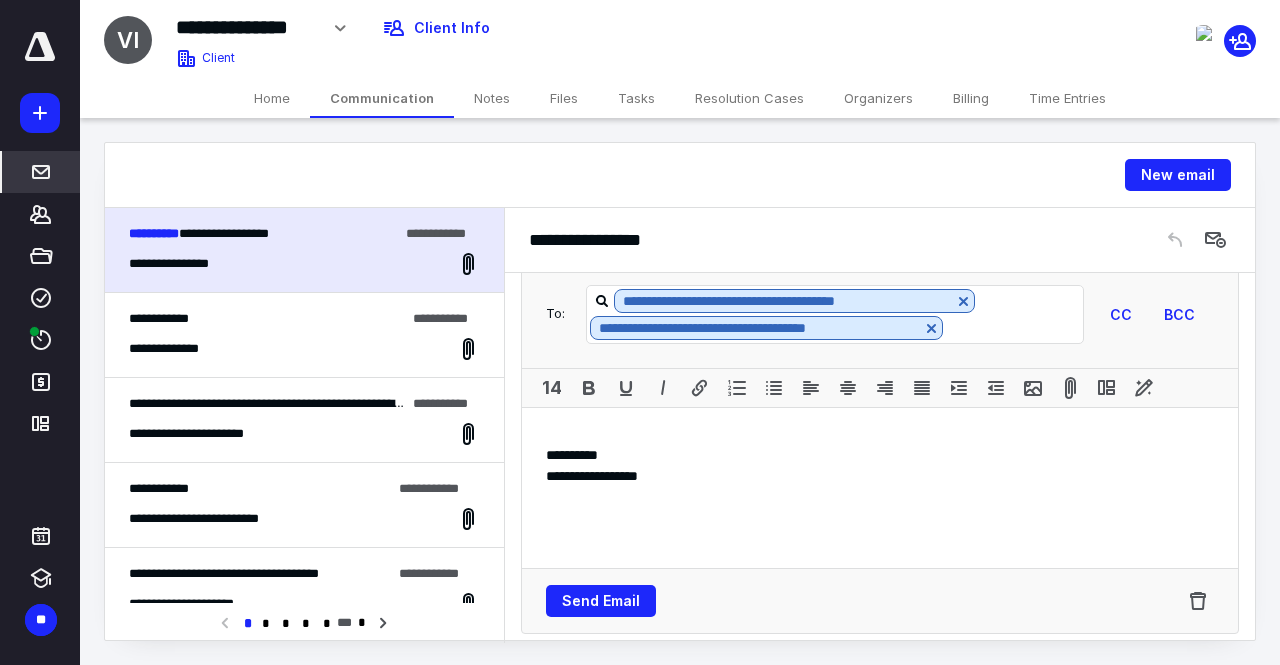 scroll, scrollTop: 3283, scrollLeft: 0, axis: vertical 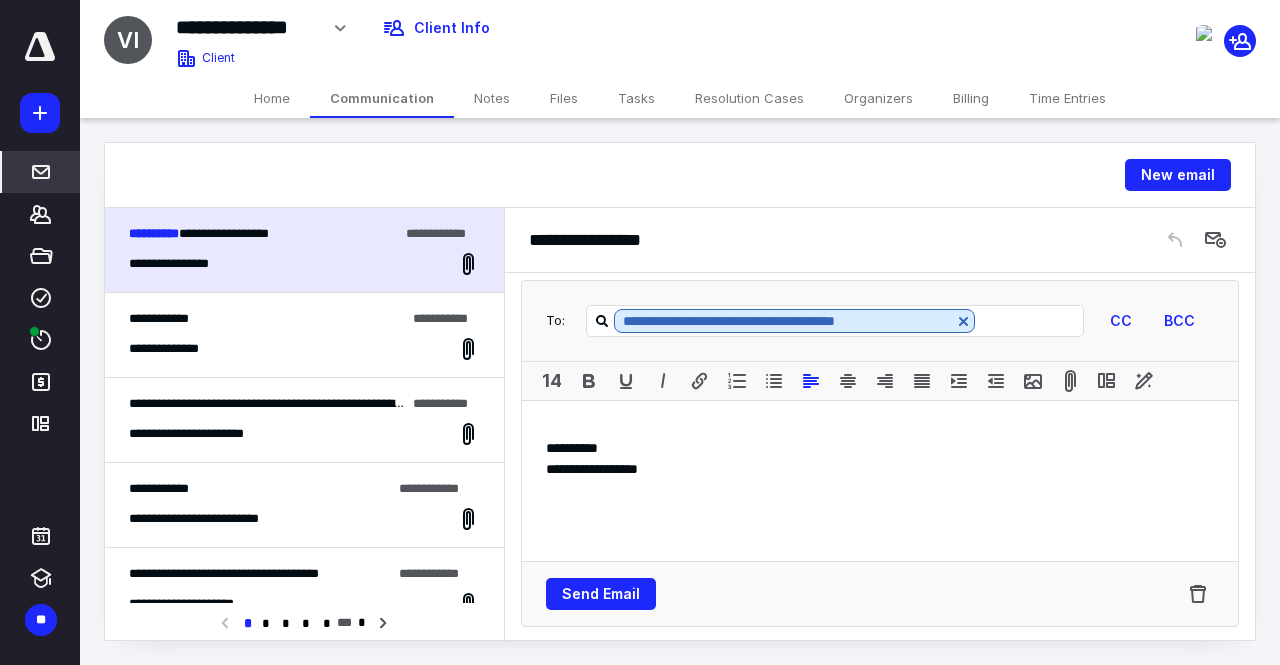 click on "**********" at bounding box center [880, 481] 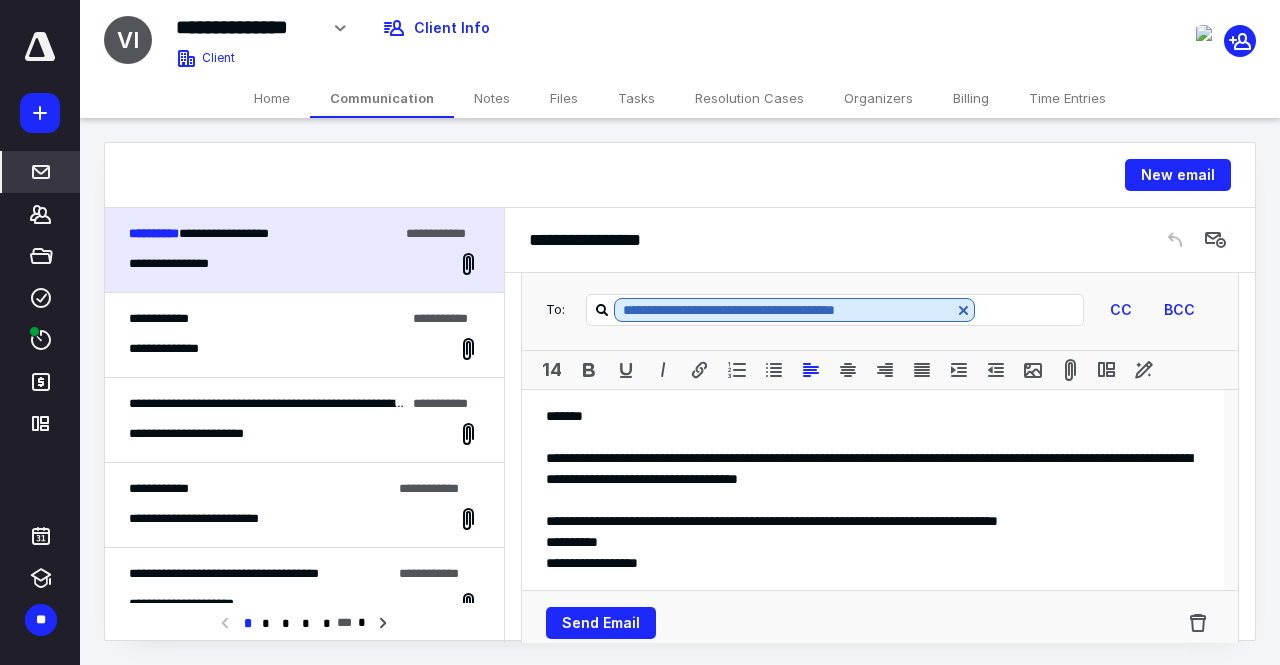 click on "**********" at bounding box center [873, 521] 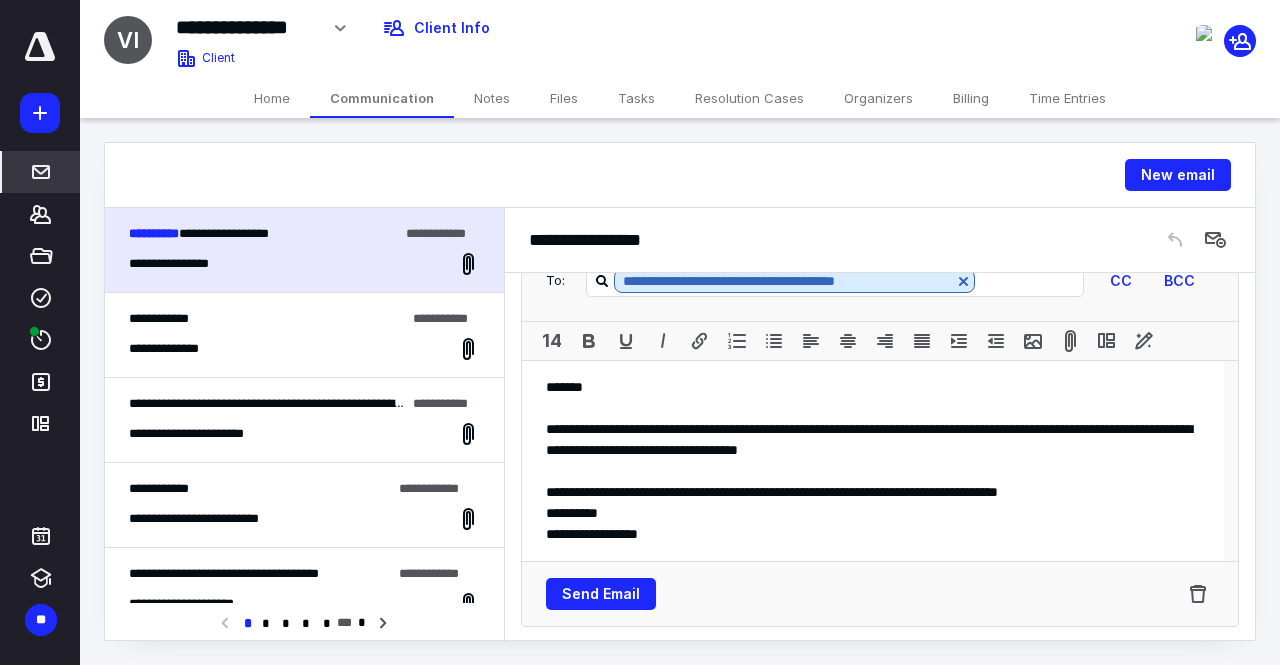 scroll, scrollTop: 3323, scrollLeft: 0, axis: vertical 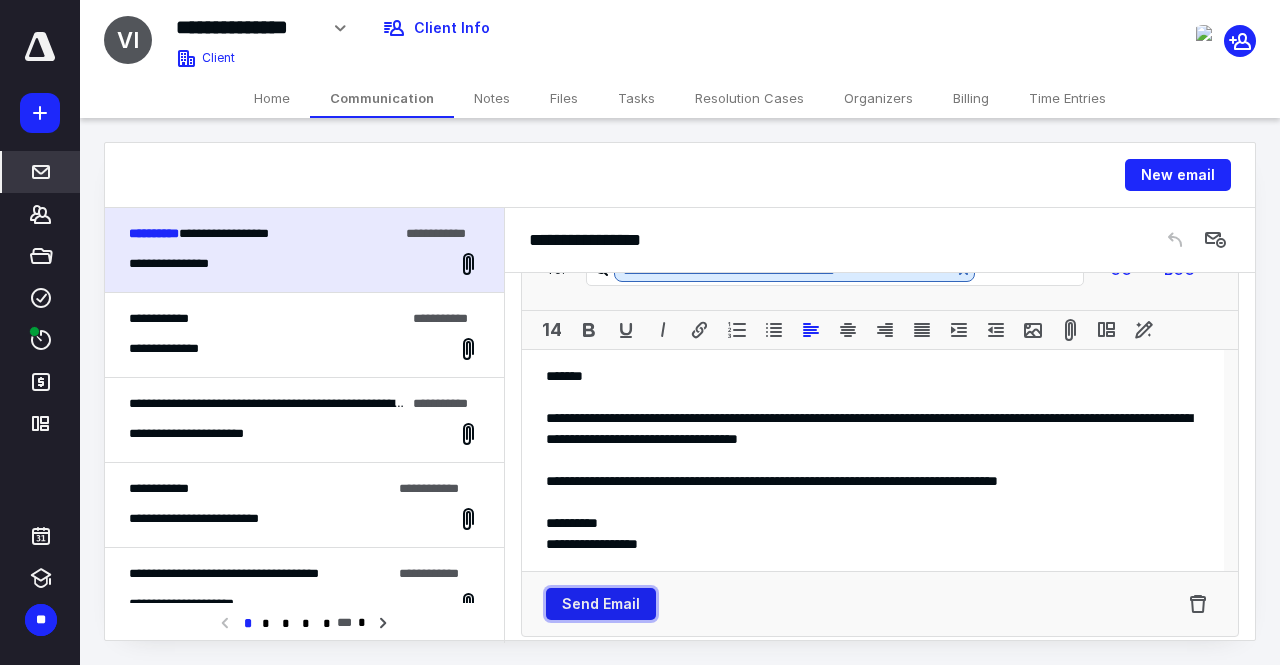click on "Send Email" at bounding box center [601, 604] 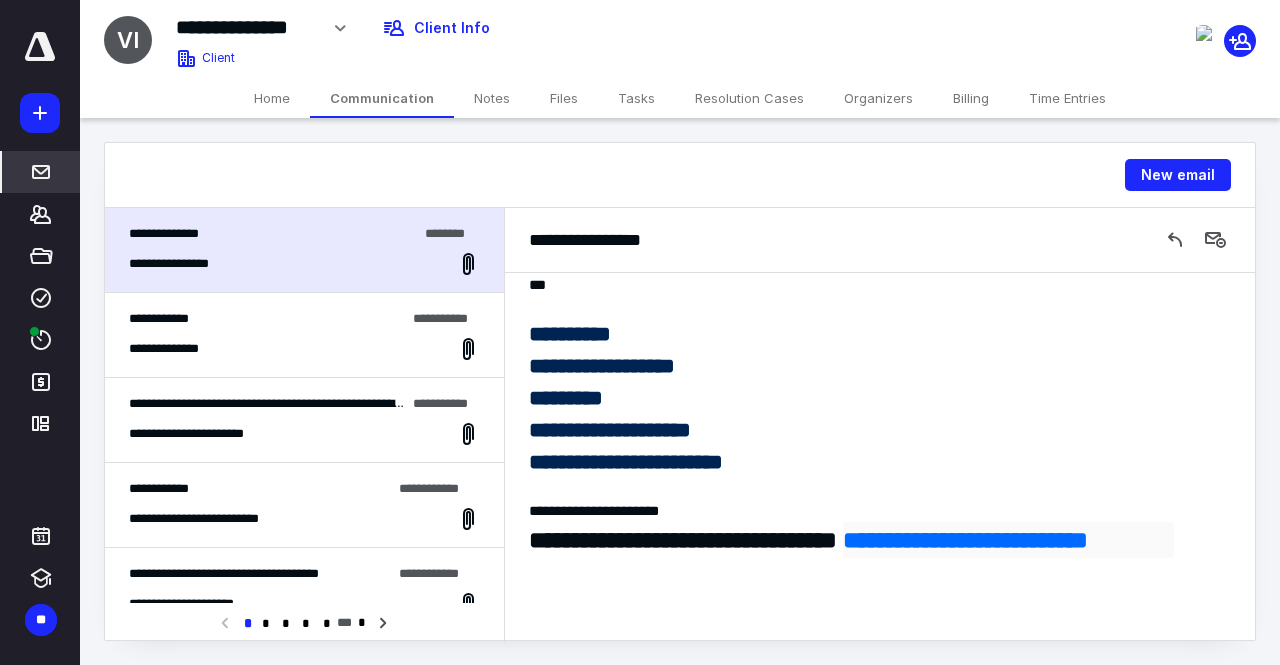 scroll, scrollTop: 2905, scrollLeft: 0, axis: vertical 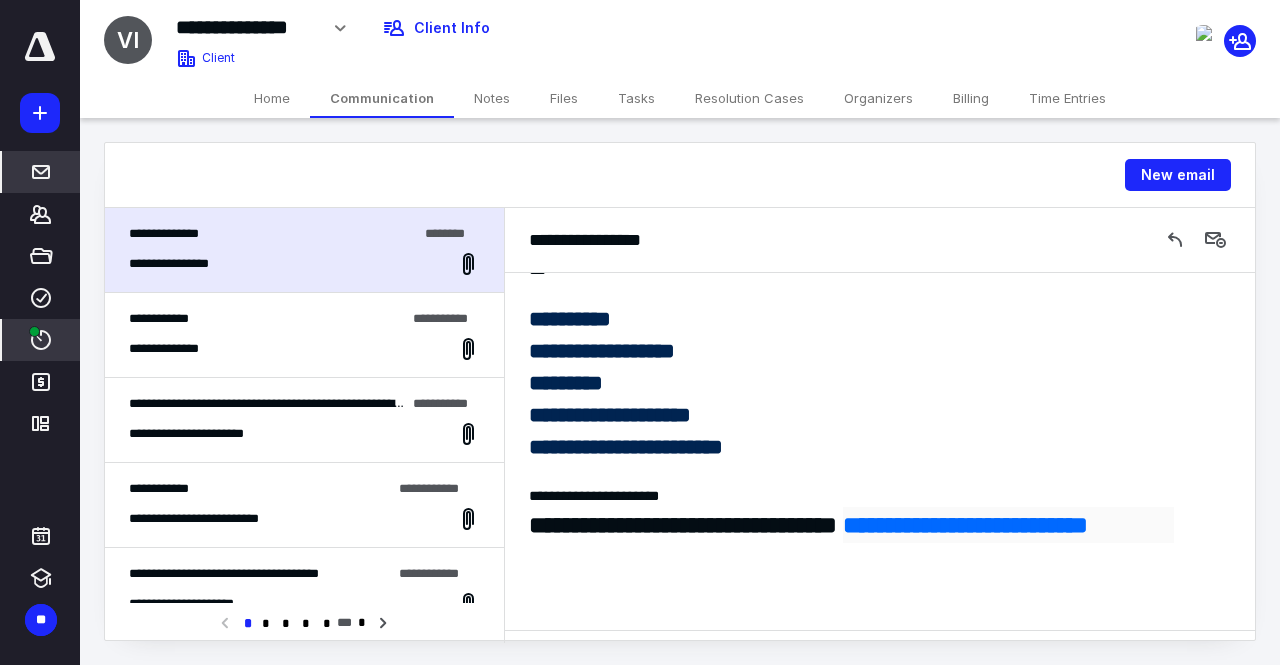 click on "****" at bounding box center (41, 340) 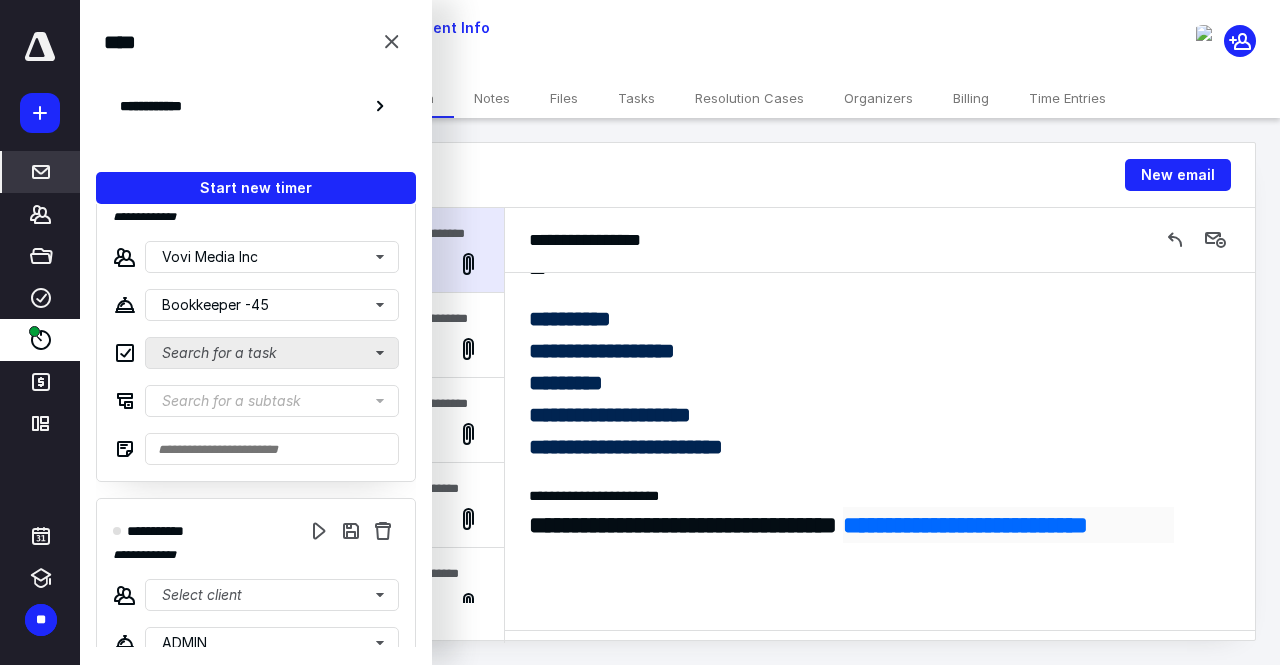 scroll, scrollTop: 100, scrollLeft: 0, axis: vertical 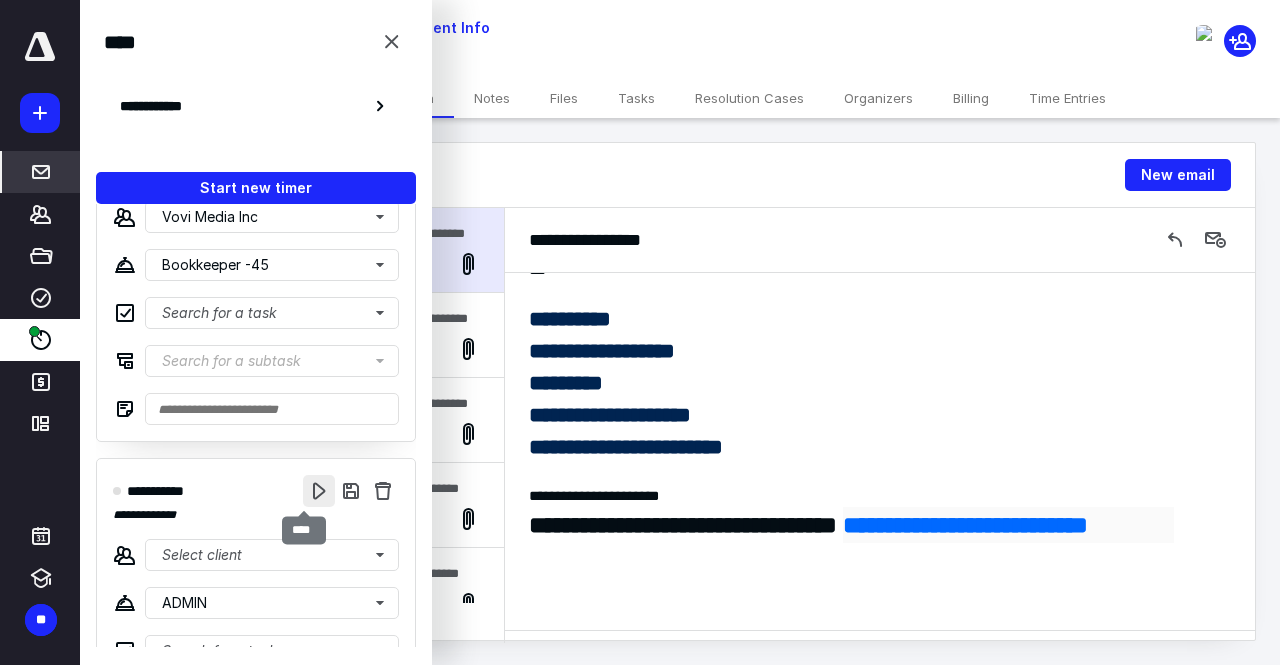 click at bounding box center [319, 491] 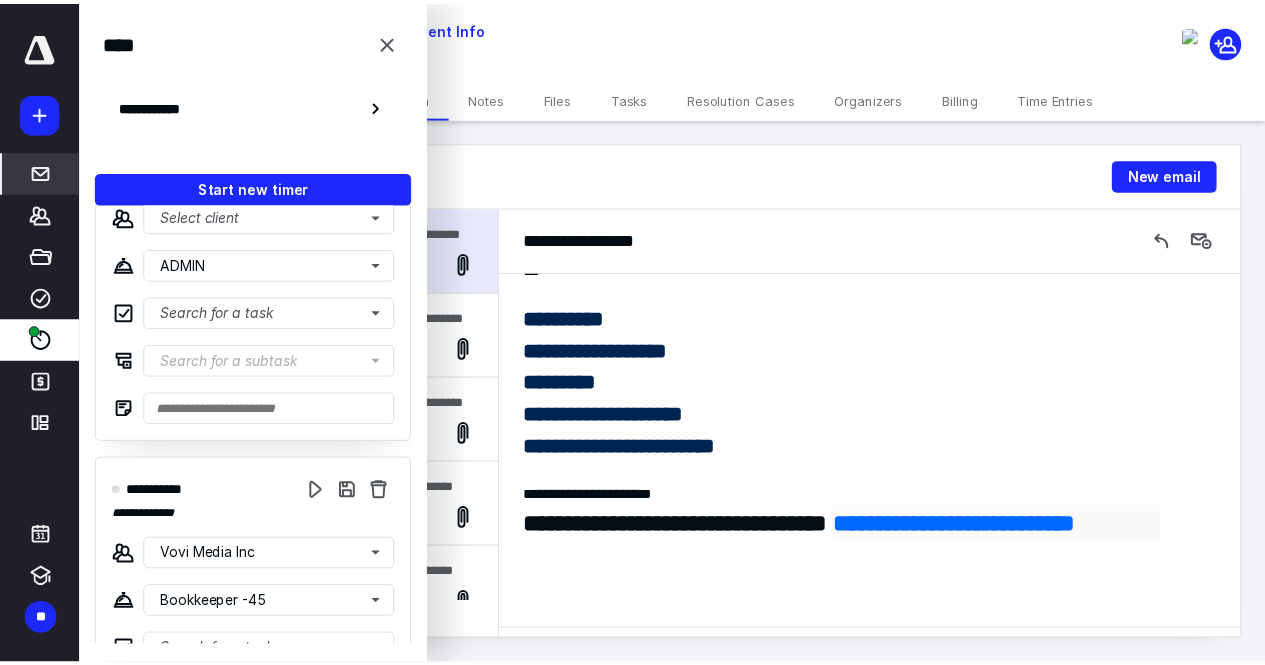 scroll, scrollTop: 0, scrollLeft: 0, axis: both 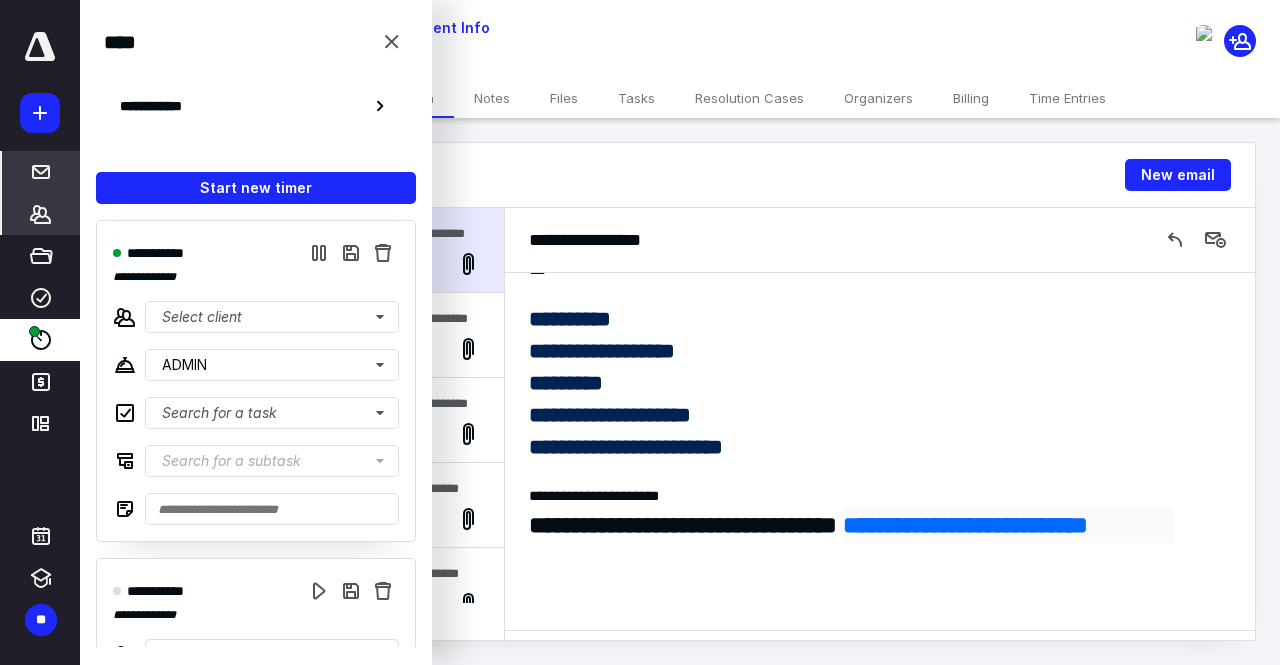 click on "*******" at bounding box center [41, 214] 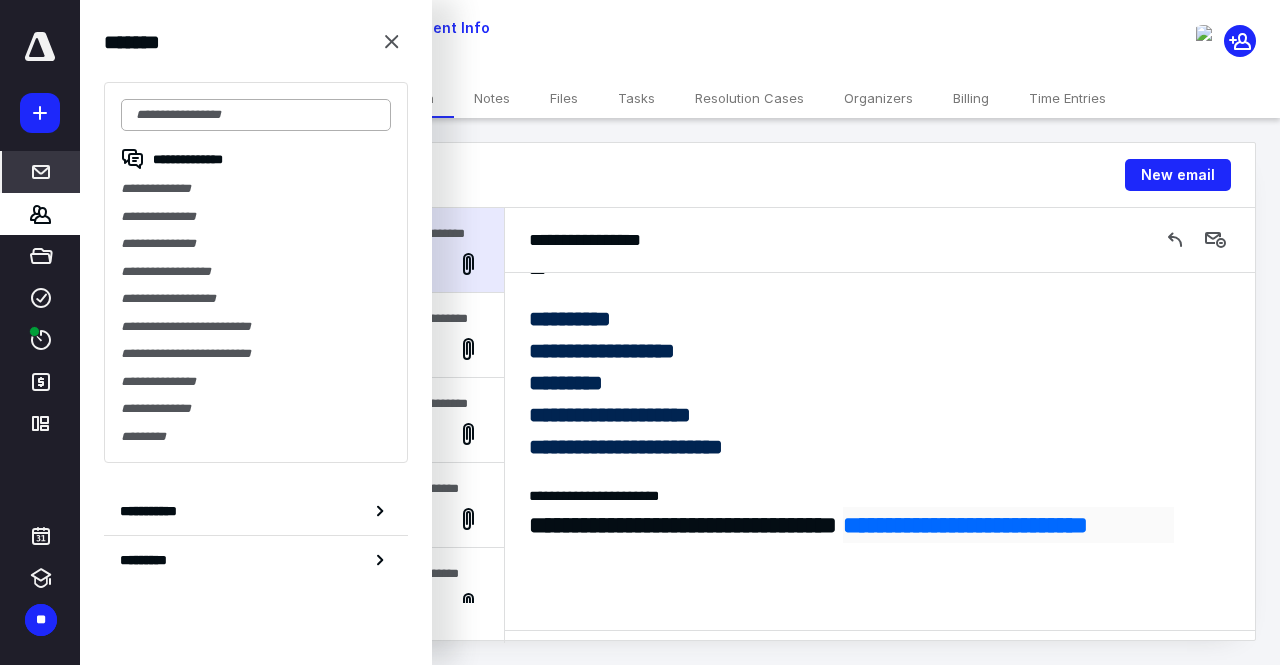 click at bounding box center [256, 115] 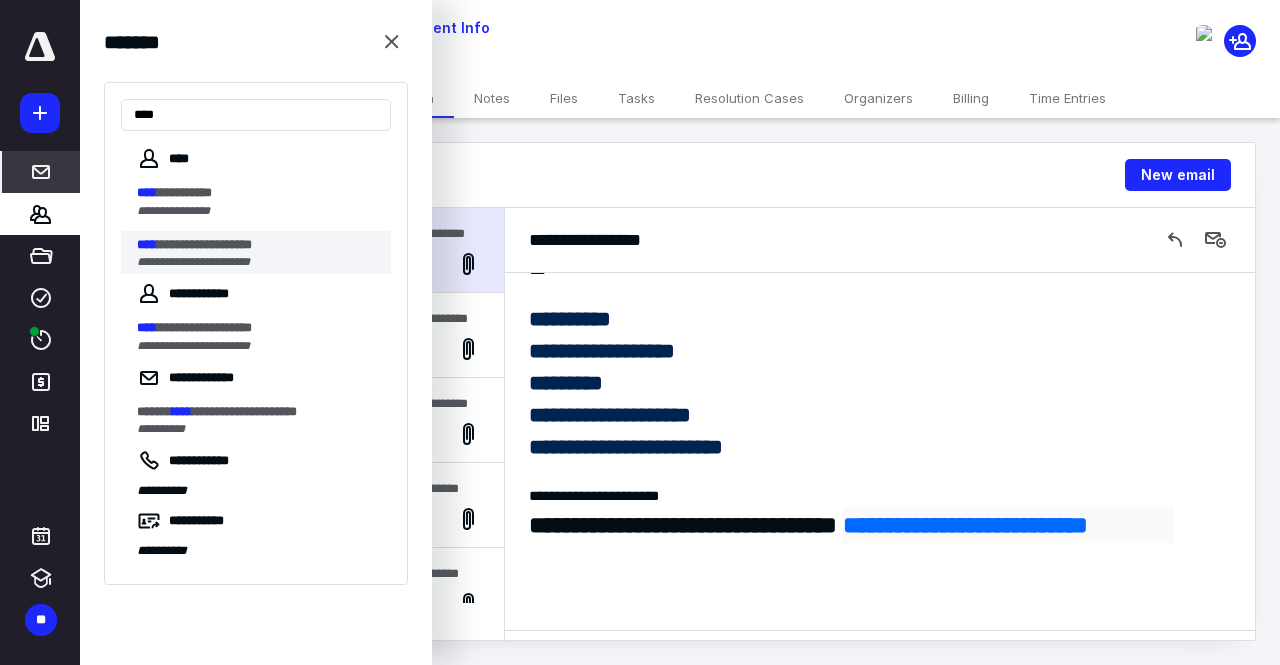 type on "****" 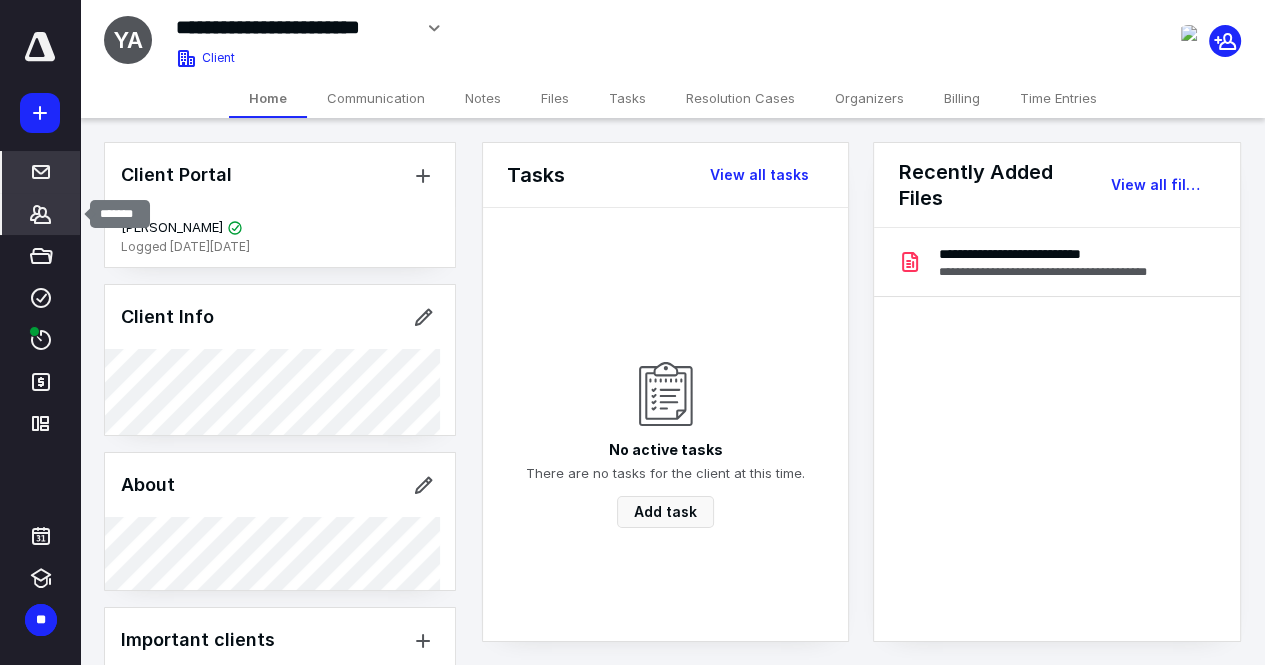 click 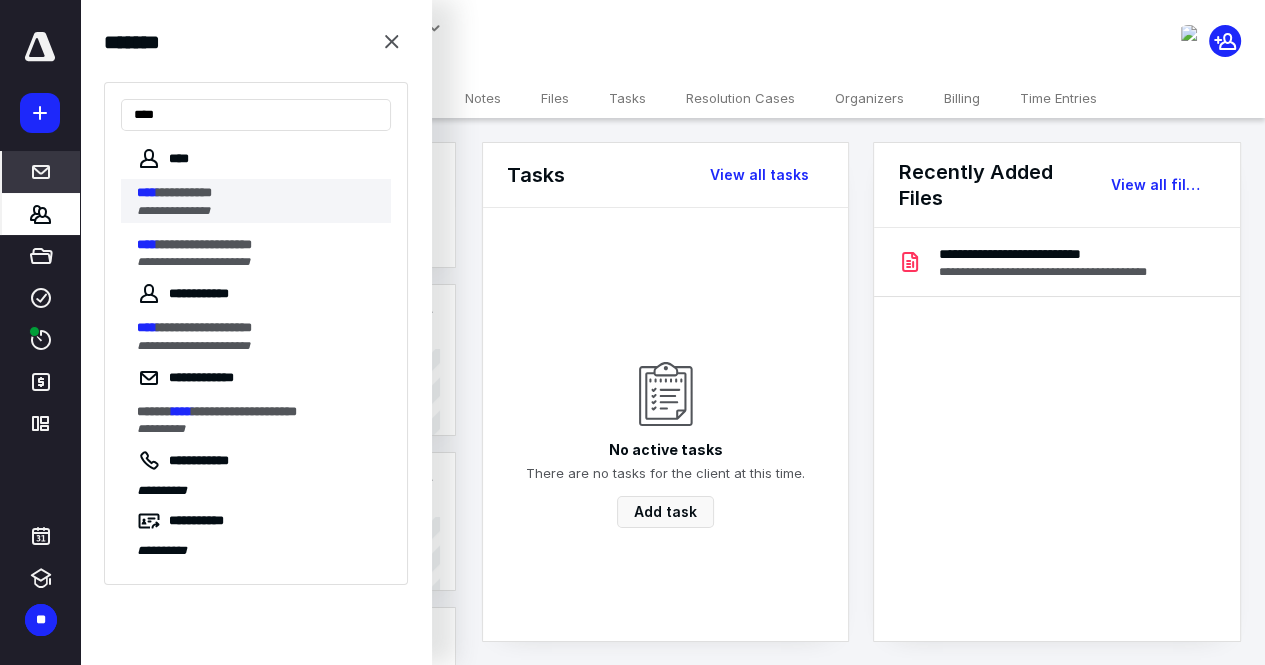 type on "****" 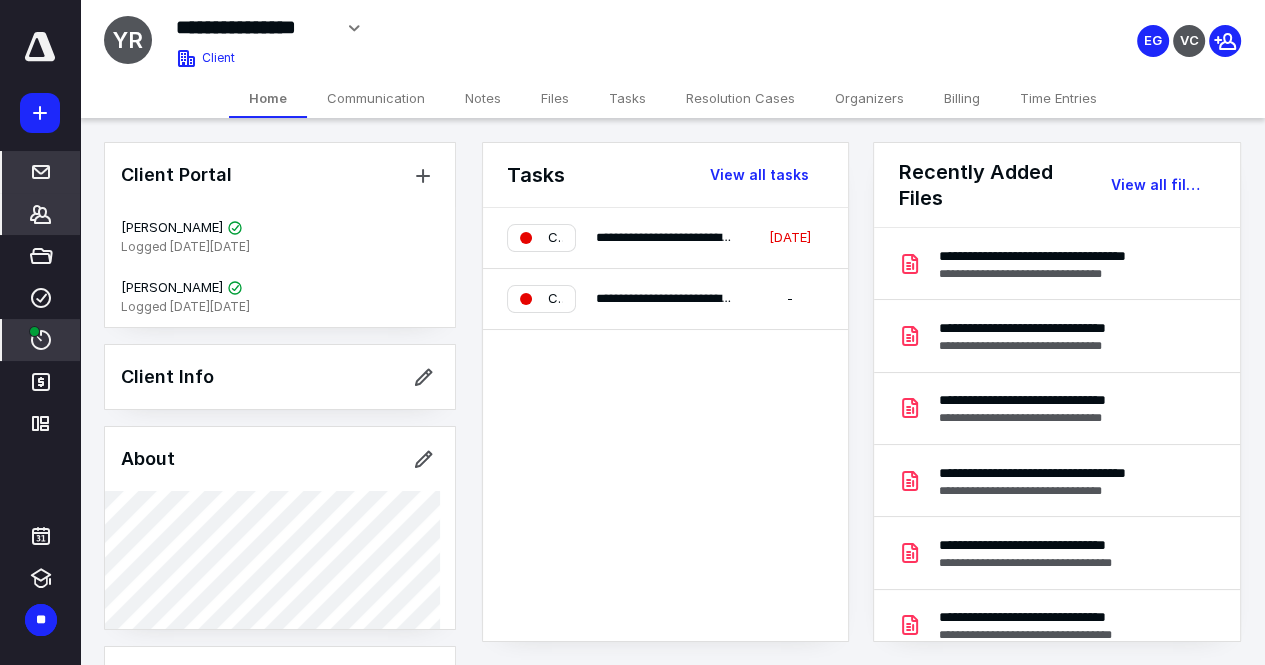 click on "****" at bounding box center (41, 340) 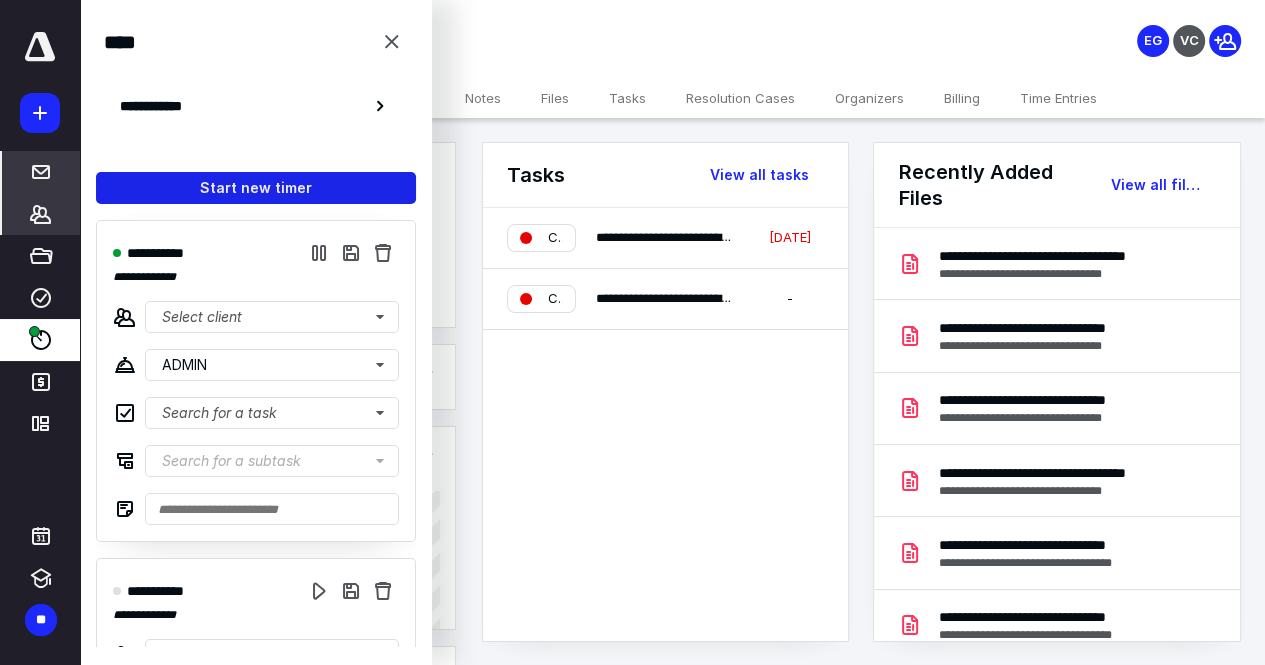 click on "Start new timer" at bounding box center (256, 188) 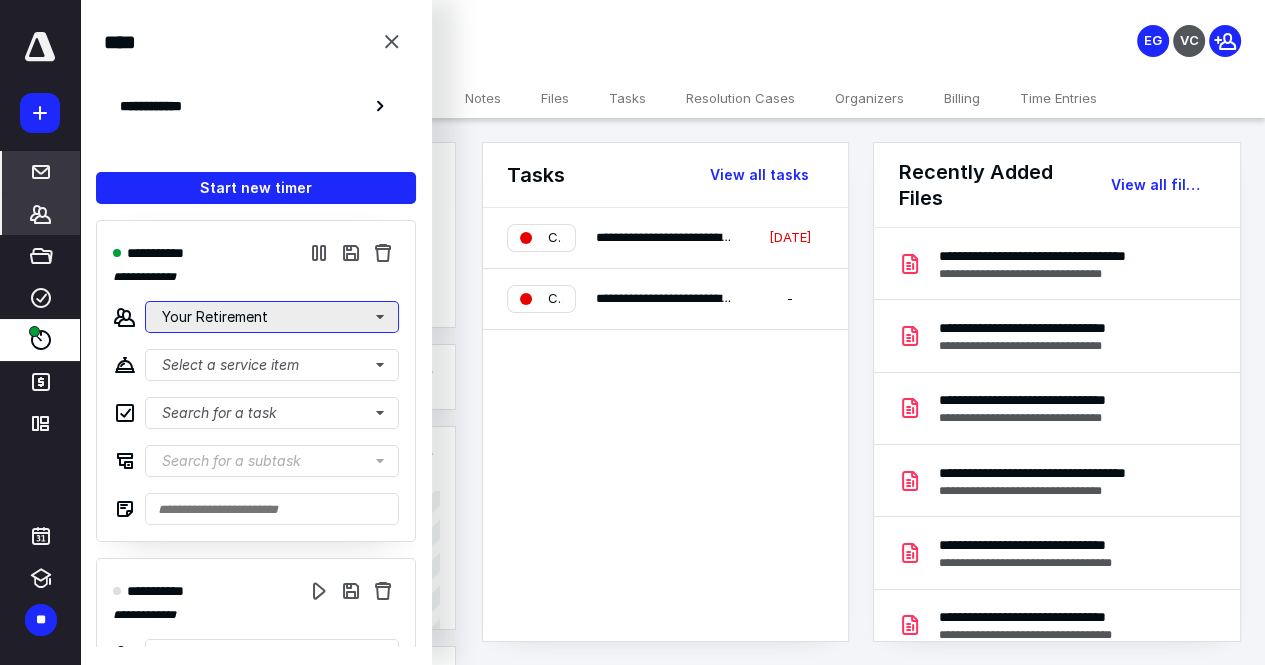 click on "Your Retirement" at bounding box center [272, 317] 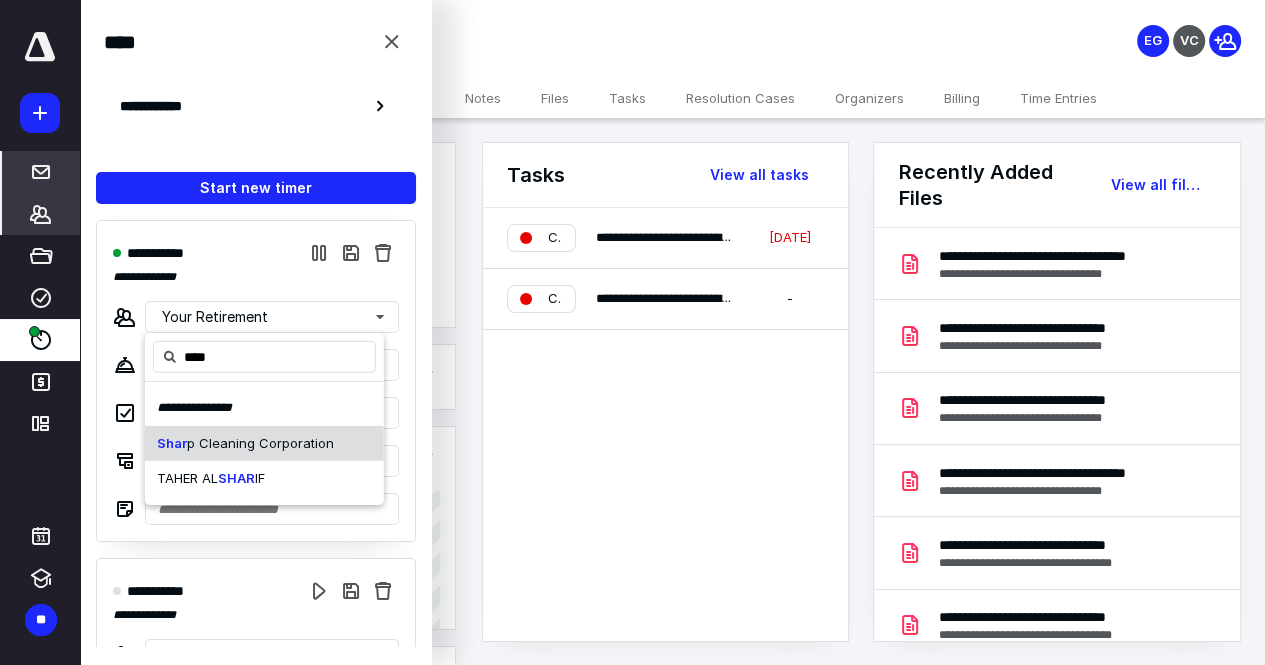 click on "Shar p Cleaning Corporation" at bounding box center (264, 443) 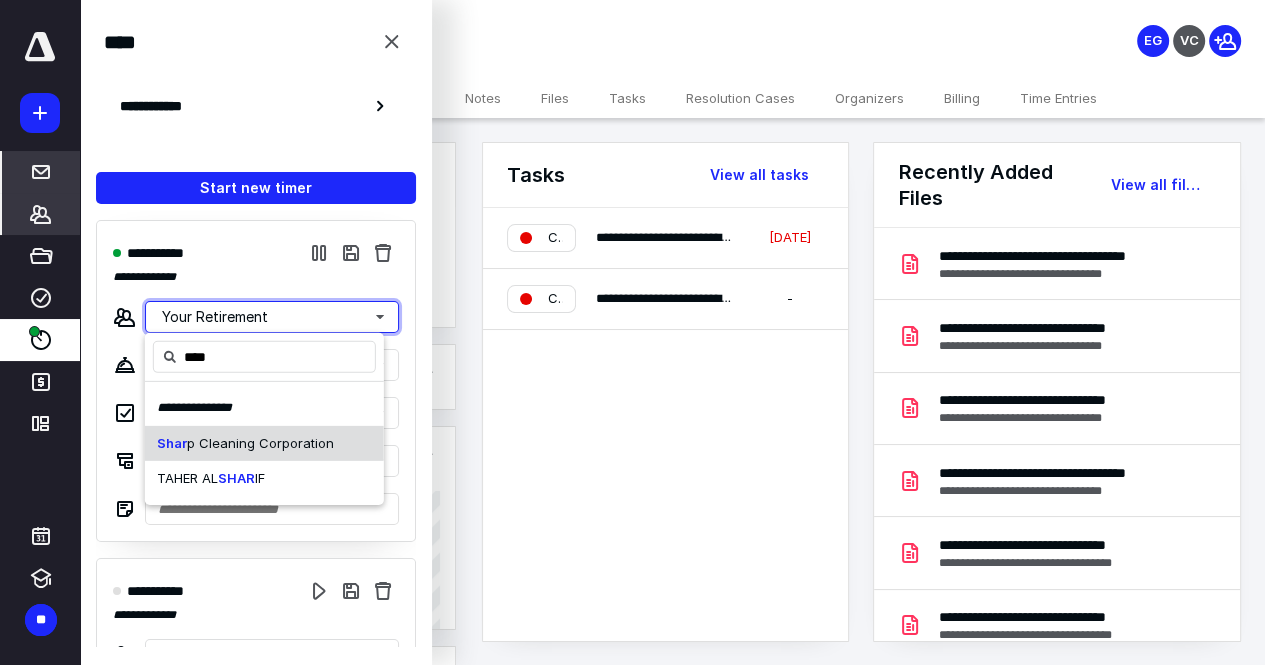 type 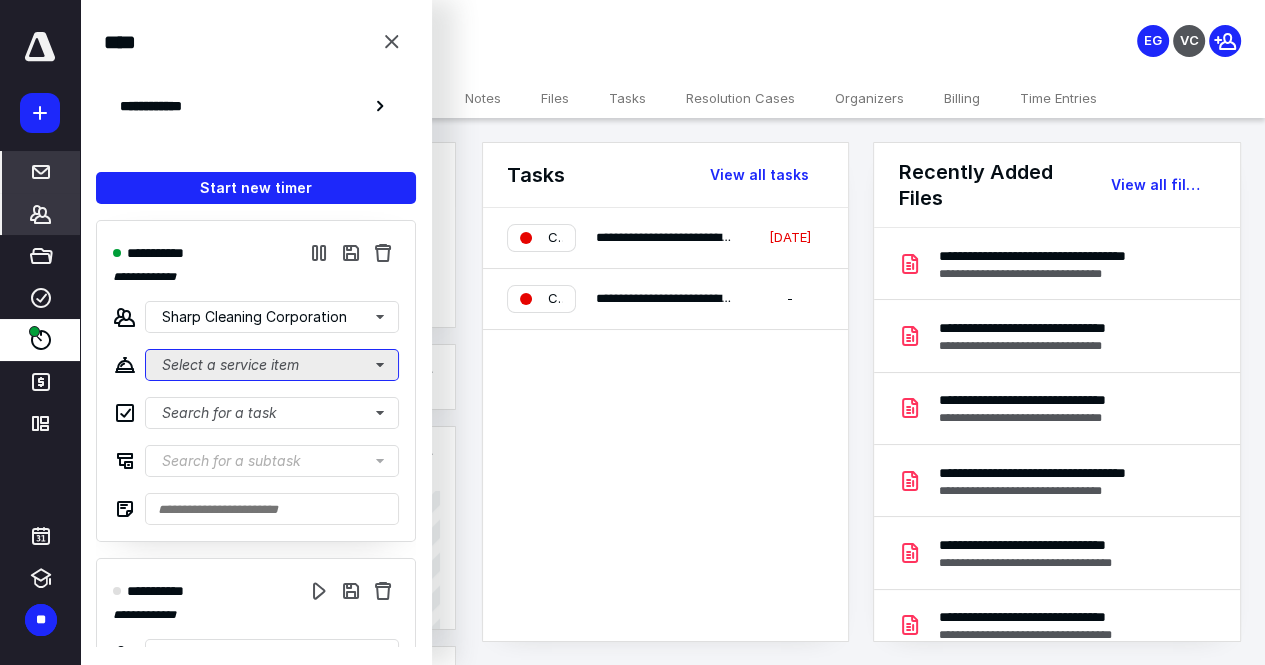 click on "Select a service item" at bounding box center [272, 365] 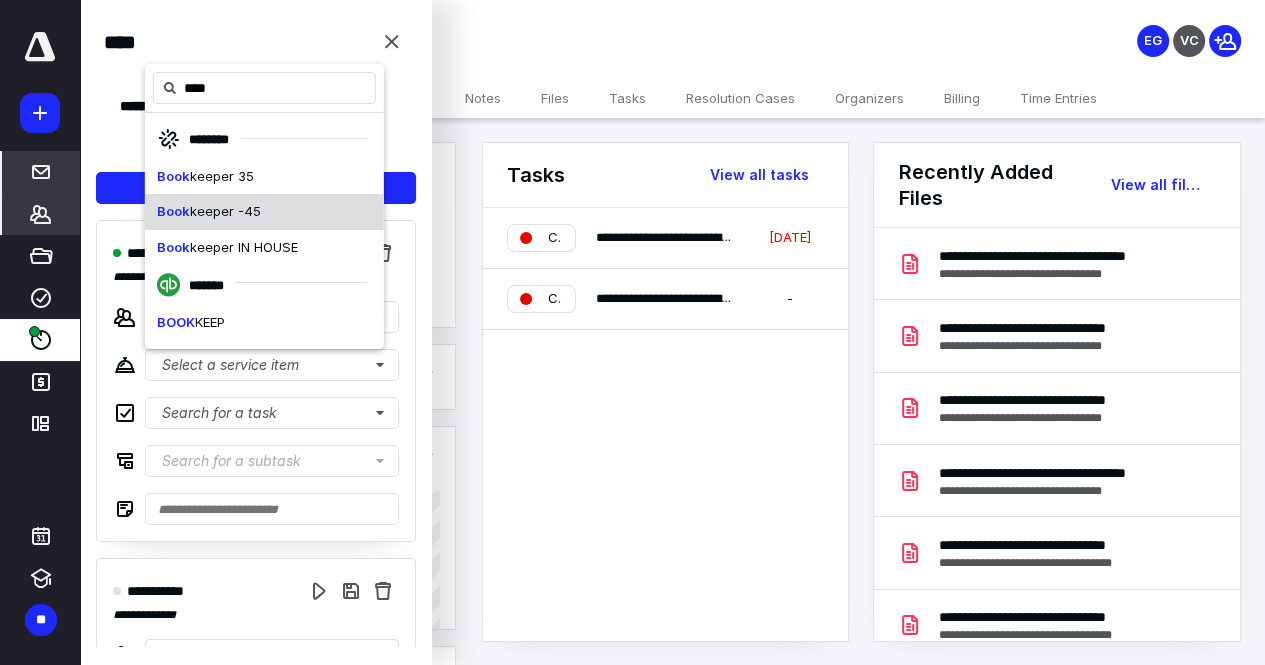 click on "Book keeper -45" at bounding box center (264, 212) 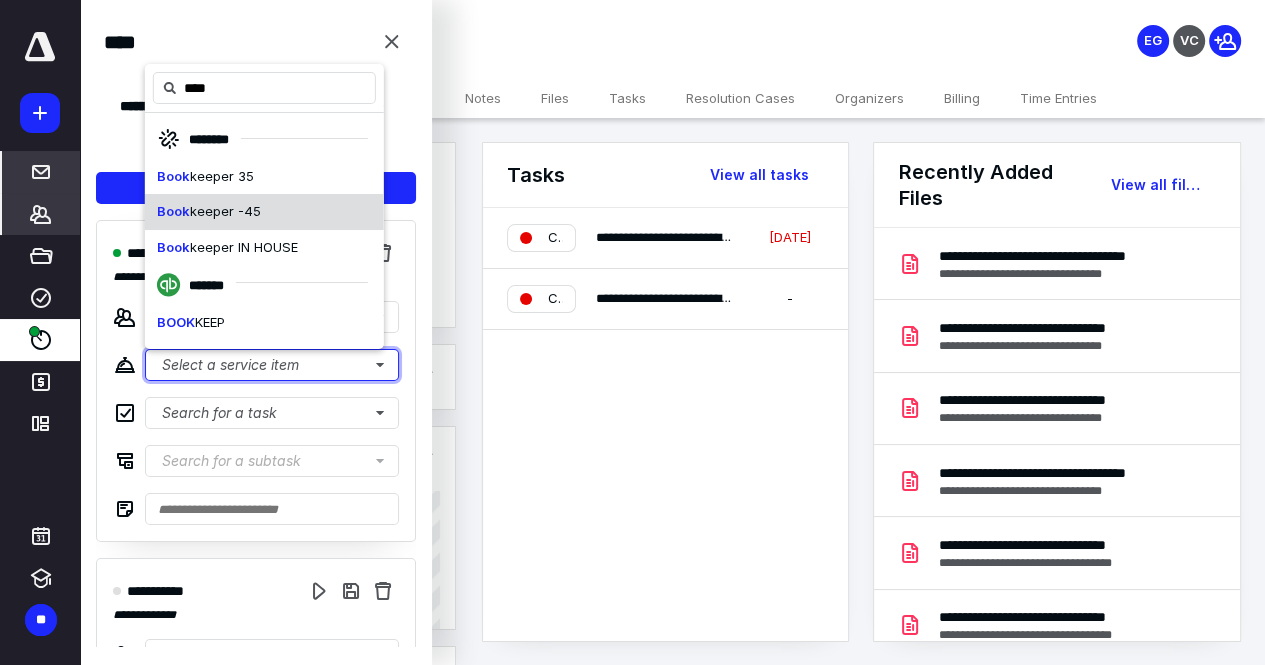 type 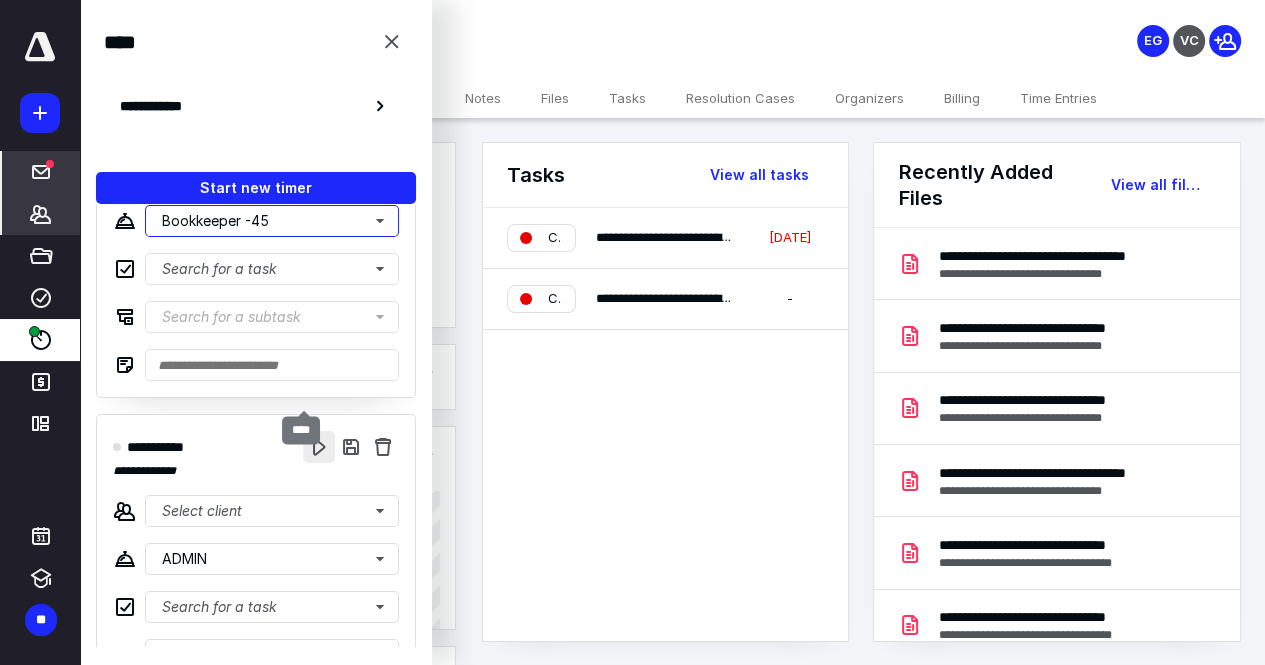 scroll, scrollTop: 200, scrollLeft: 0, axis: vertical 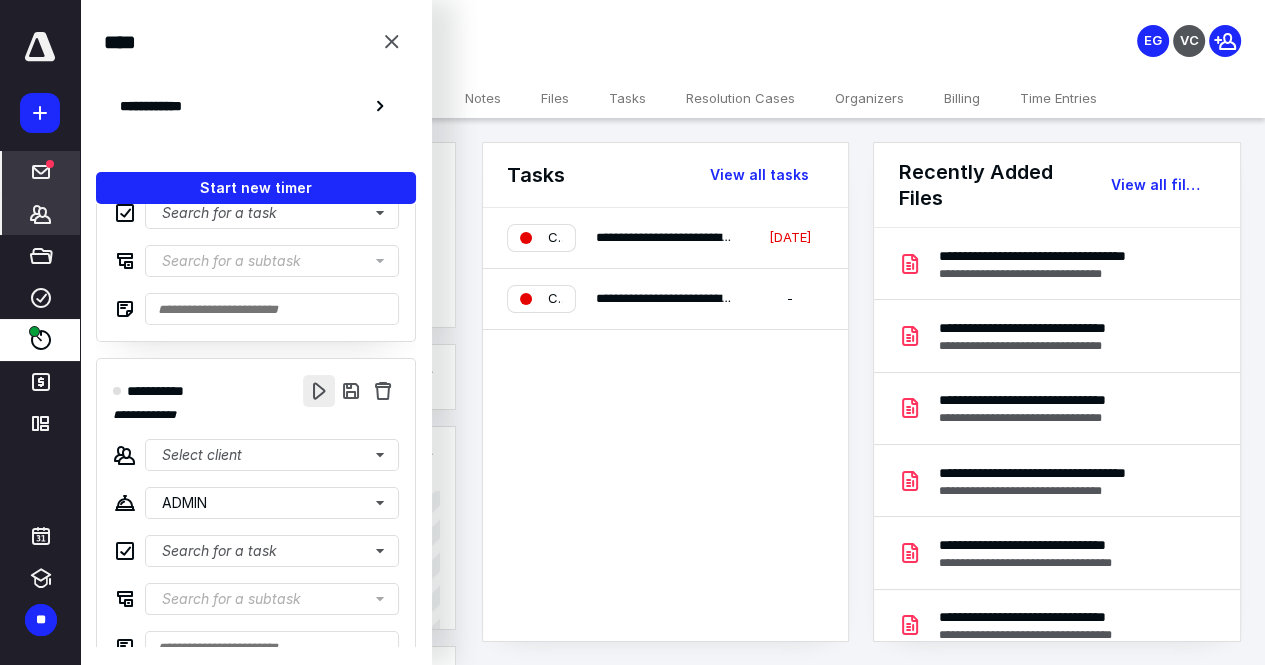 click at bounding box center [319, 391] 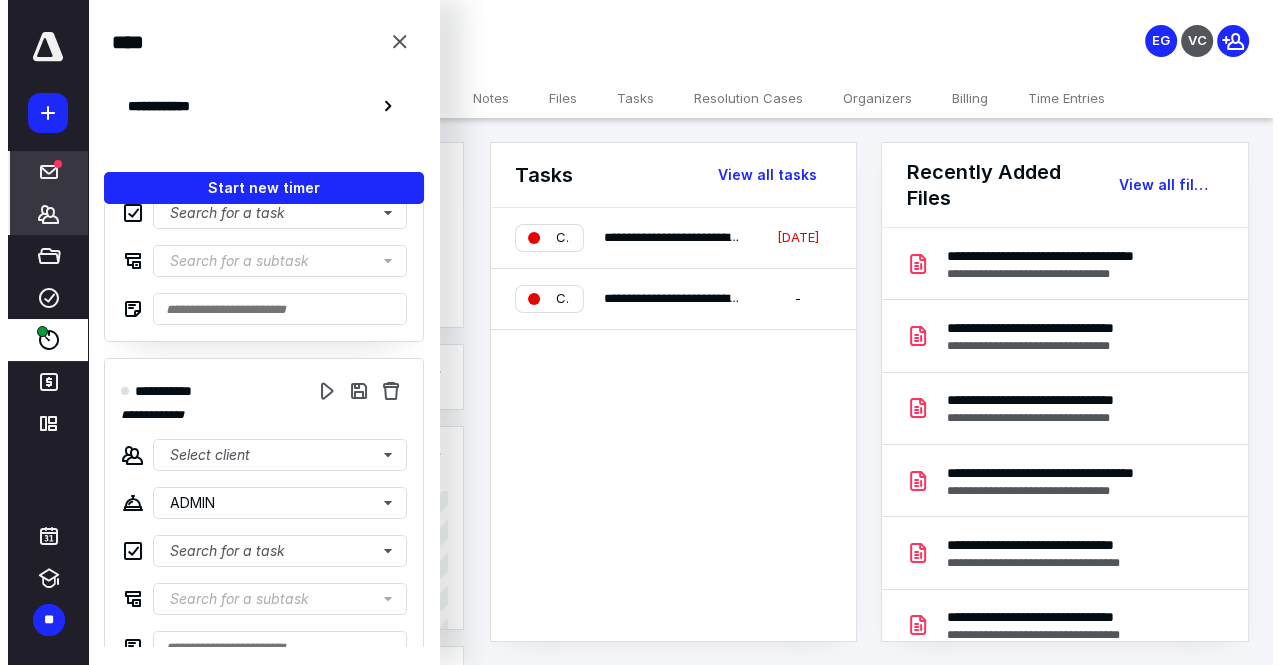 scroll, scrollTop: 0, scrollLeft: 0, axis: both 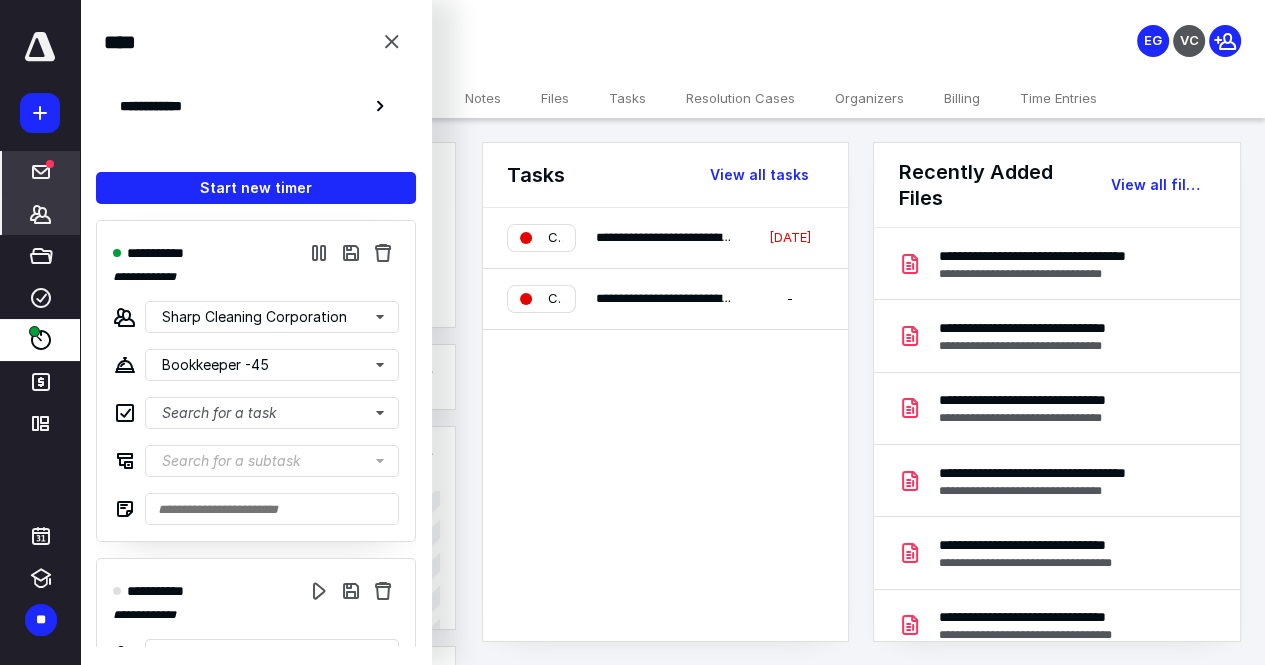 click on "*****" at bounding box center (41, 172) 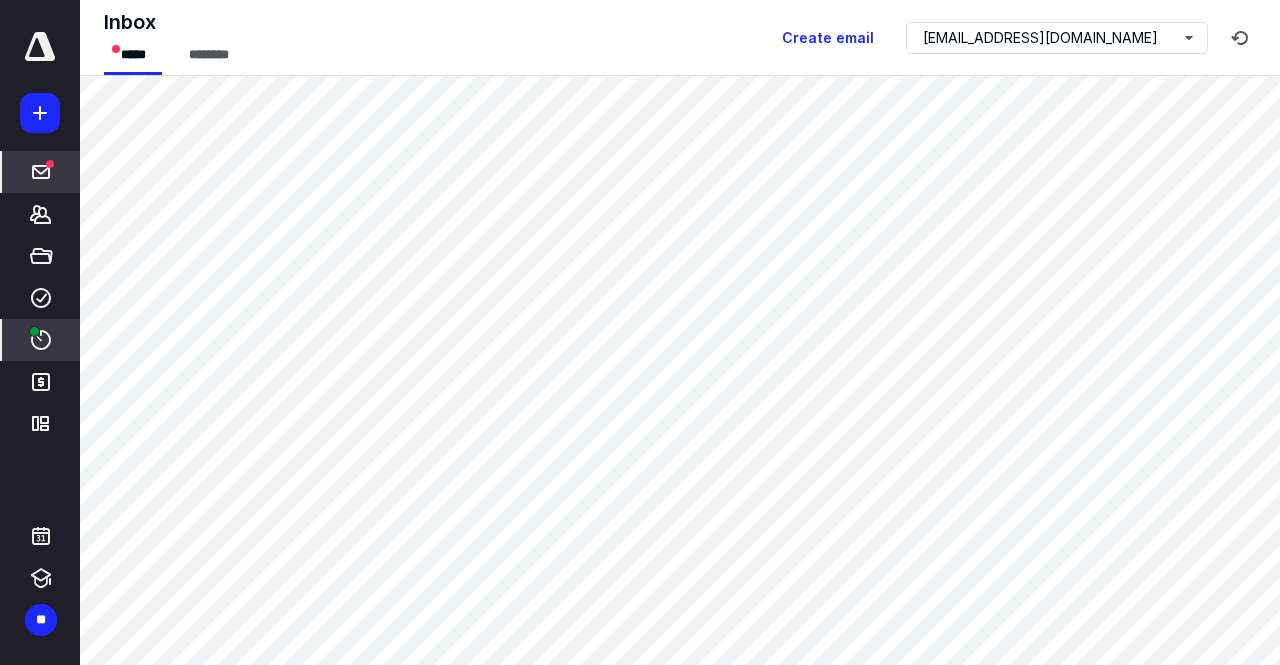 click on "****" at bounding box center (41, 340) 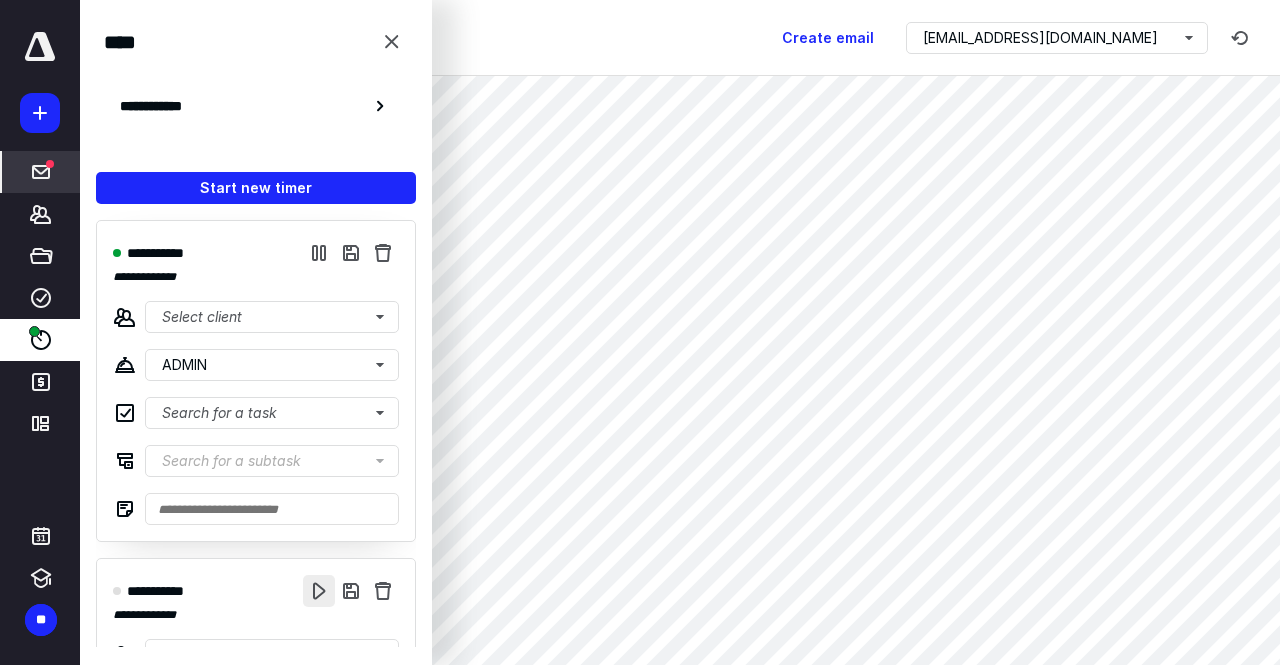 click at bounding box center [319, 591] 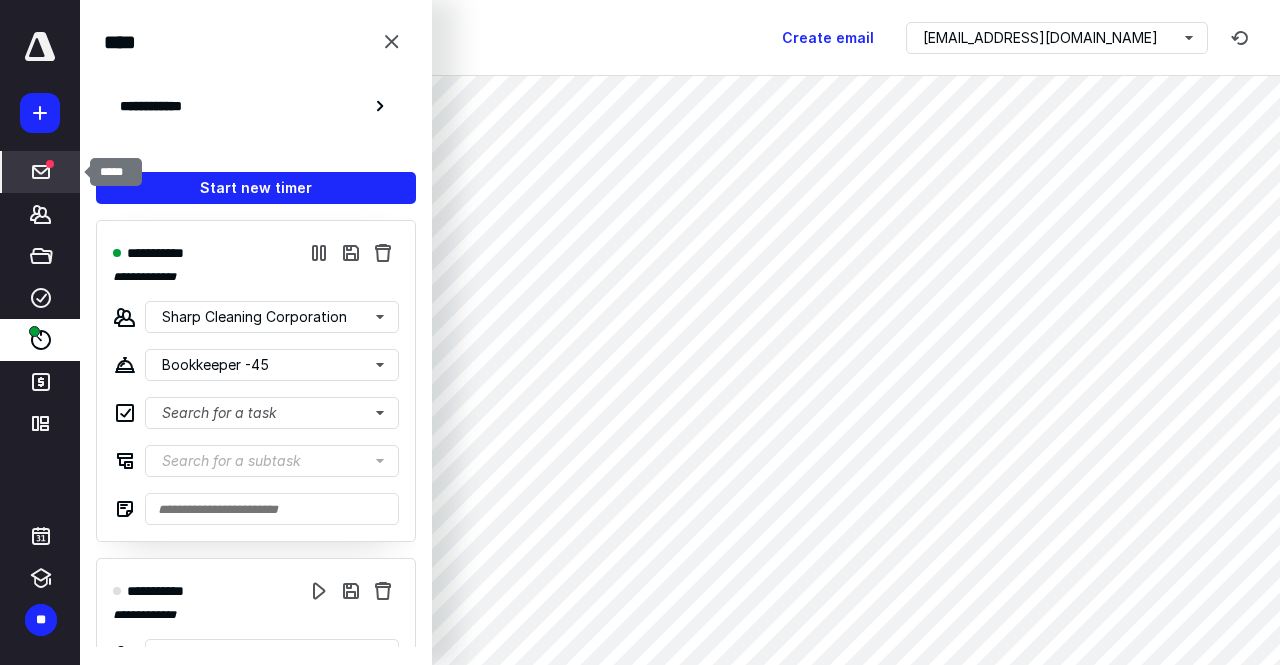 click at bounding box center (41, 172) 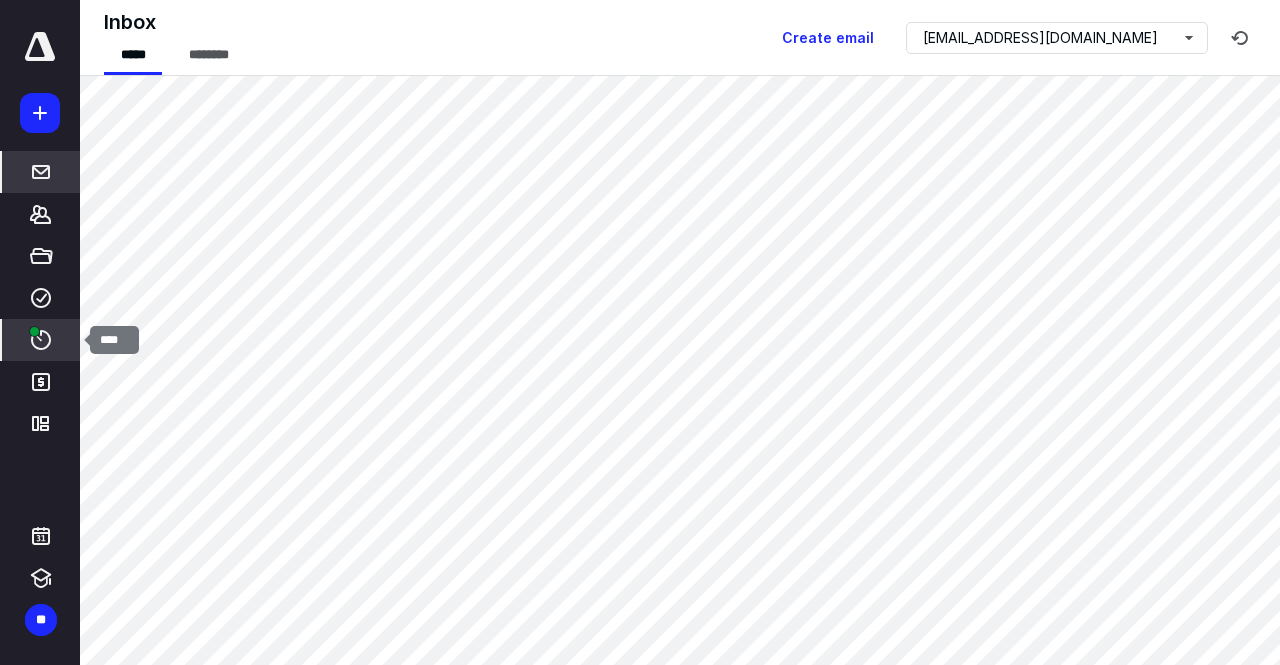 click 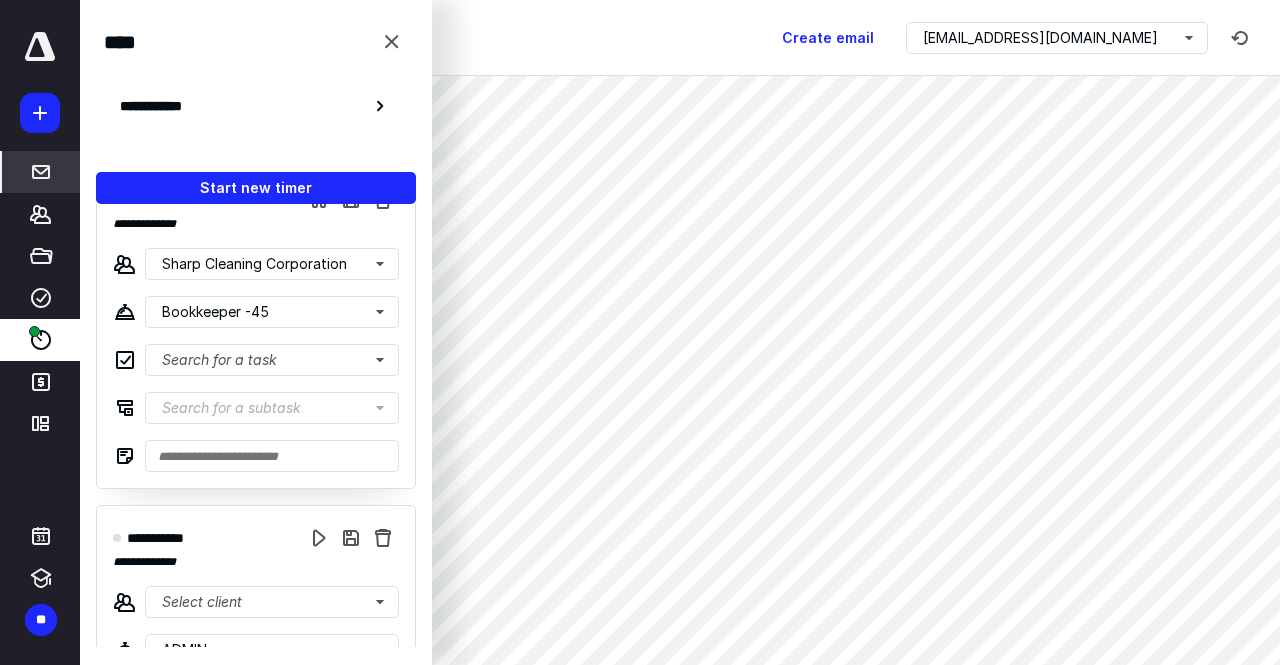 scroll, scrollTop: 100, scrollLeft: 0, axis: vertical 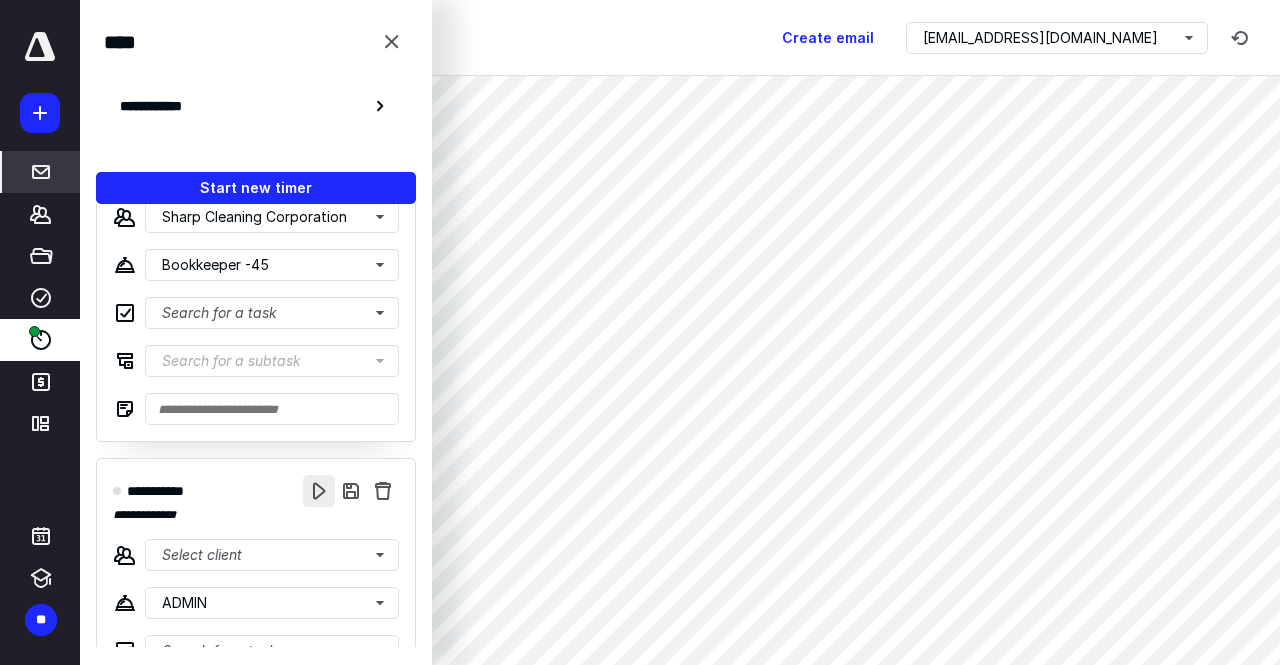 click at bounding box center (319, 491) 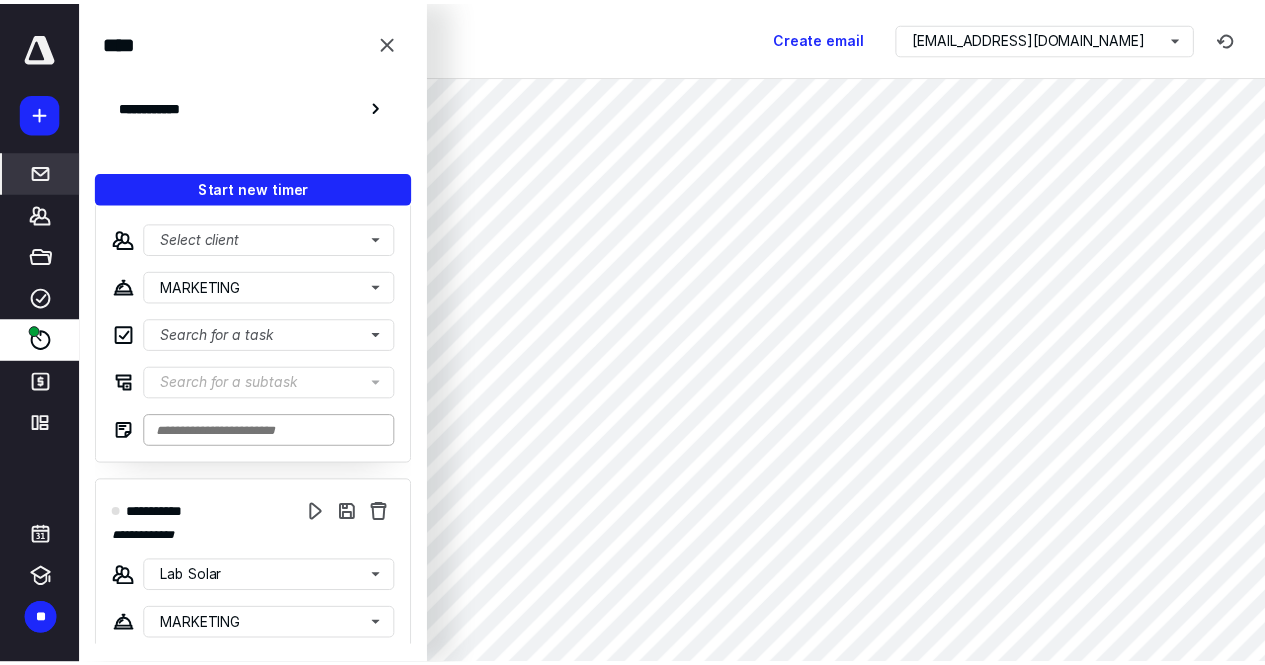scroll, scrollTop: 1720, scrollLeft: 0, axis: vertical 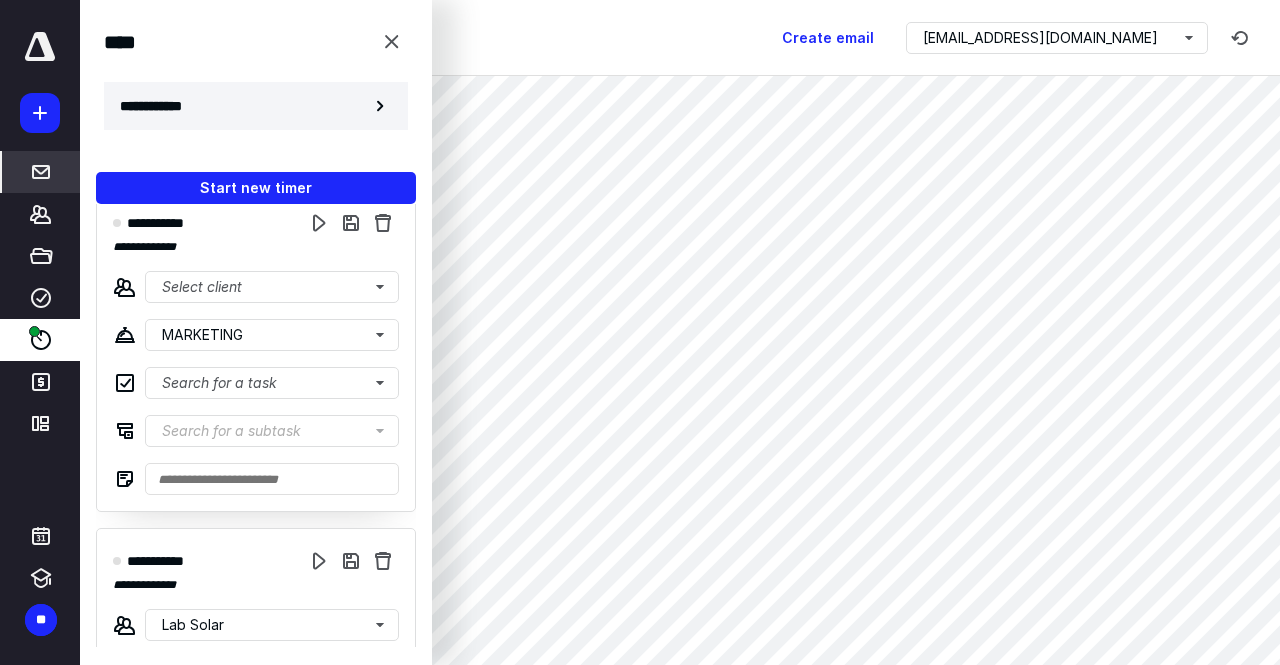 click on "**********" at bounding box center (256, 106) 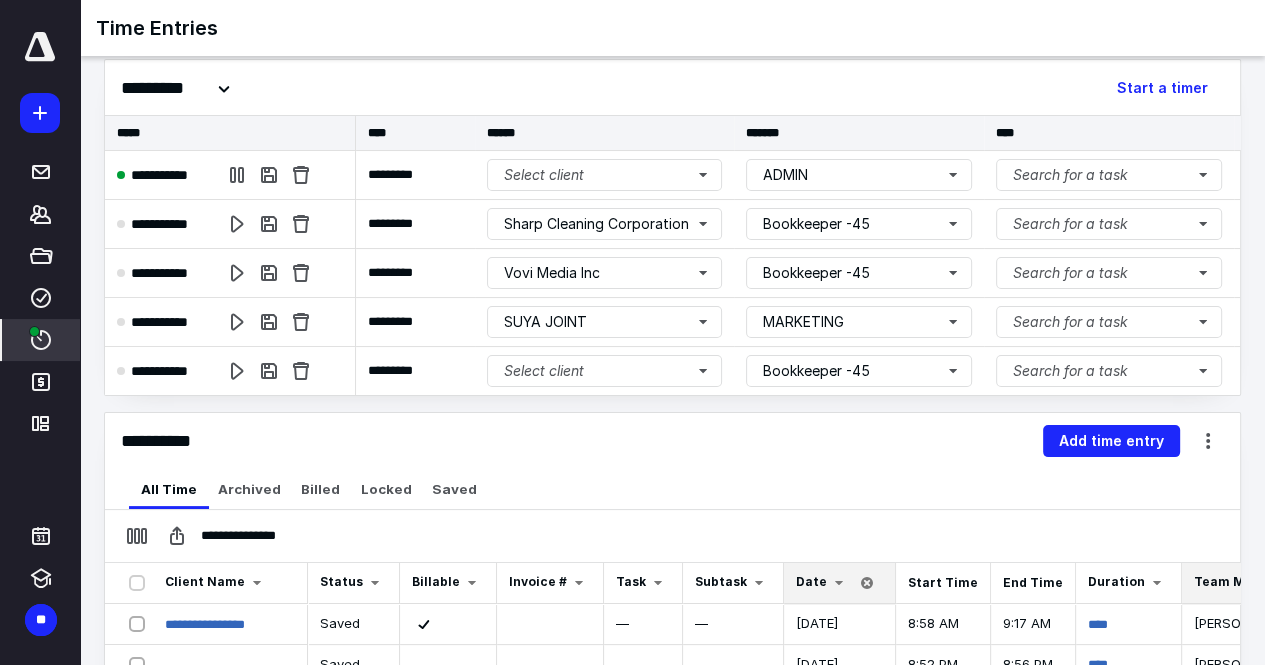 scroll, scrollTop: 200, scrollLeft: 0, axis: vertical 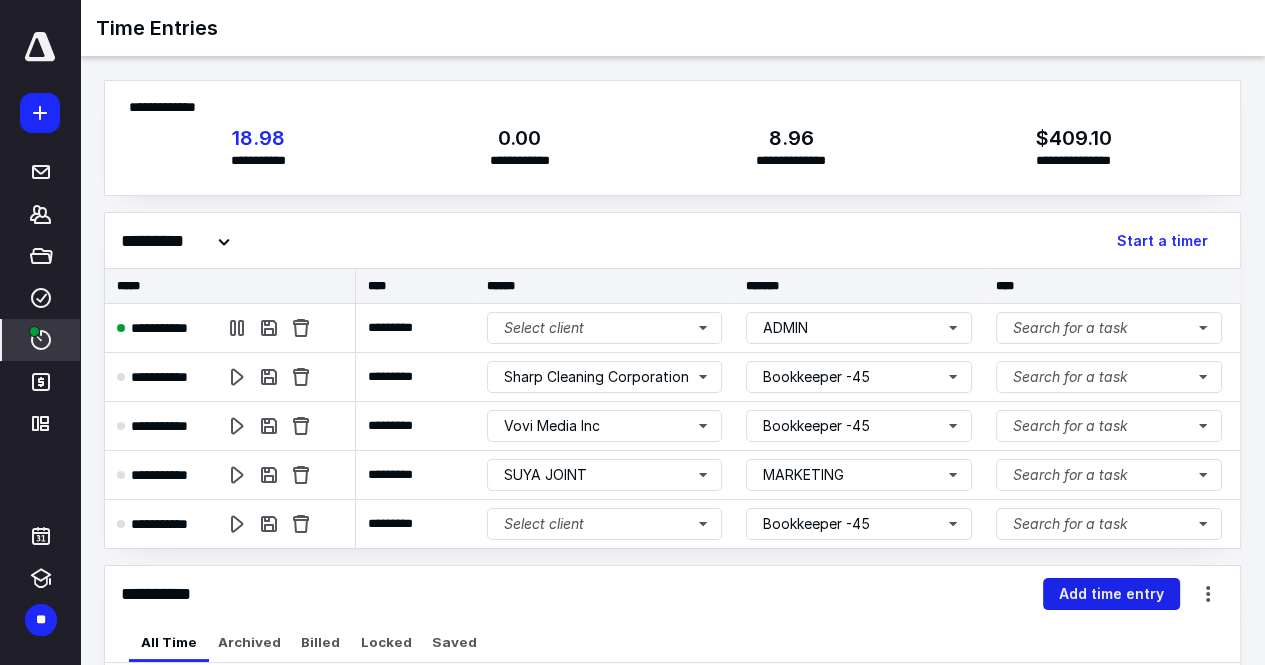 click on "Add time entry" at bounding box center (1111, 594) 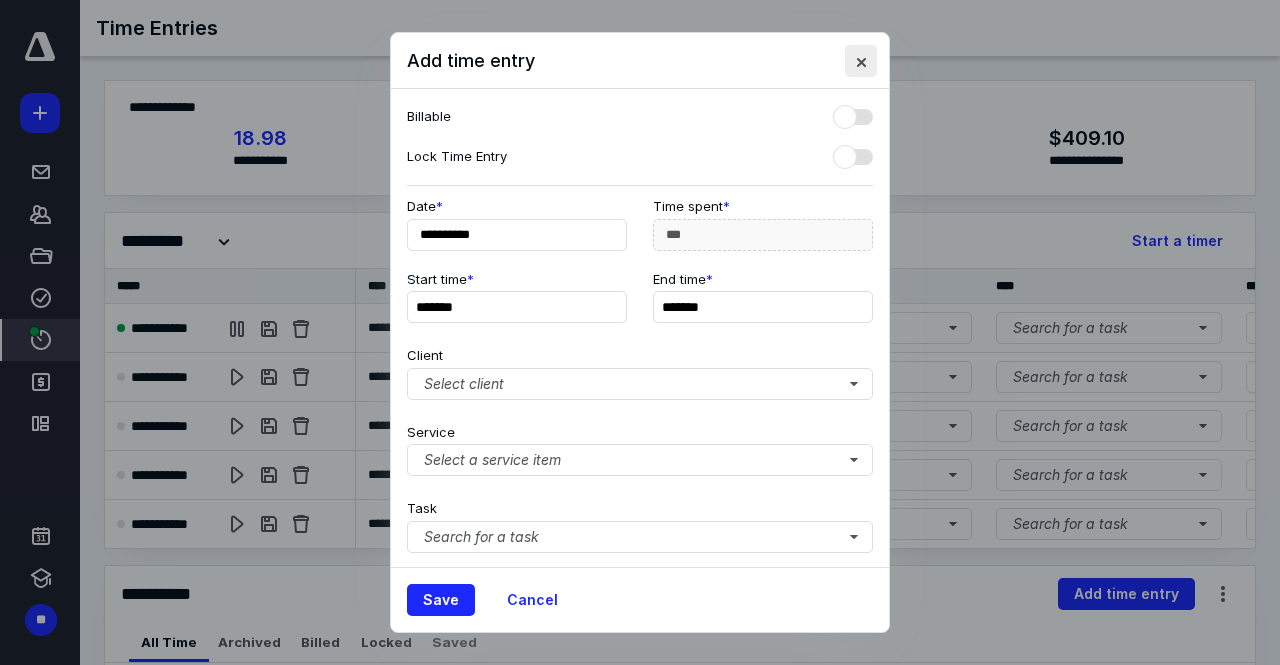 click at bounding box center [861, 61] 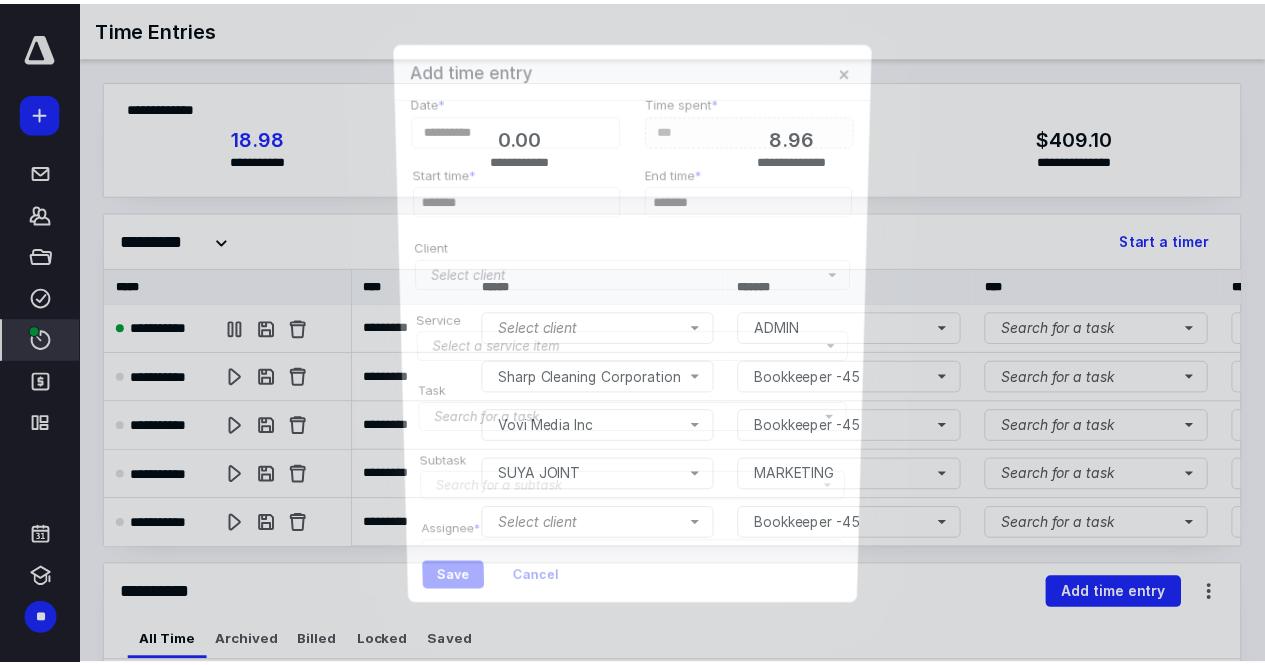 scroll, scrollTop: 0, scrollLeft: 0, axis: both 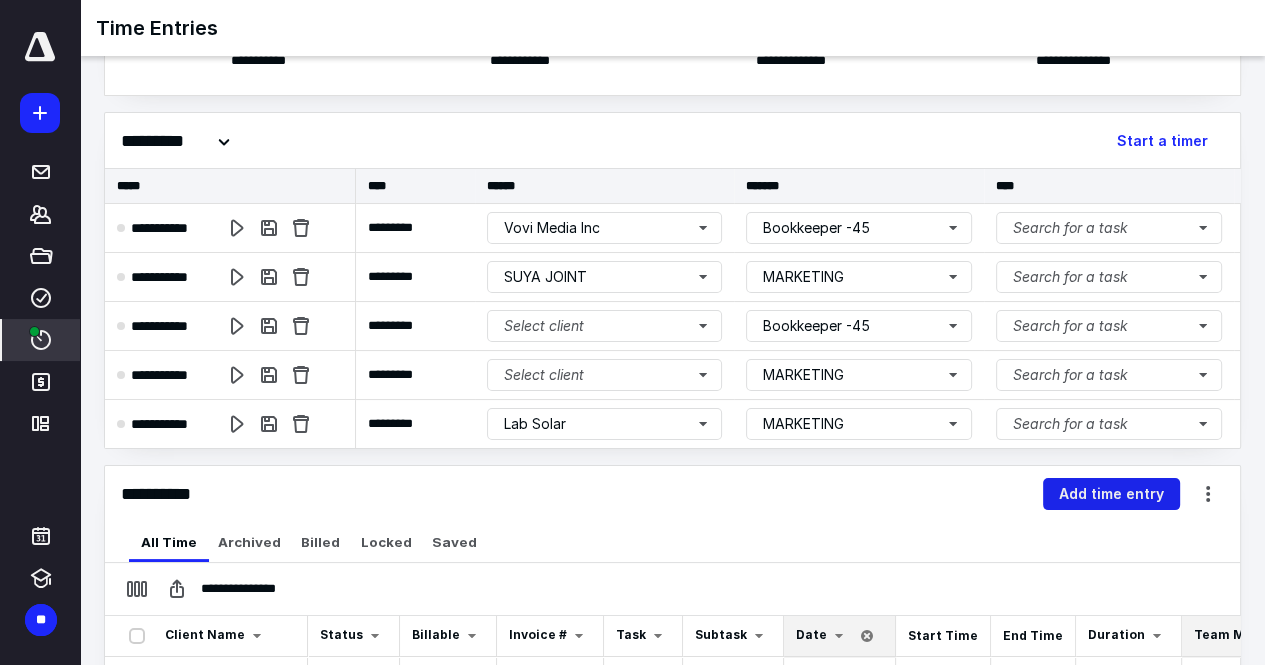 click on "Add time entry" at bounding box center [1111, 494] 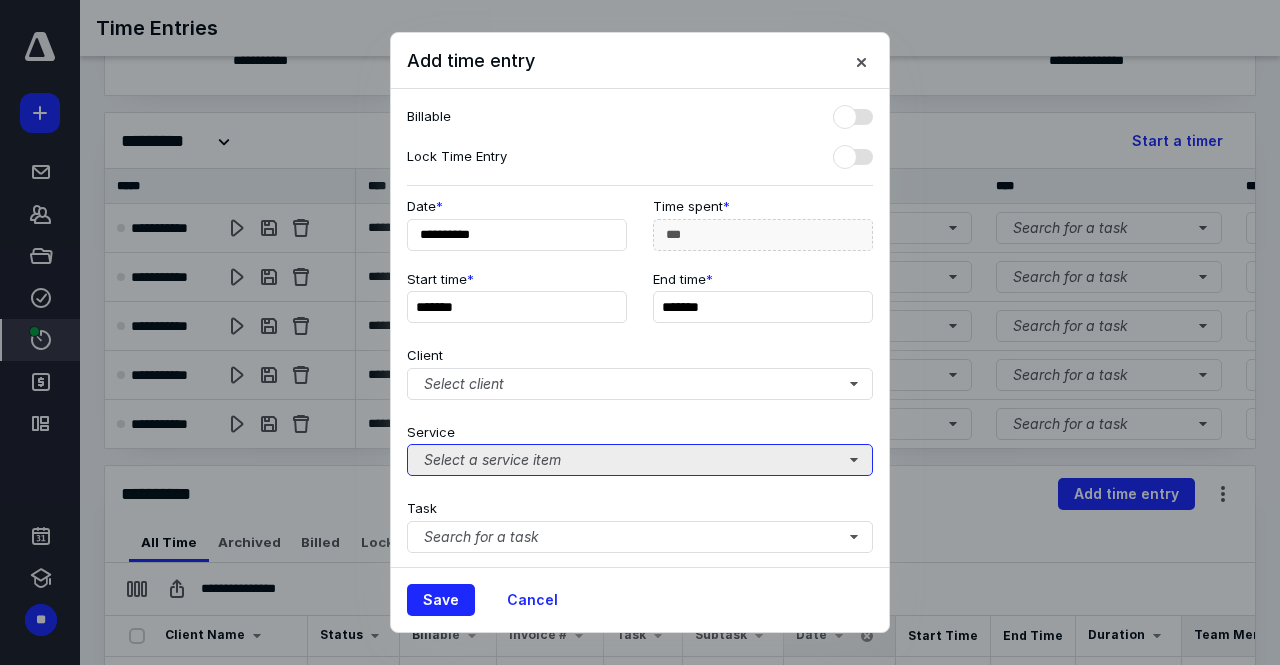 click on "Select a service item" at bounding box center [640, 460] 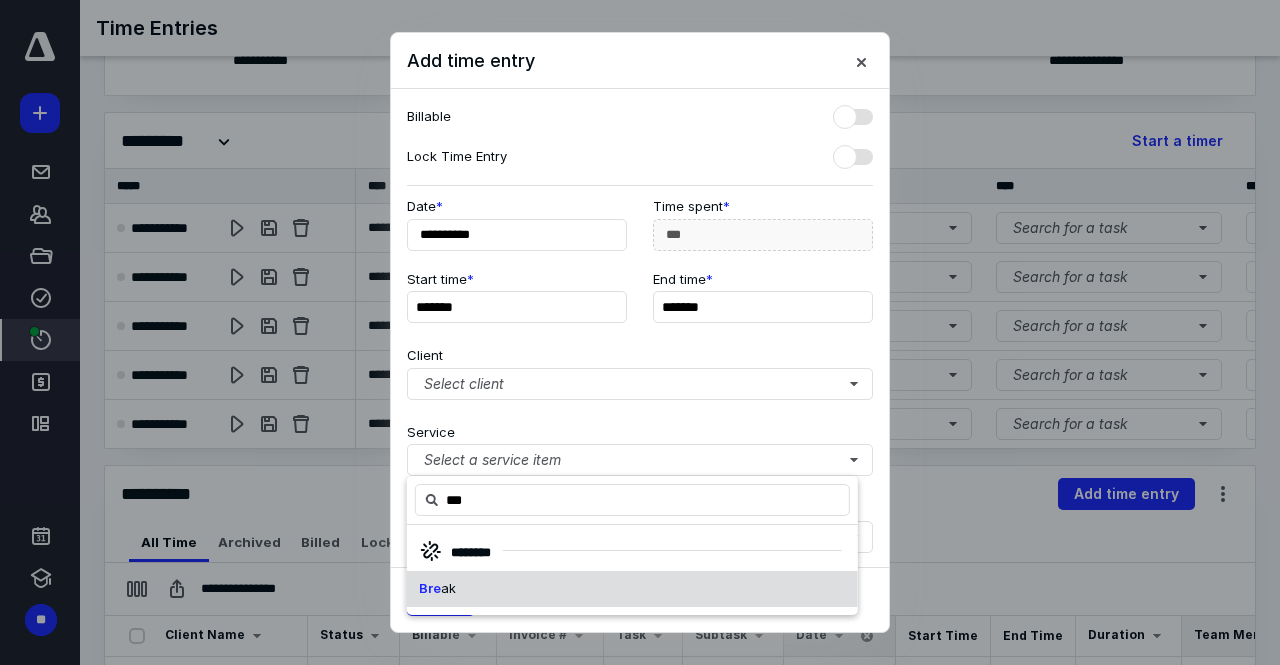 click on "Bre ak" at bounding box center [632, 589] 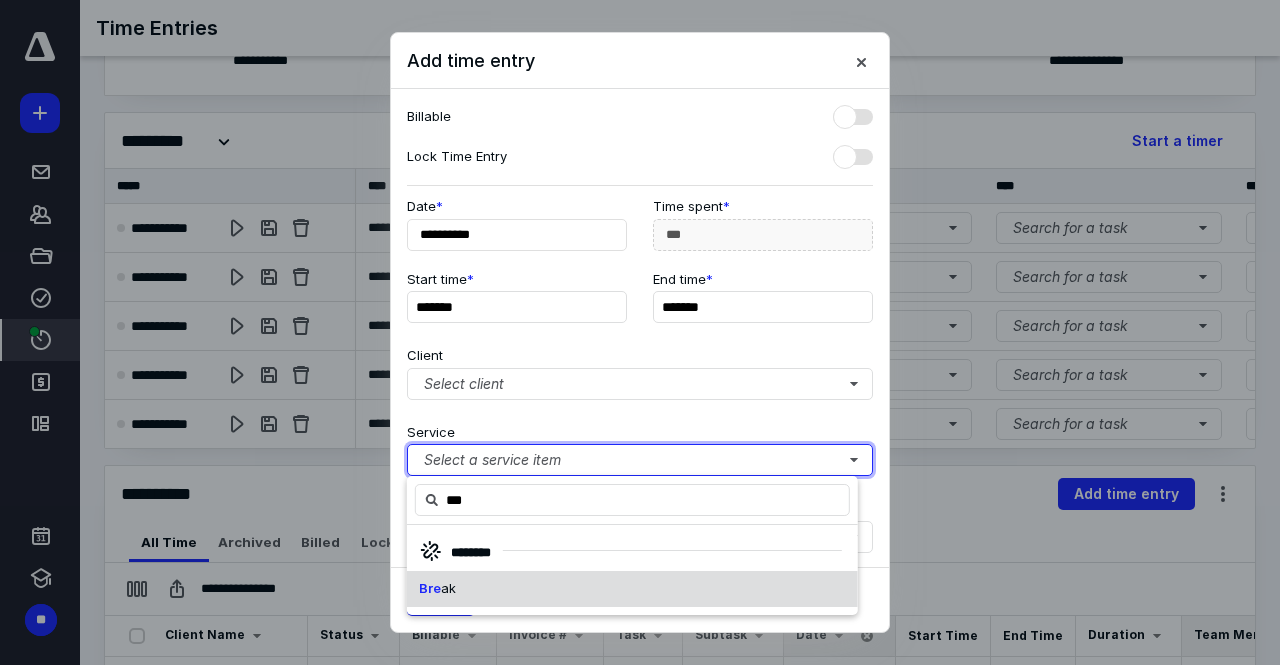 type 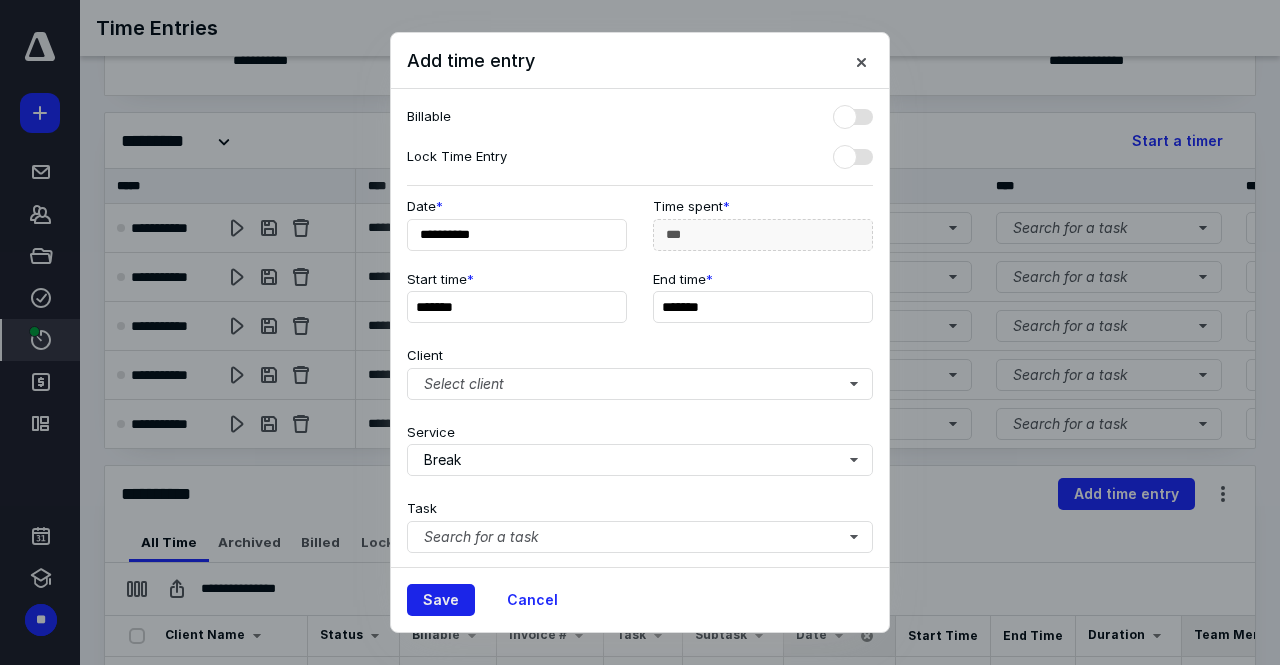 click on "Save" at bounding box center (441, 600) 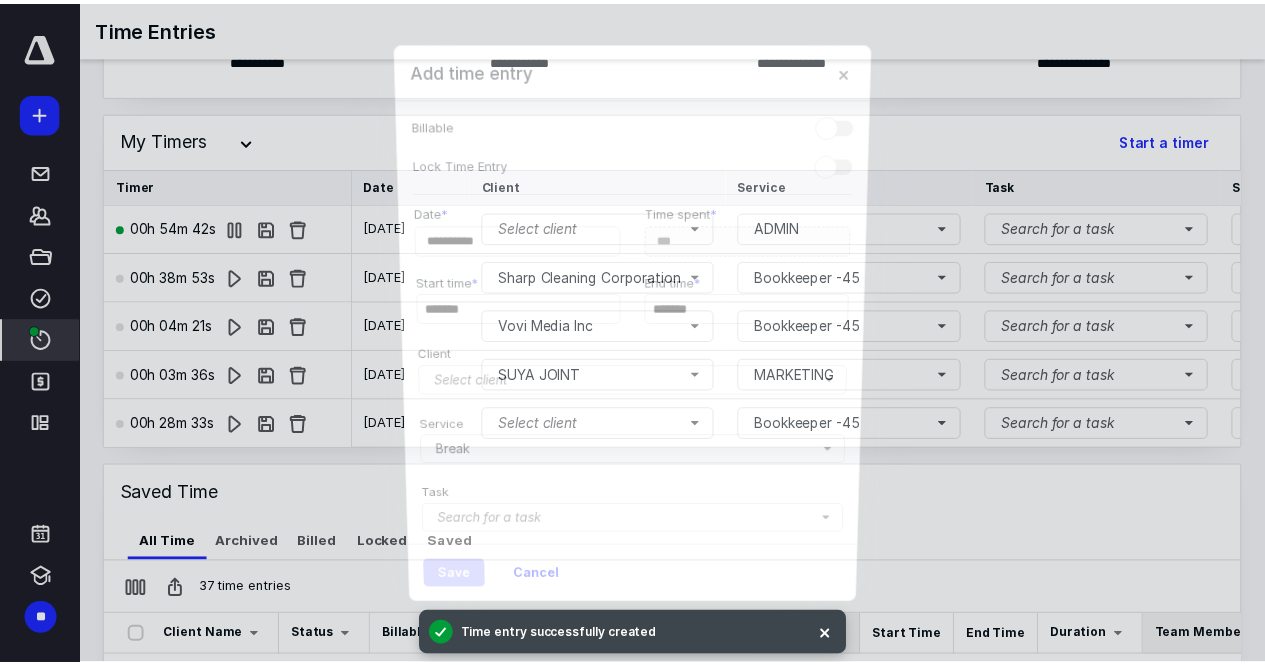scroll, scrollTop: 111, scrollLeft: 0, axis: vertical 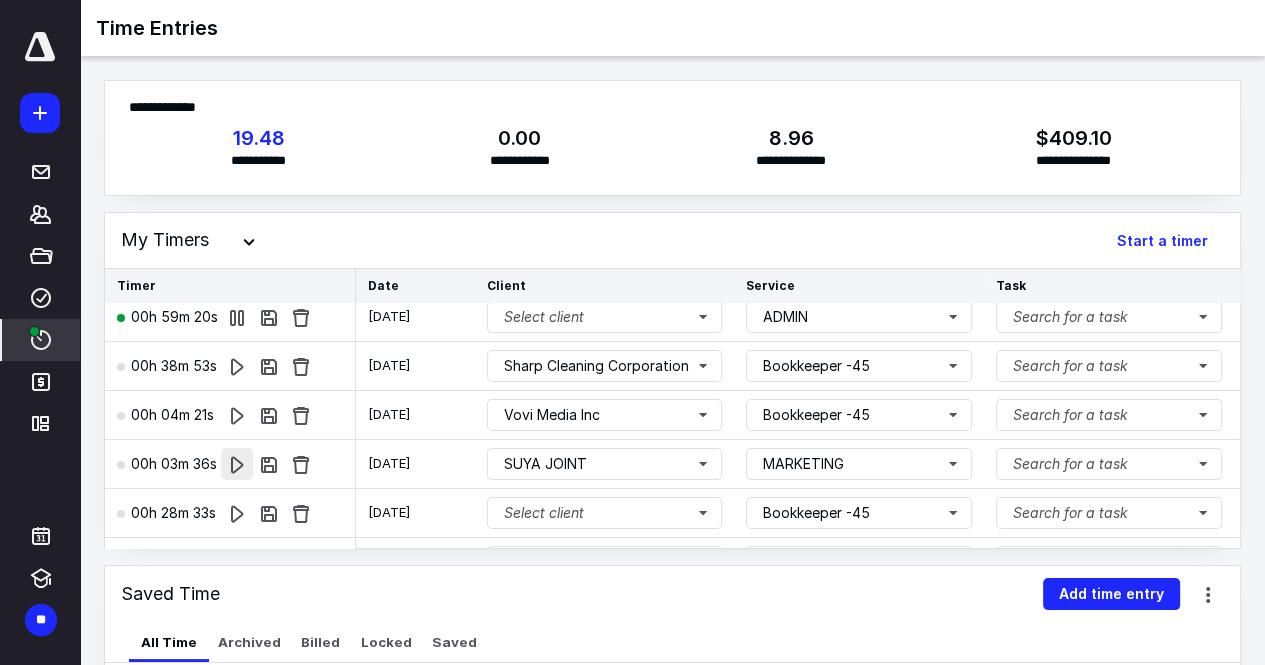 click at bounding box center [237, 464] 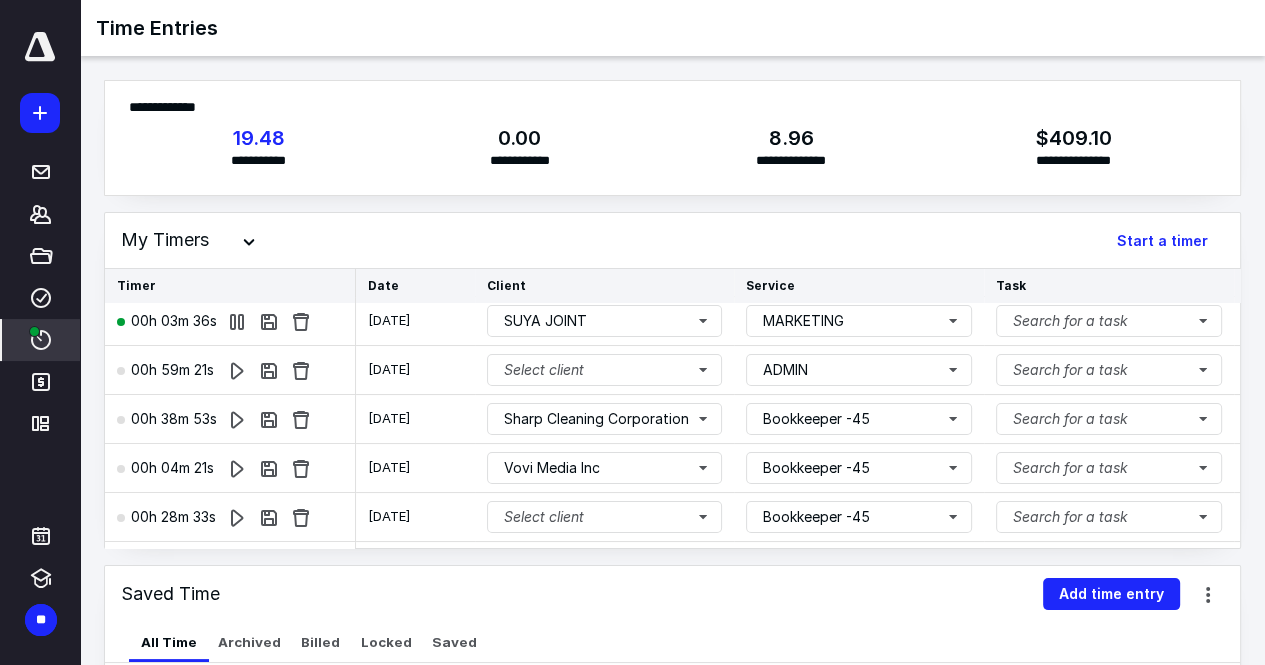 scroll, scrollTop: 0, scrollLeft: 0, axis: both 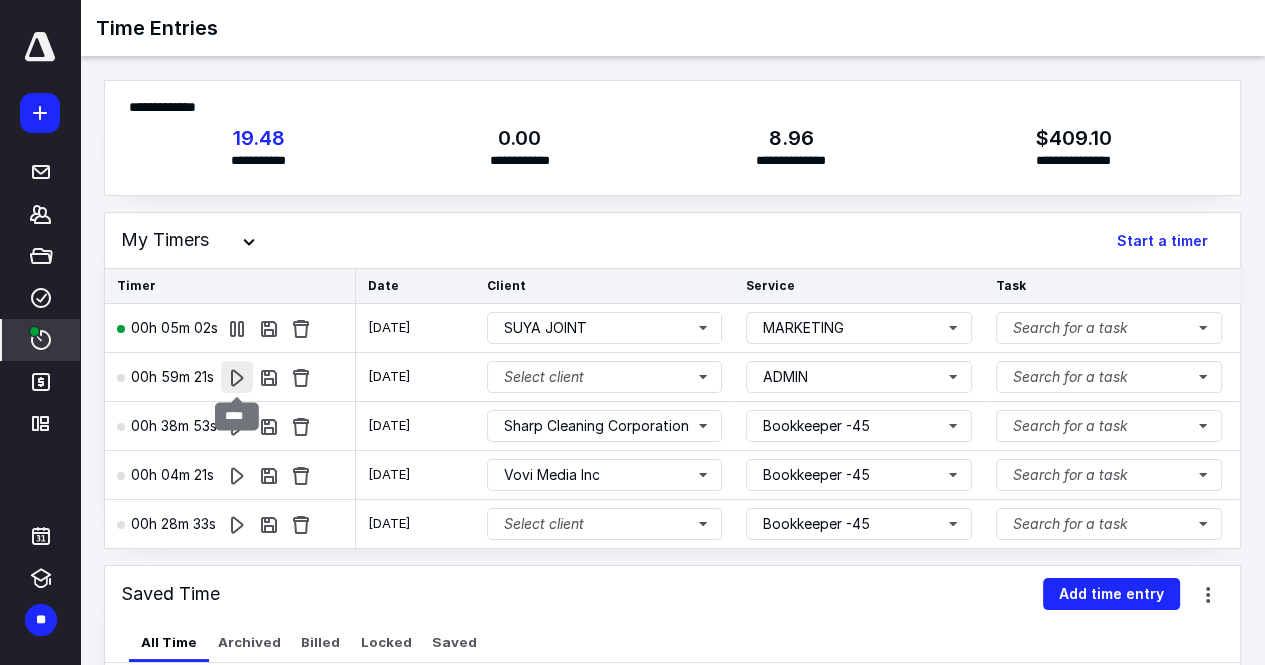 click at bounding box center (237, 377) 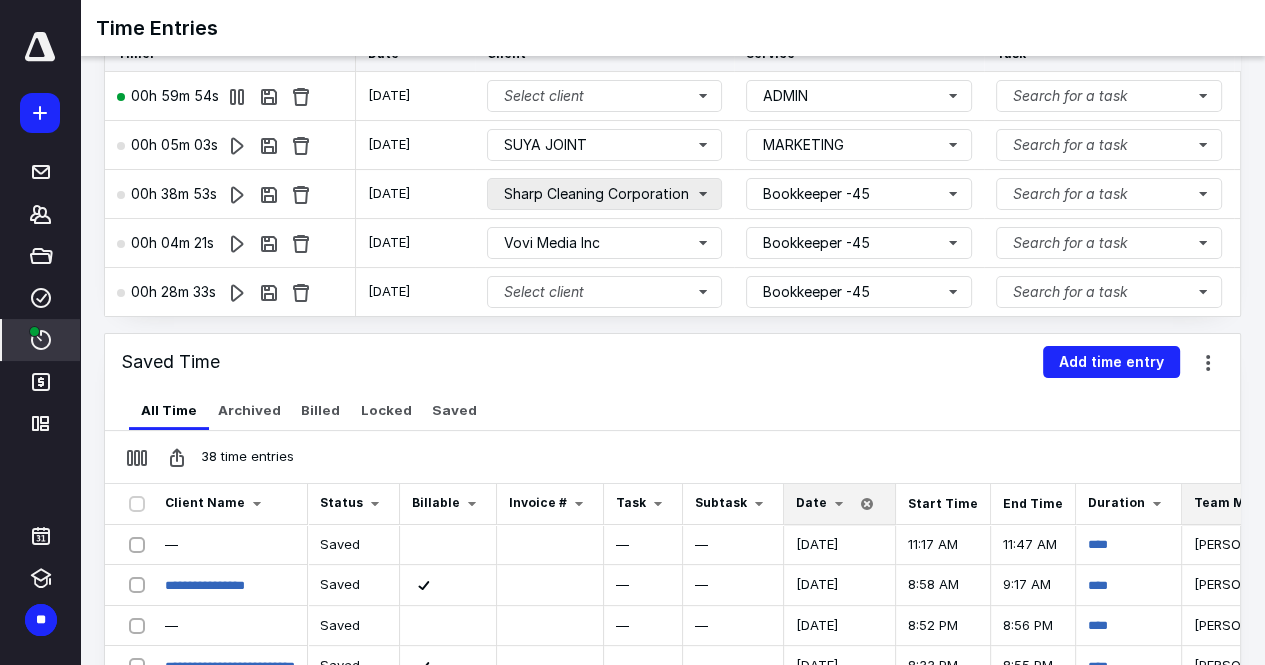 scroll, scrollTop: 207, scrollLeft: 0, axis: vertical 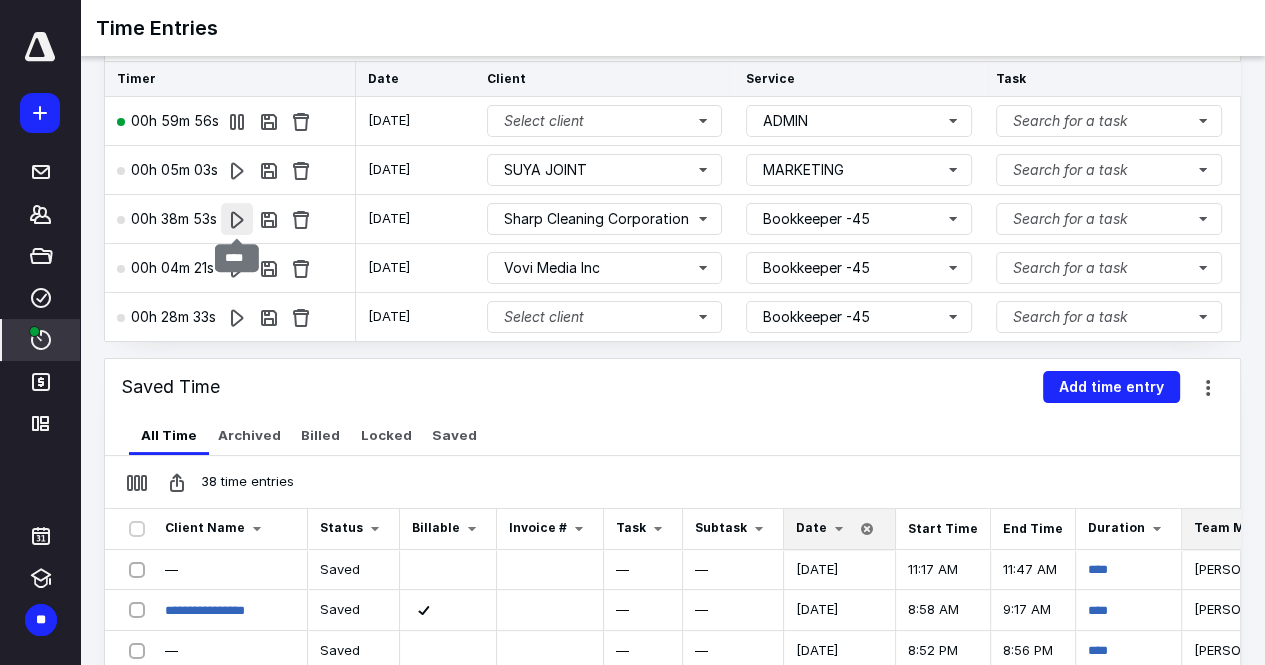 click at bounding box center (237, 219) 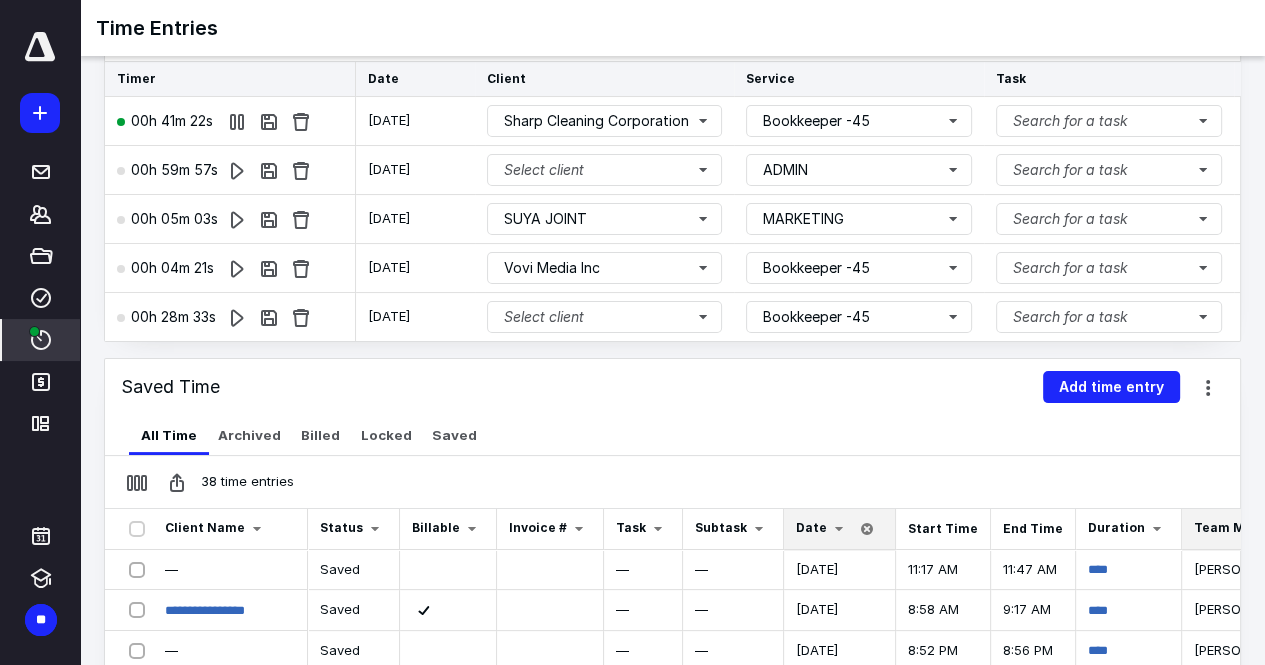 scroll, scrollTop: 0, scrollLeft: 0, axis: both 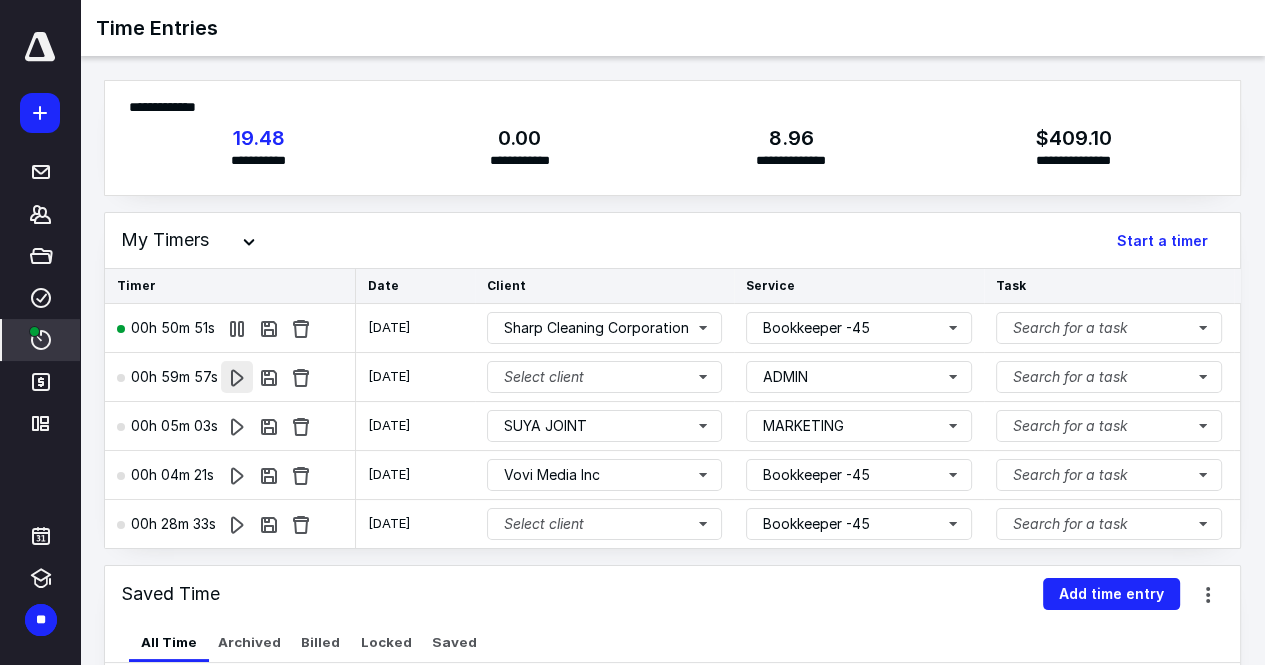 click at bounding box center (237, 377) 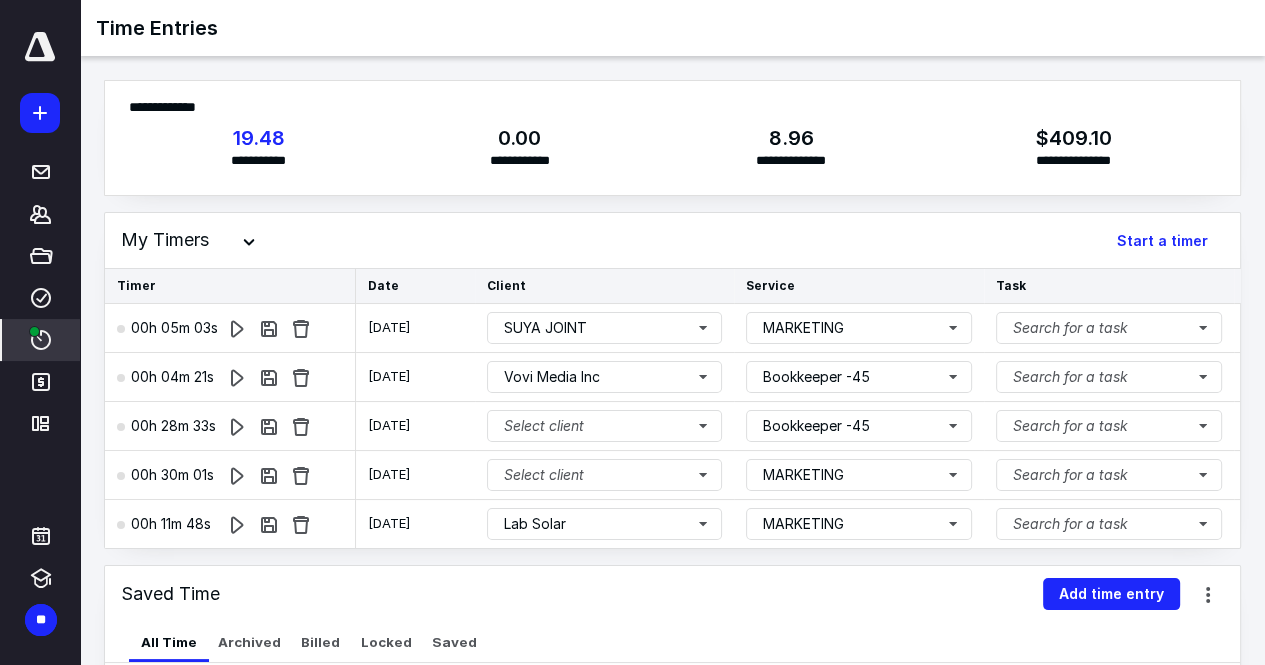scroll, scrollTop: 111, scrollLeft: 0, axis: vertical 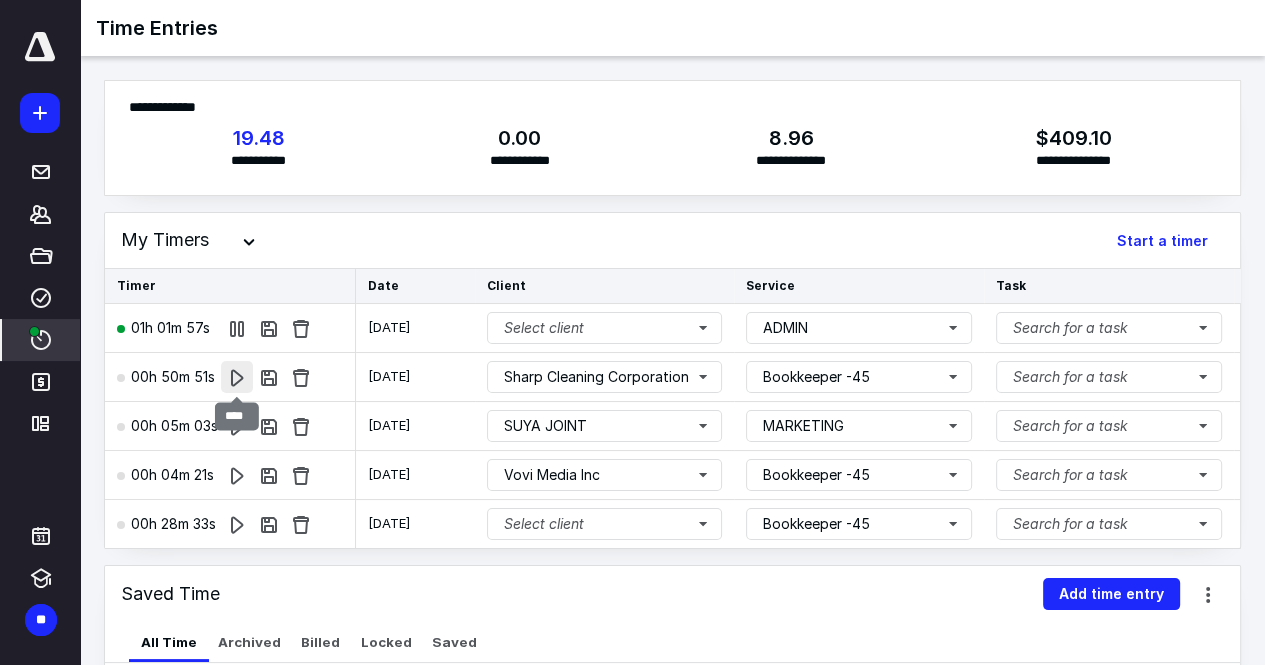 click at bounding box center [237, 377] 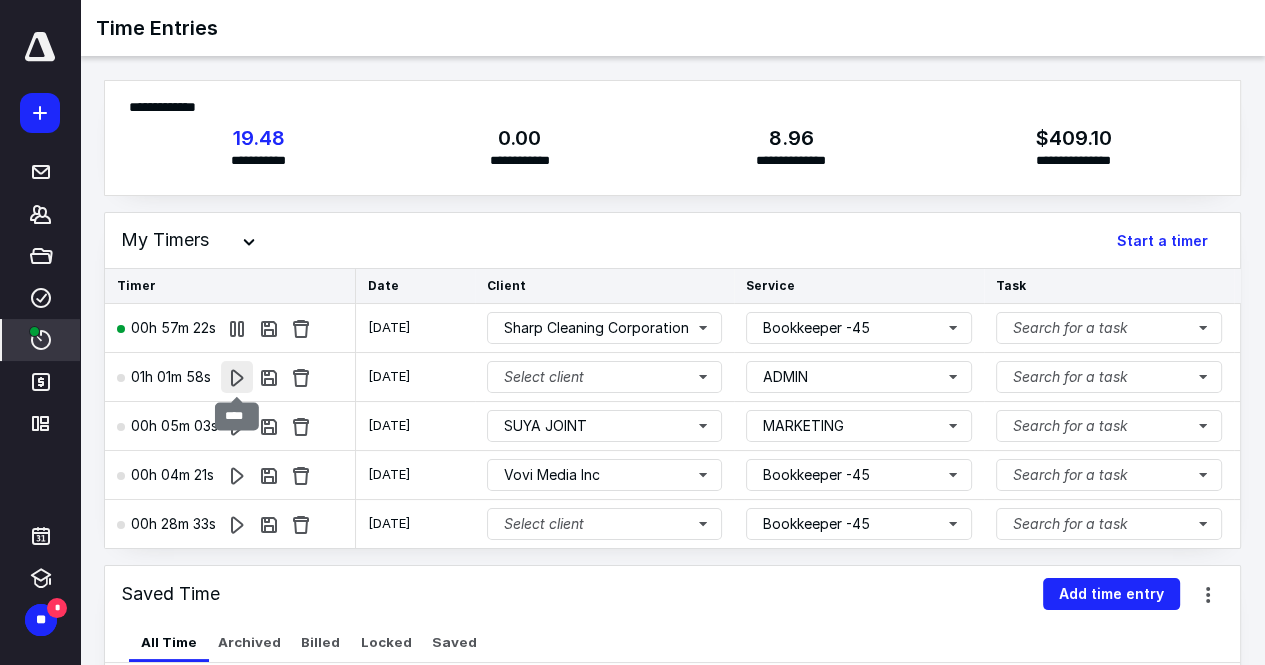 click at bounding box center [237, 377] 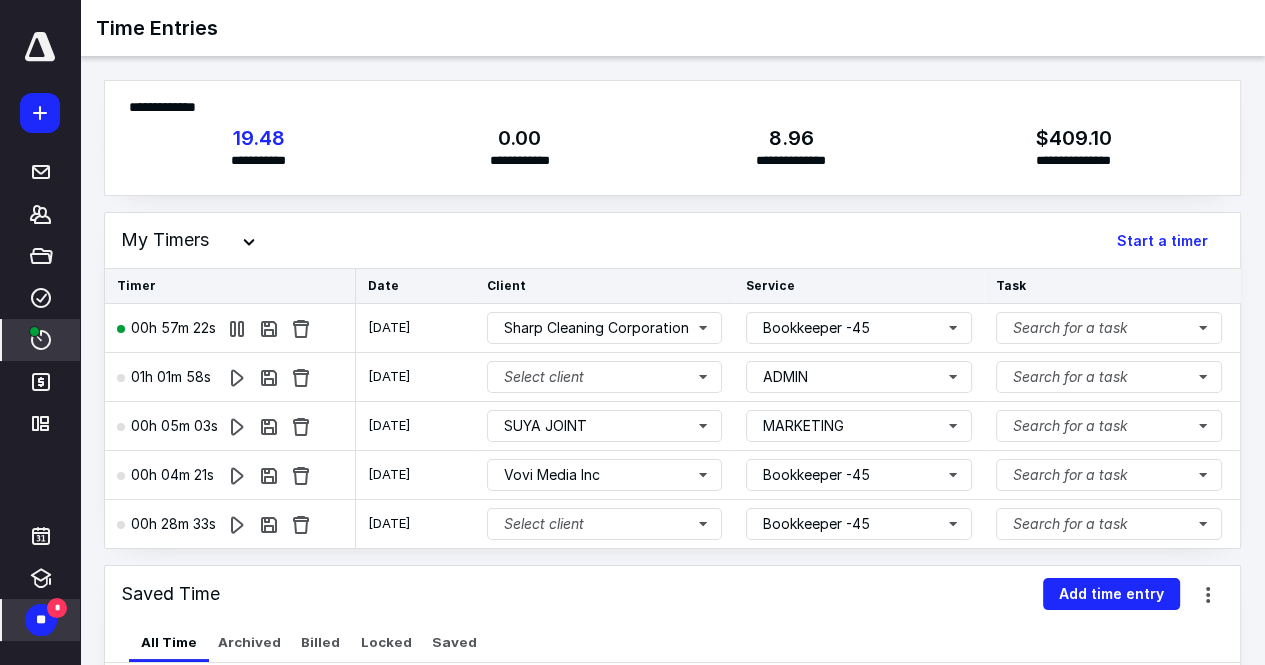 click on "**" at bounding box center (41, 620) 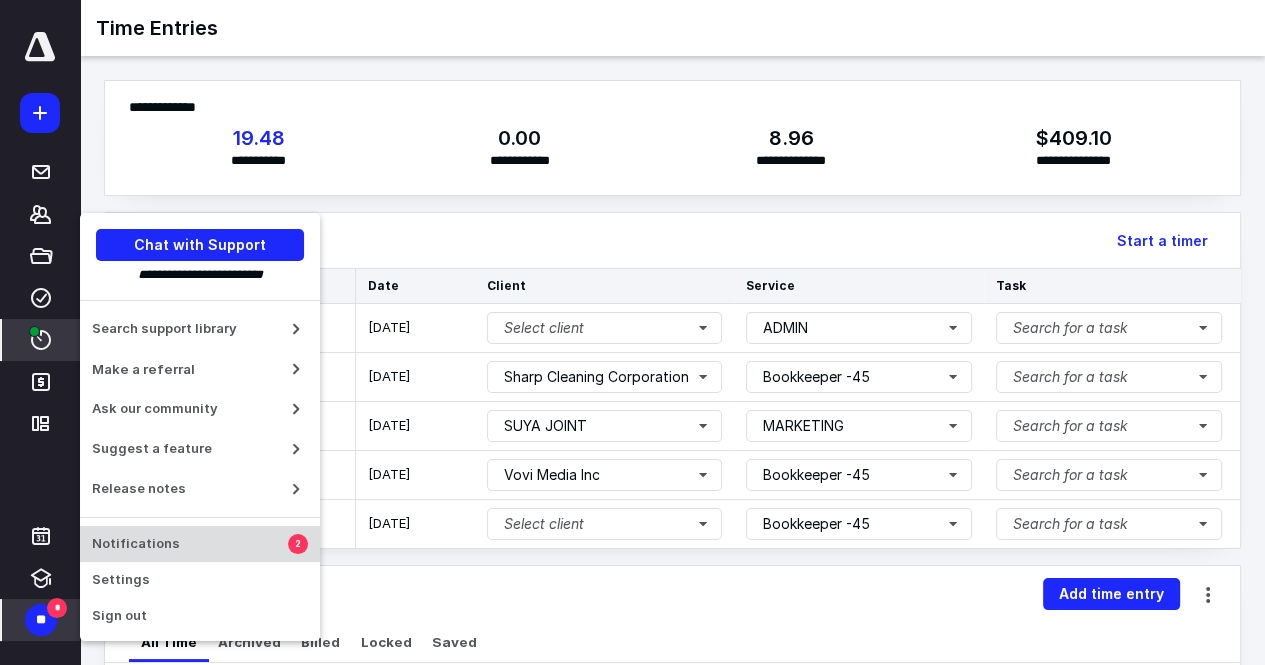 click on "Notifications 2" at bounding box center [200, 544] 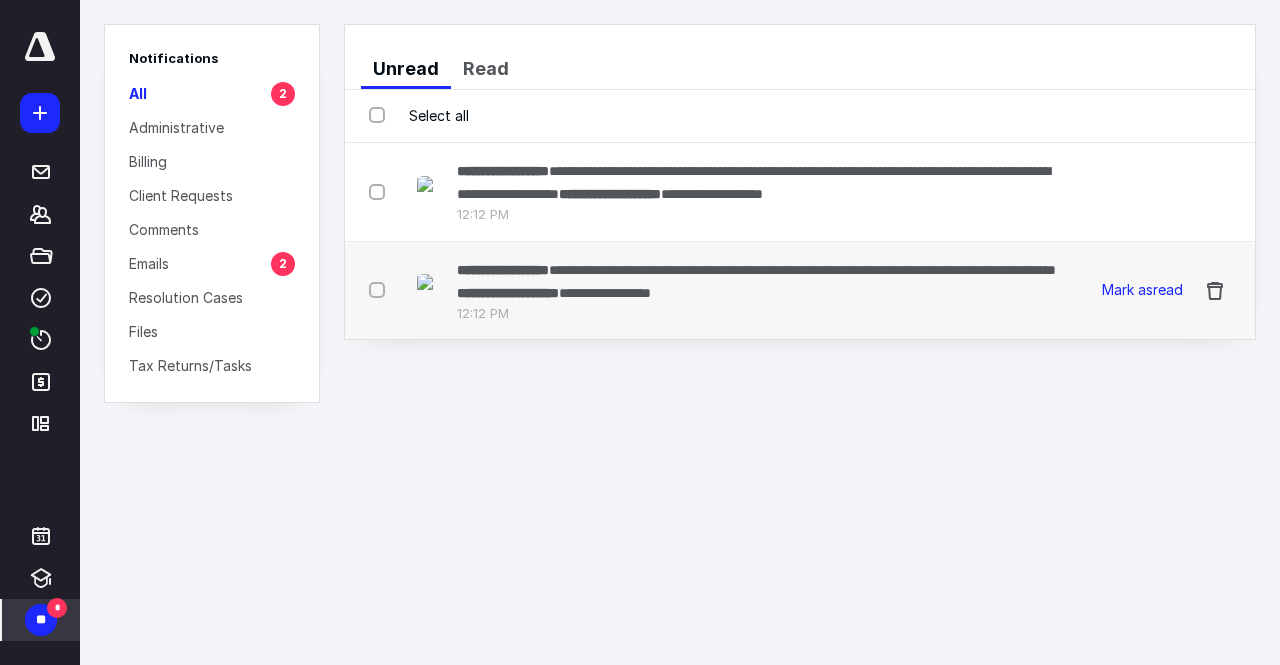 click on "**********" at bounding box center (802, 270) 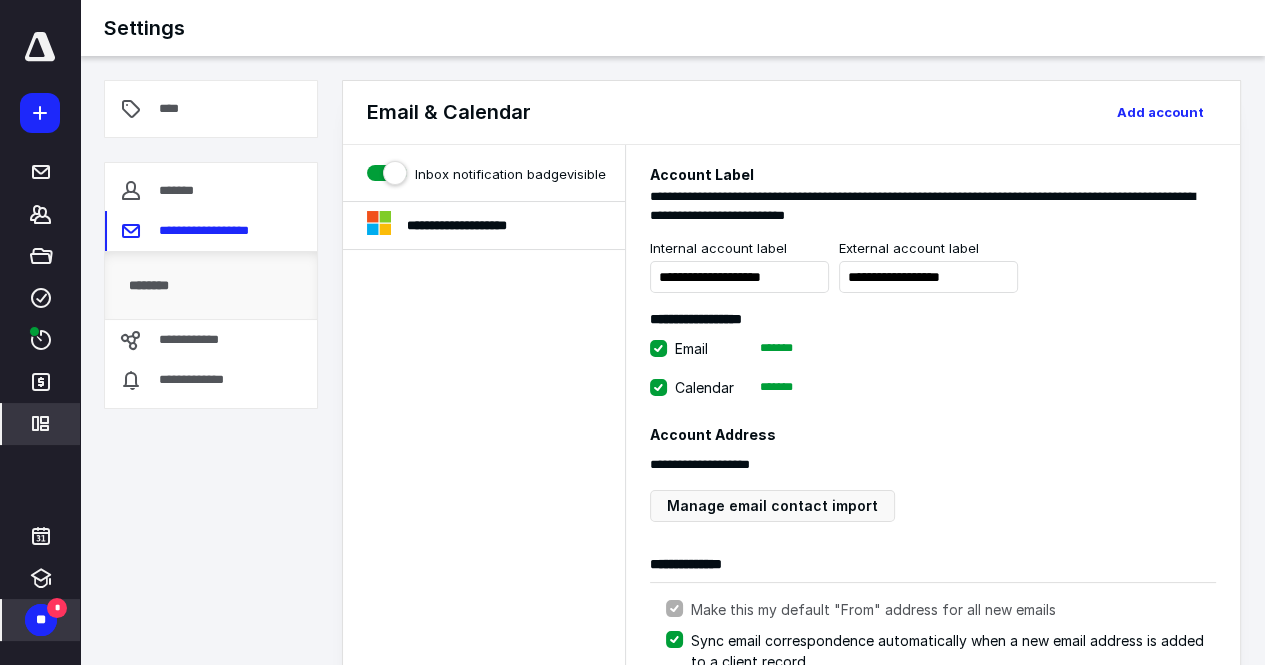 click on "** *" at bounding box center (41, 620) 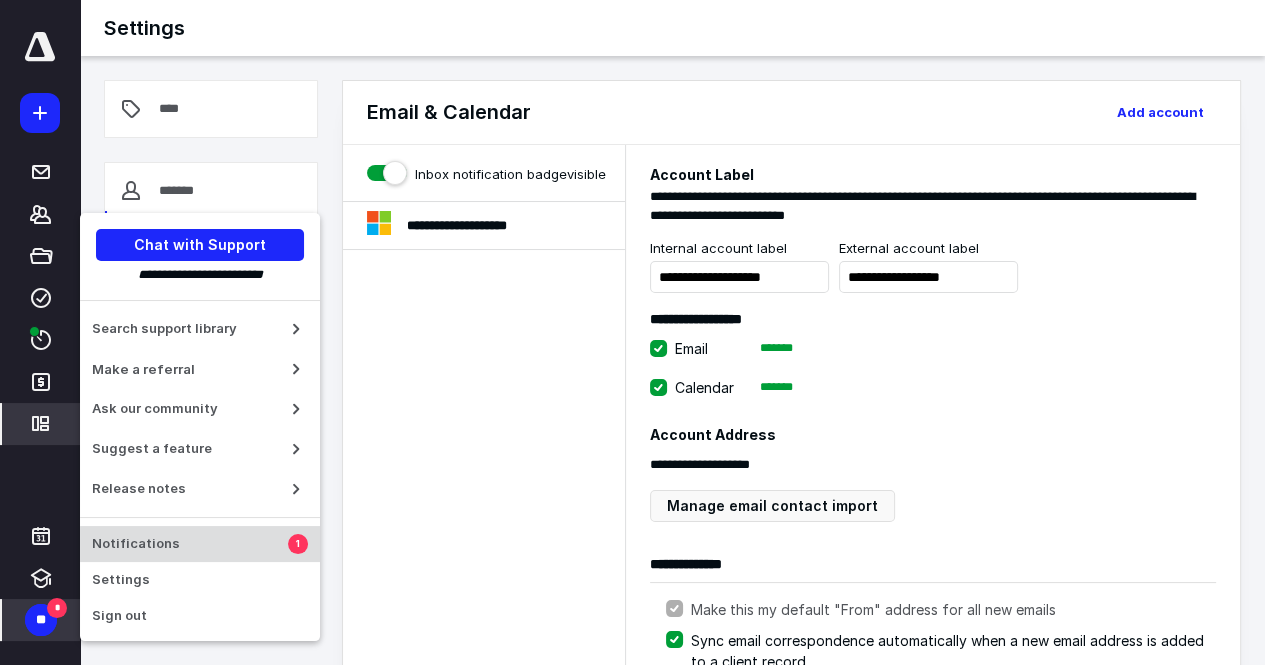 click on "Notifications 1" at bounding box center (200, 544) 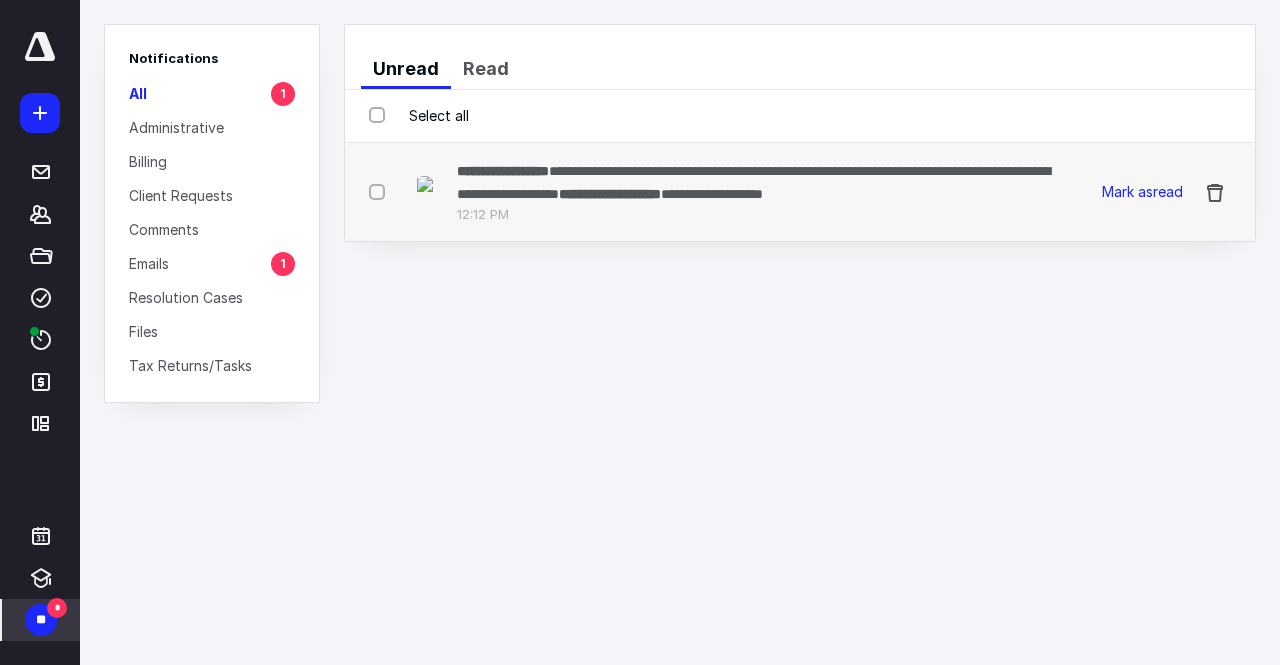 click on "**********" at bounding box center [758, 182] 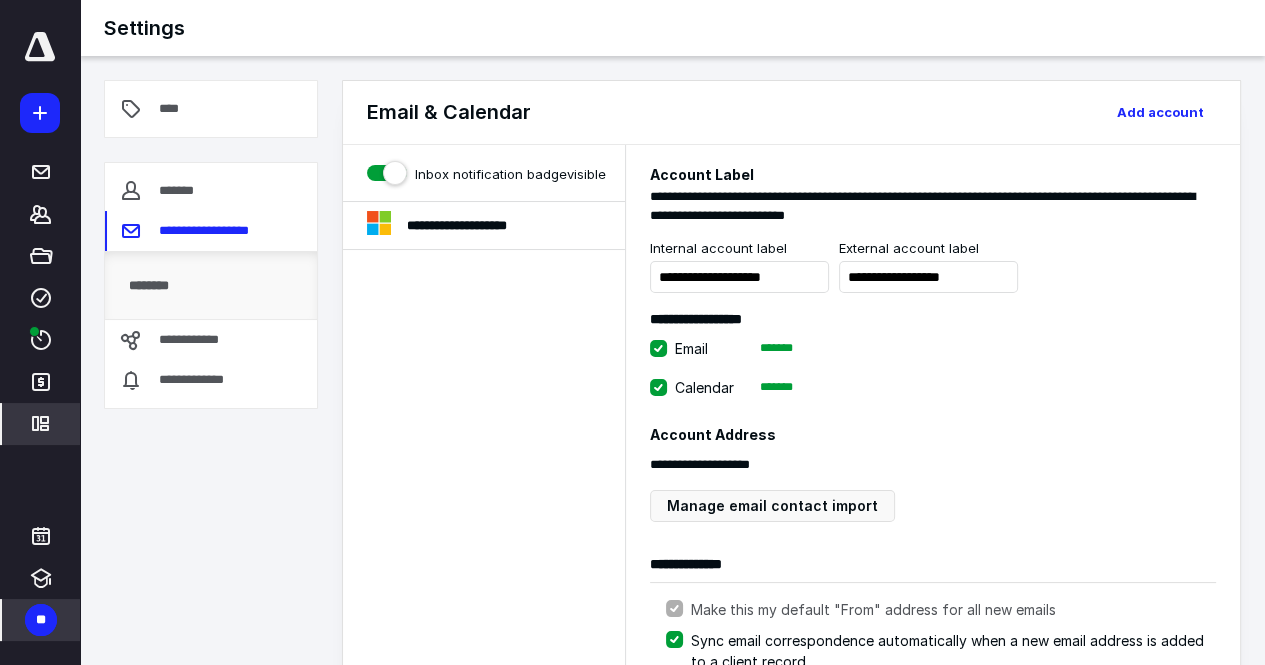 click on "**" at bounding box center [41, 620] 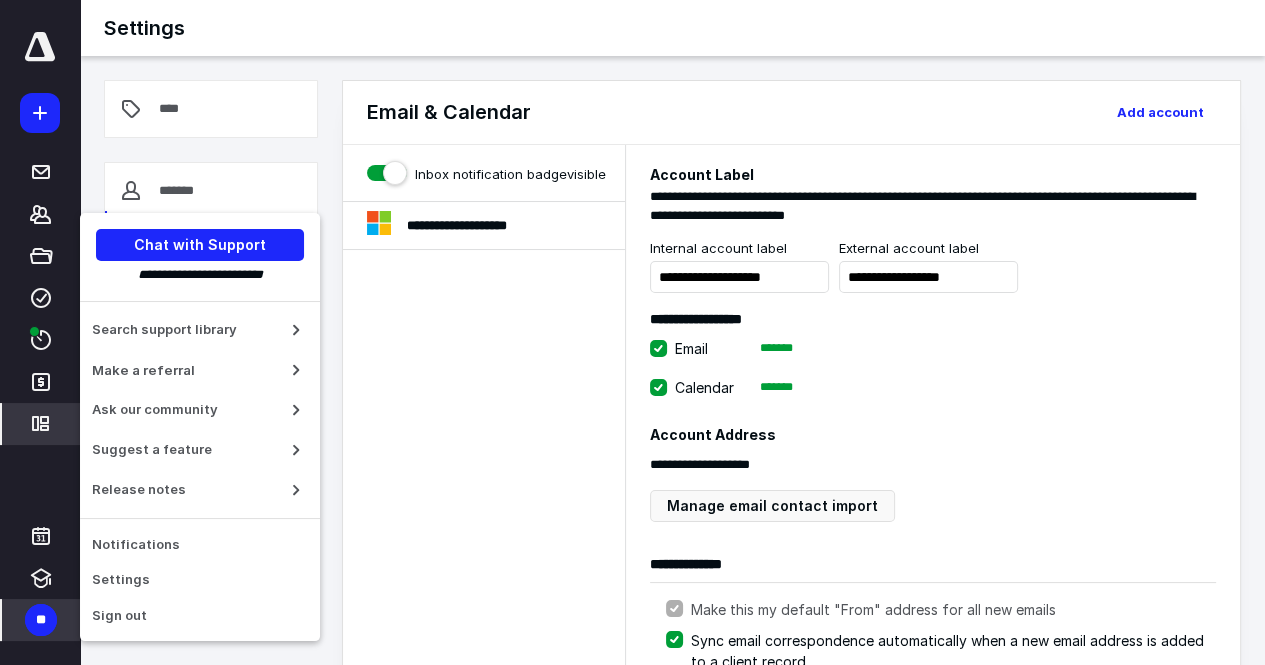 click on "Search support library Make a referral Ask our community Suggest a feature Release notes Notifications Settings Sign out" at bounding box center (200, 463) 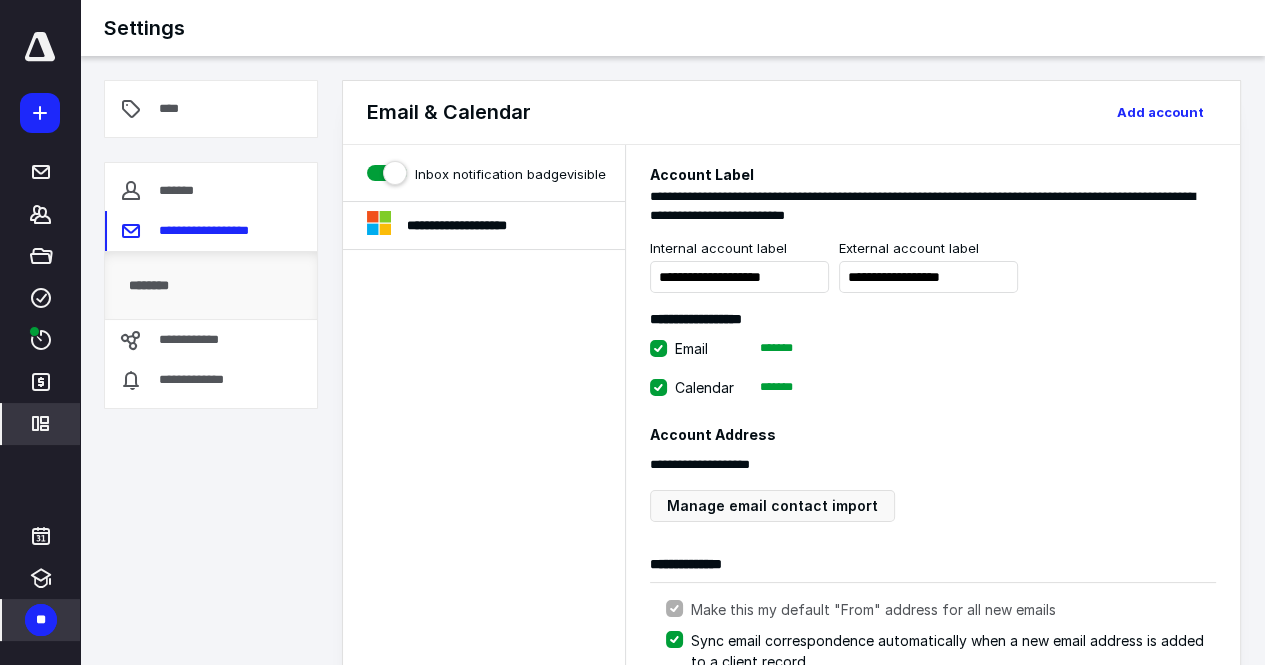 click on "**********" at bounding box center [211, 360] 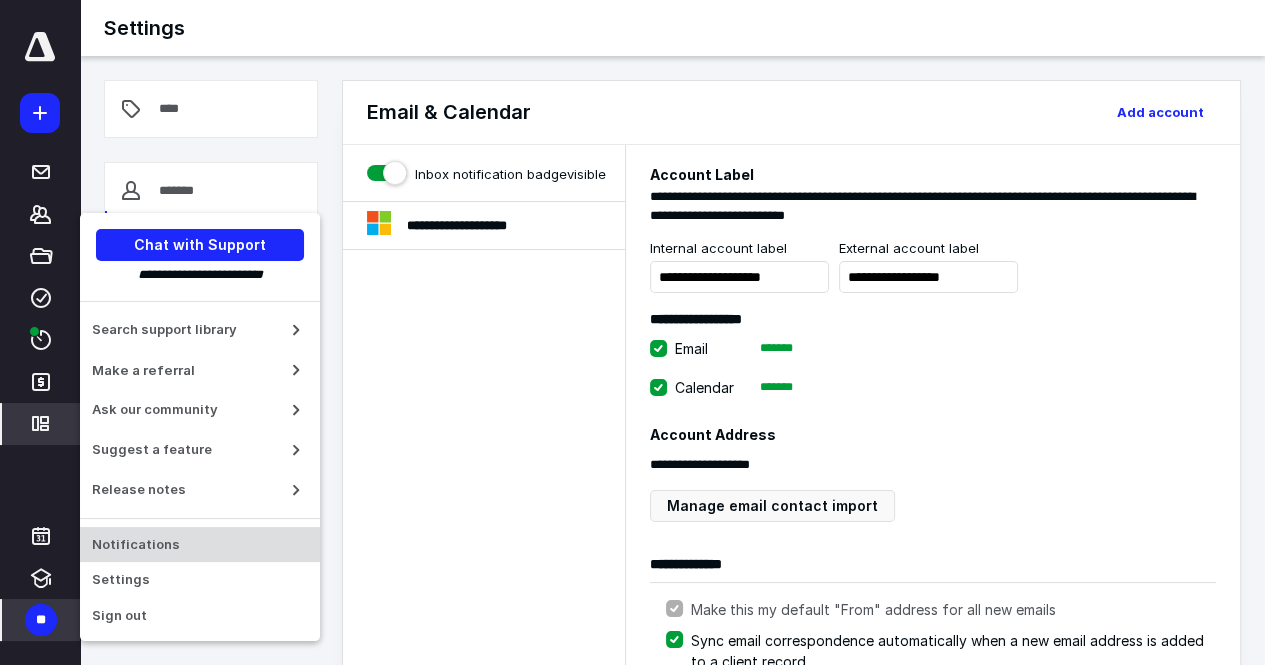 click on "Notifications" at bounding box center (200, 545) 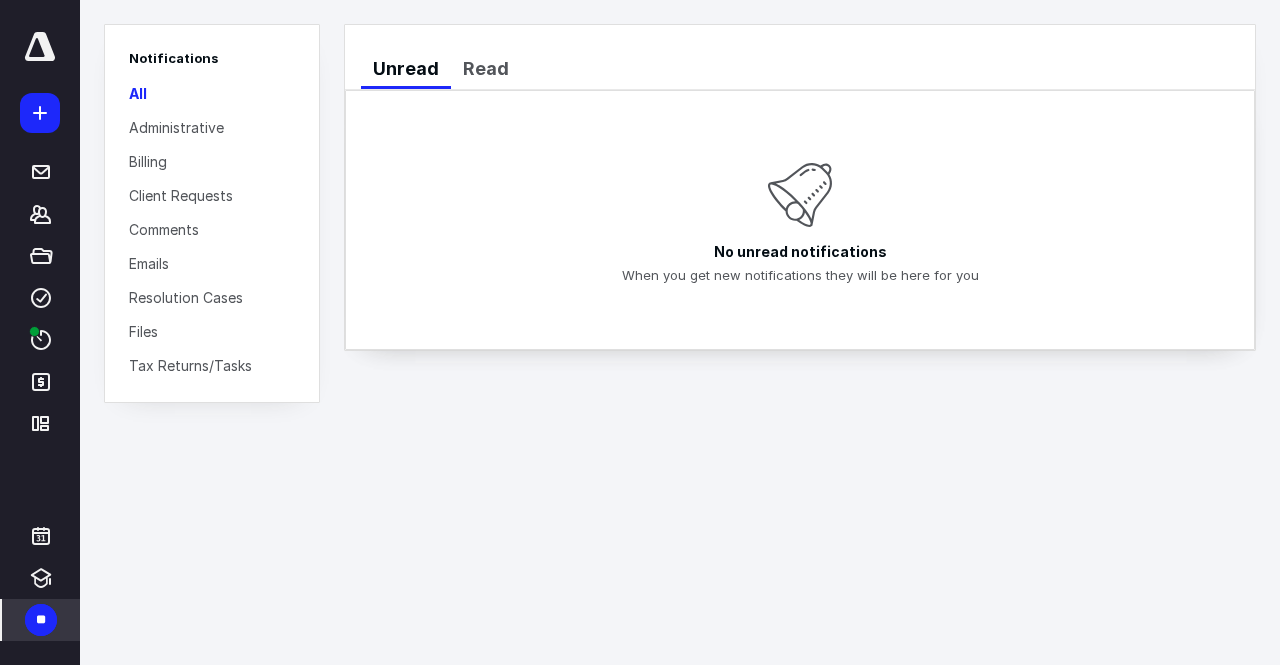 click on "Administrative" at bounding box center (176, 127) 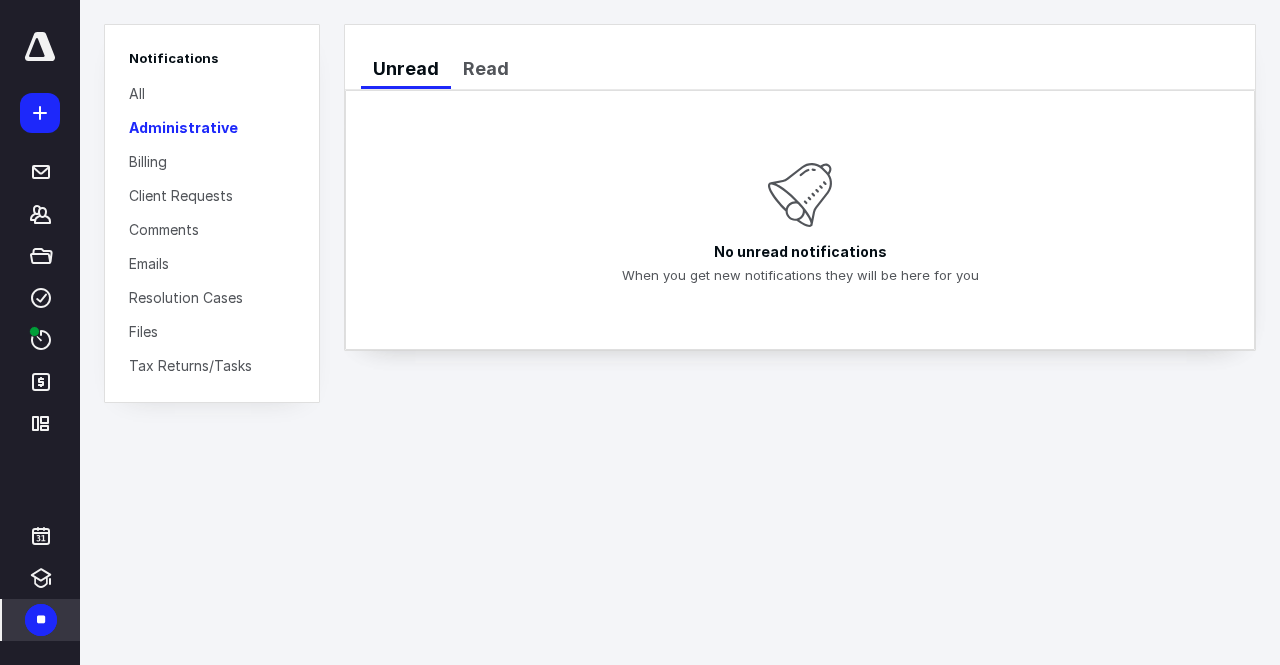 click on "Notifications All Administrative Billing Client Requests Comments Emails Resolution Cases Files Tax Returns/Tasks" at bounding box center [212, 213] 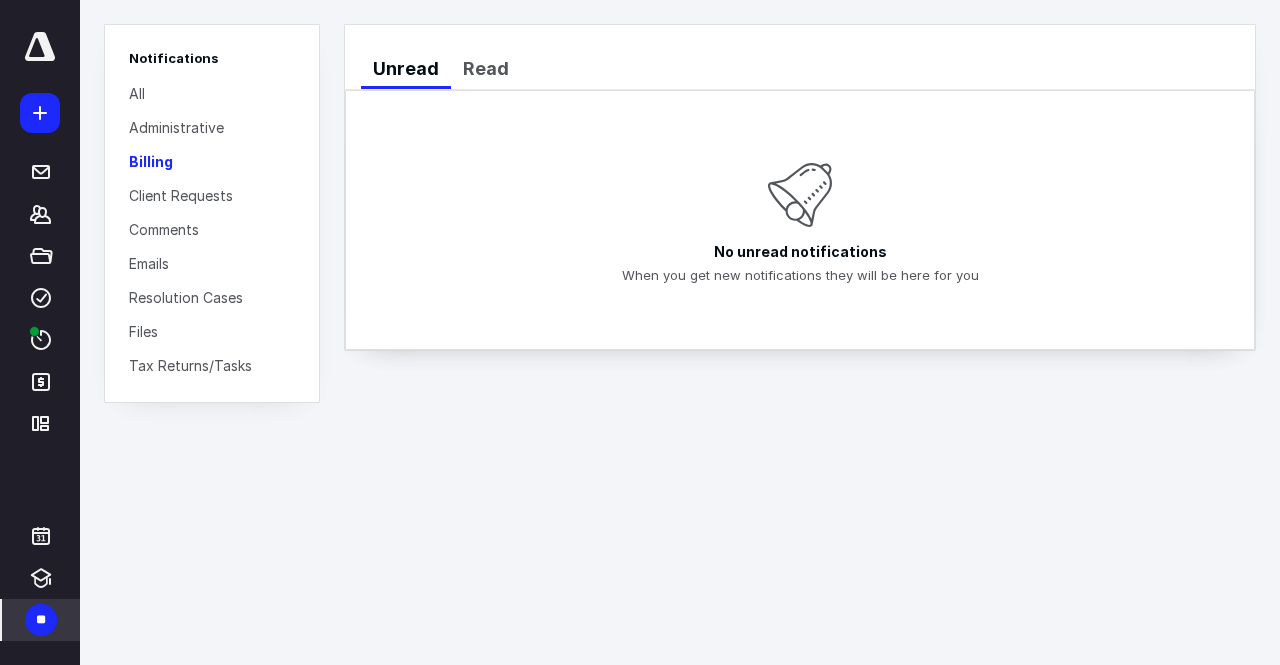 click on "Client Requests" at bounding box center (181, 195) 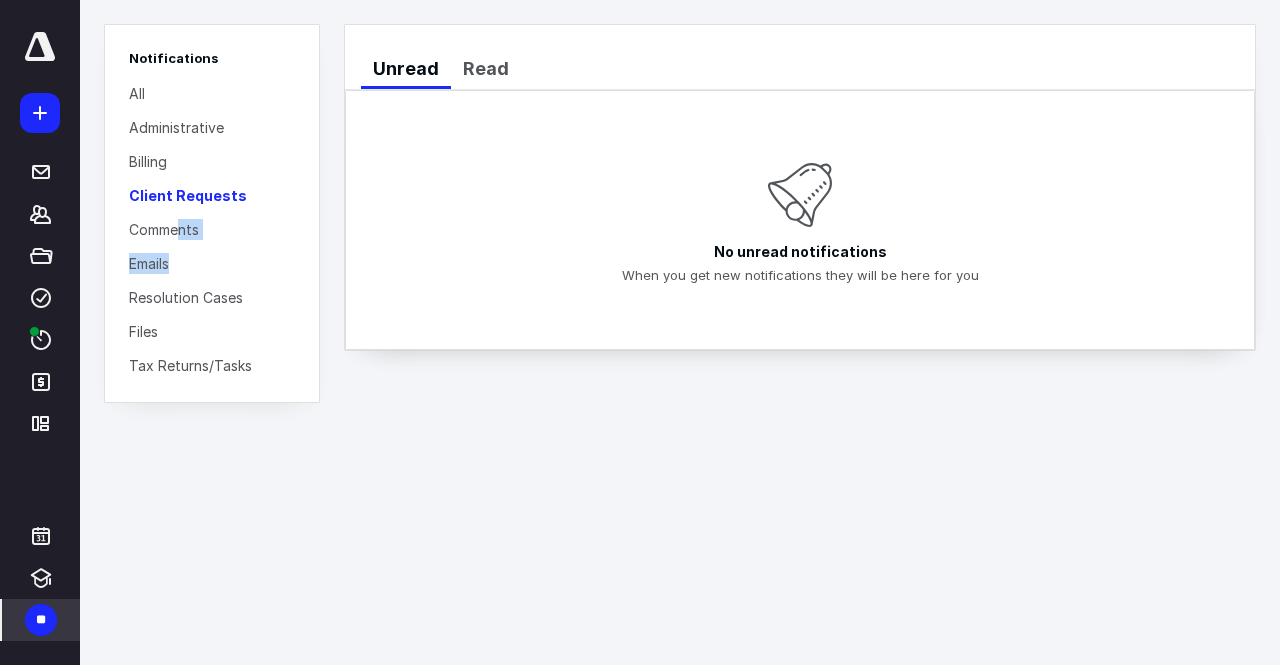 click on "Notifications All Administrative Billing Client Requests Comments Emails Resolution Cases Files Tax Returns/Tasks" at bounding box center [212, 213] 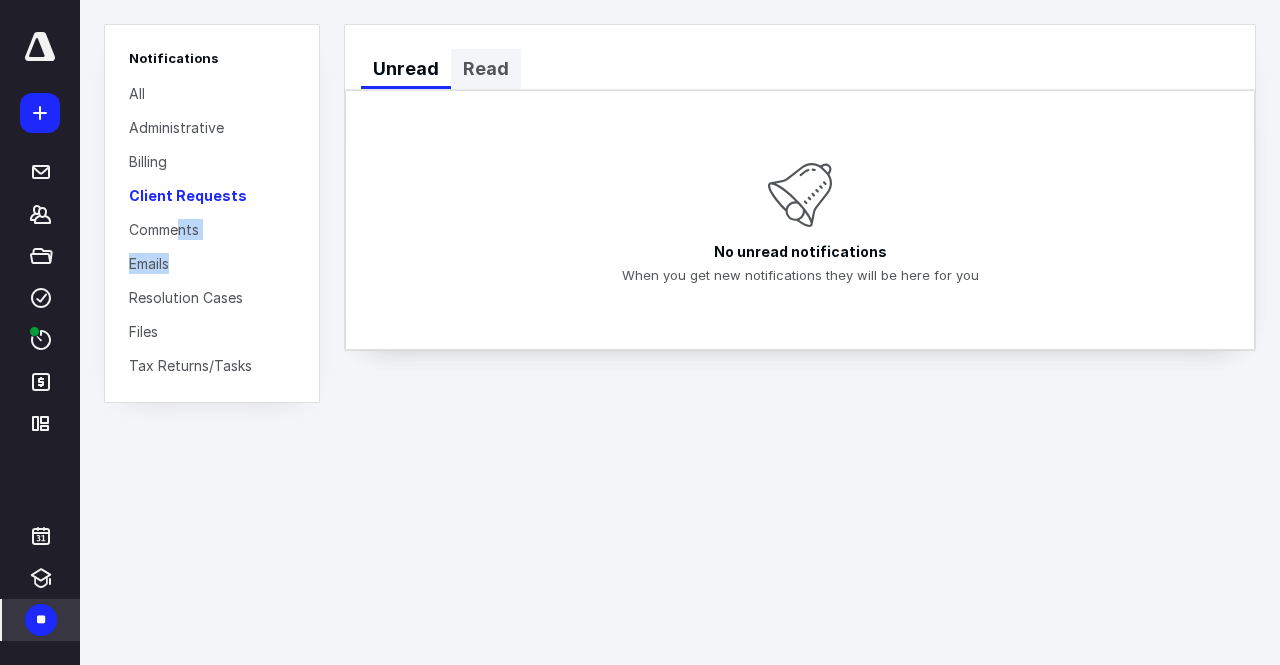 click on "Read" at bounding box center (486, 69) 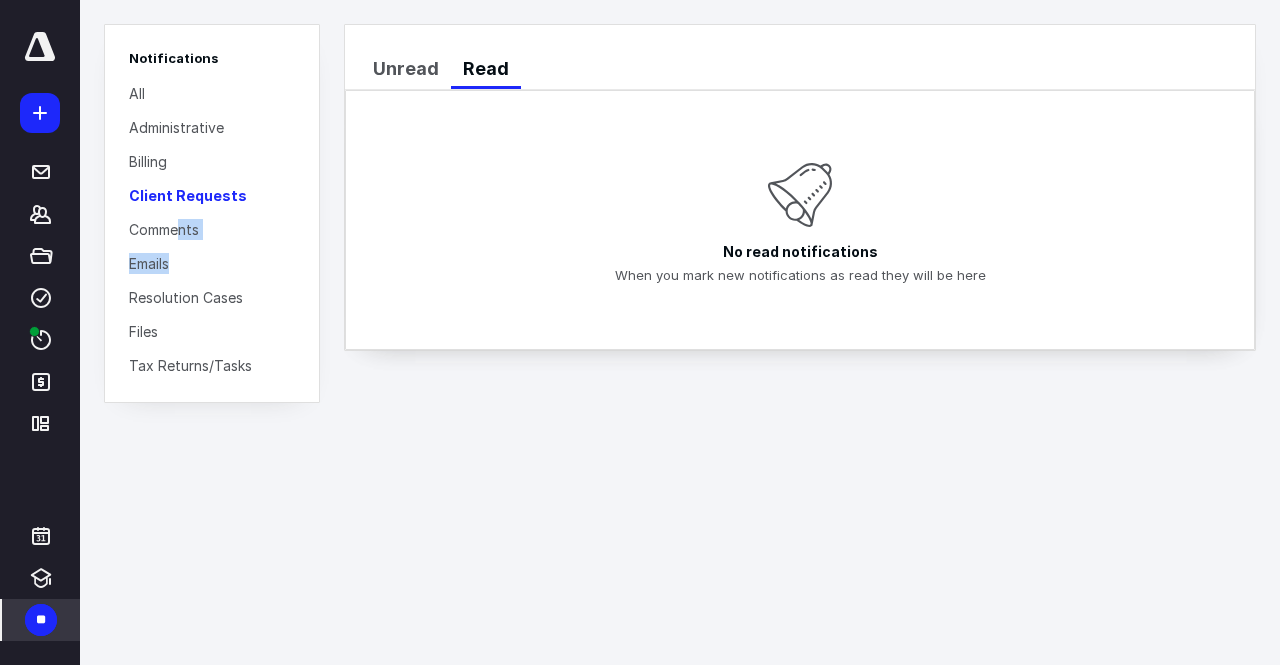 click on "All" at bounding box center (137, 93) 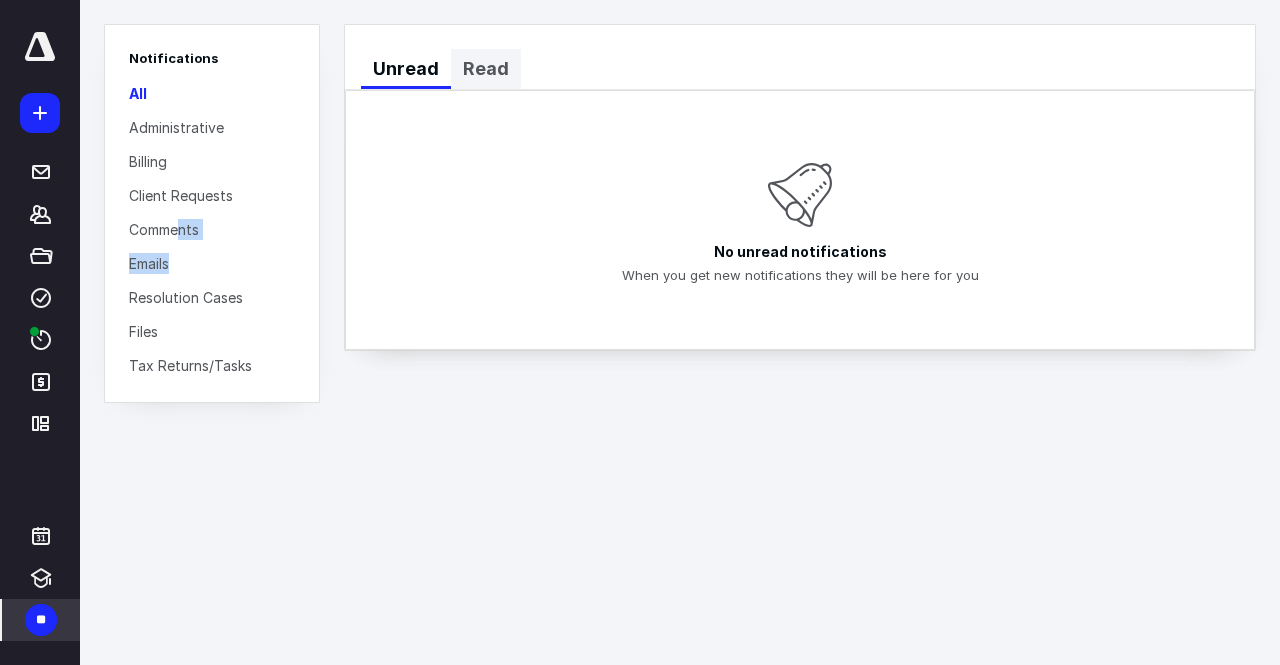 click on "Read" at bounding box center (486, 69) 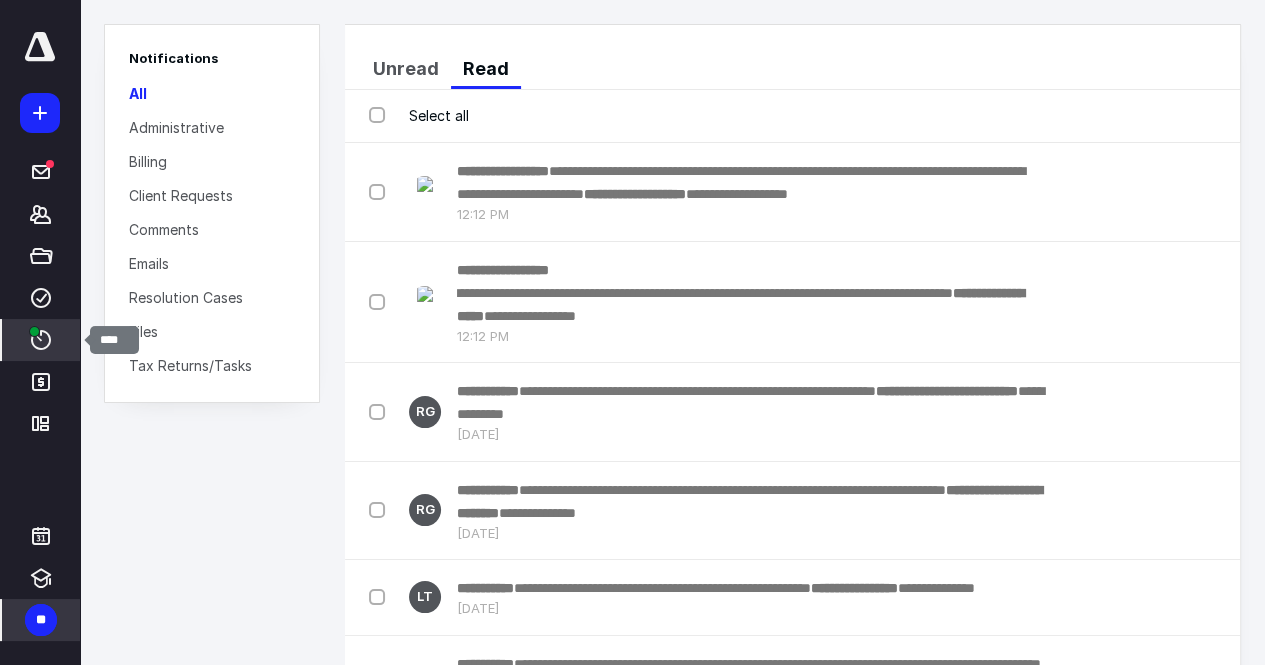 click 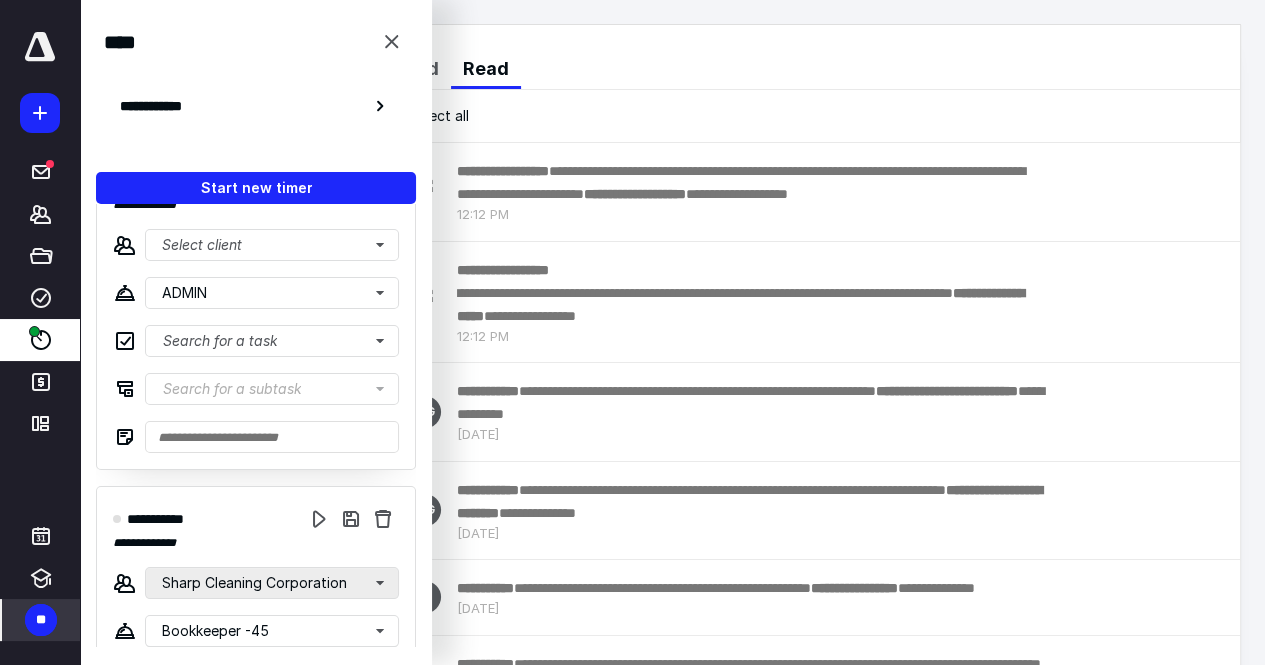 scroll, scrollTop: 200, scrollLeft: 0, axis: vertical 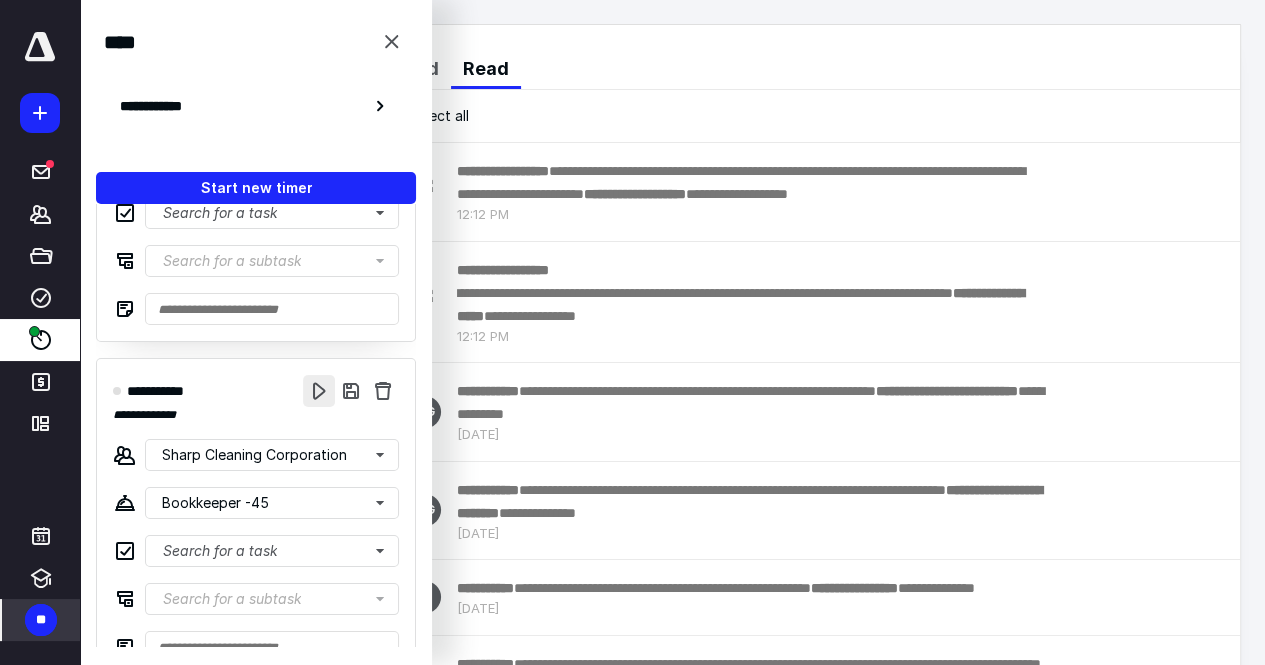 click at bounding box center (319, 391) 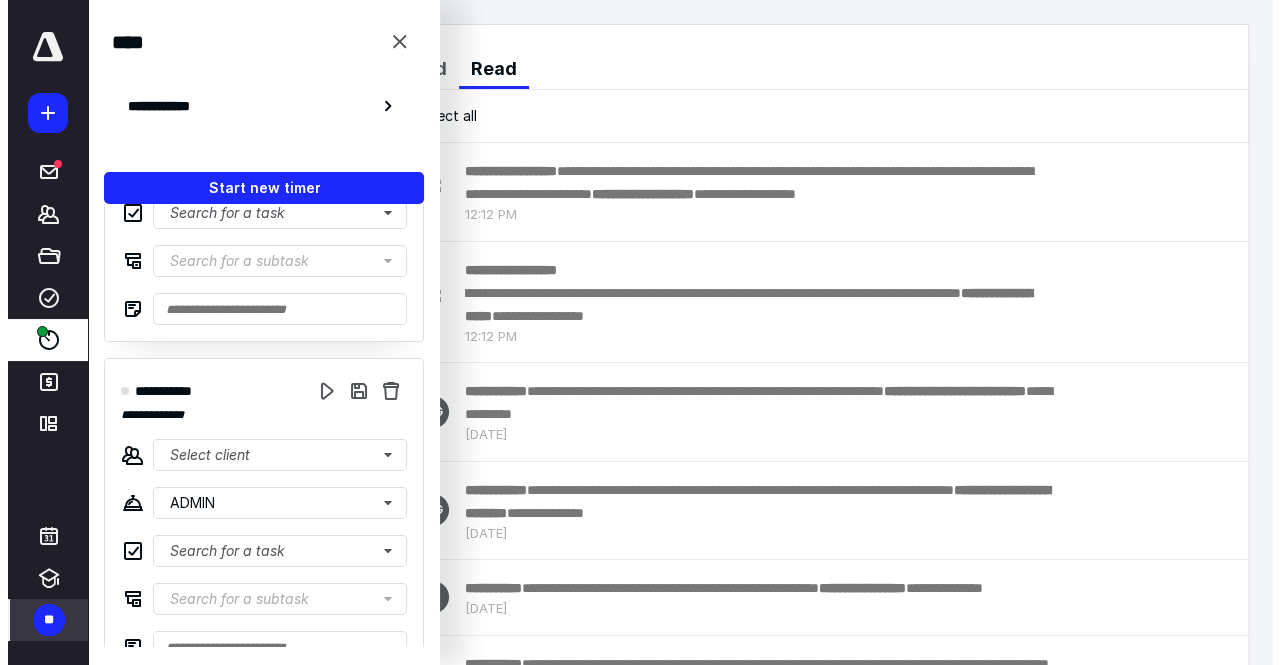 scroll, scrollTop: 0, scrollLeft: 0, axis: both 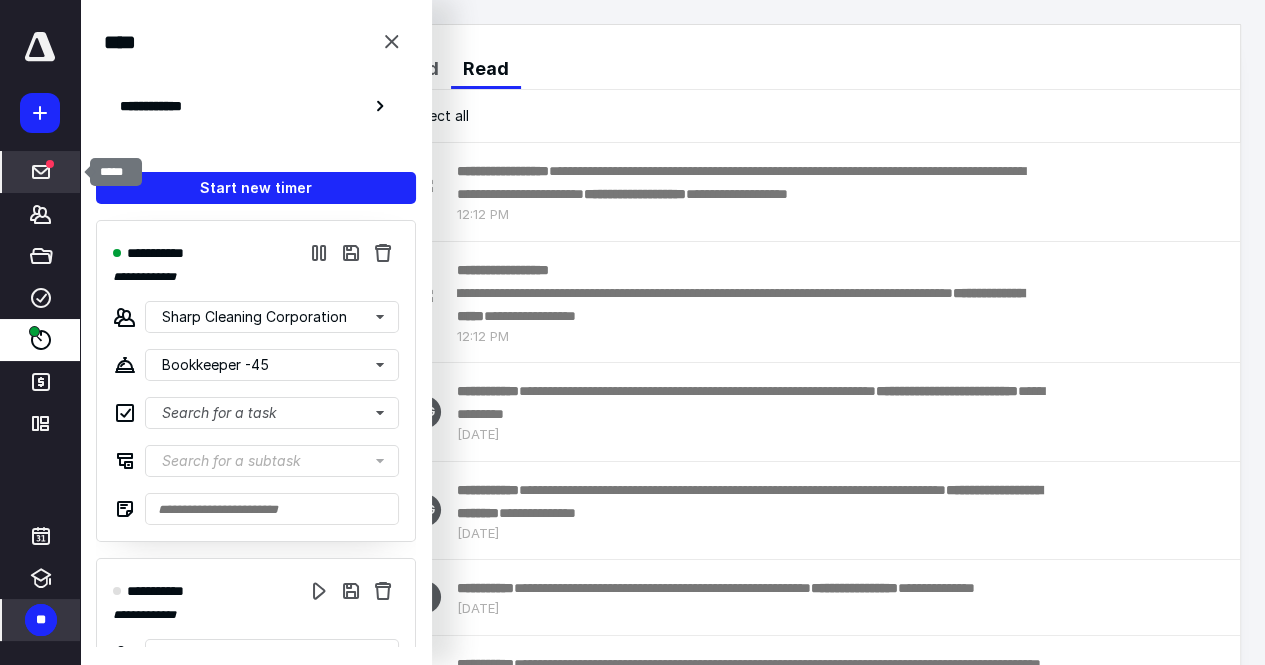 click on "*****" at bounding box center [41, 172] 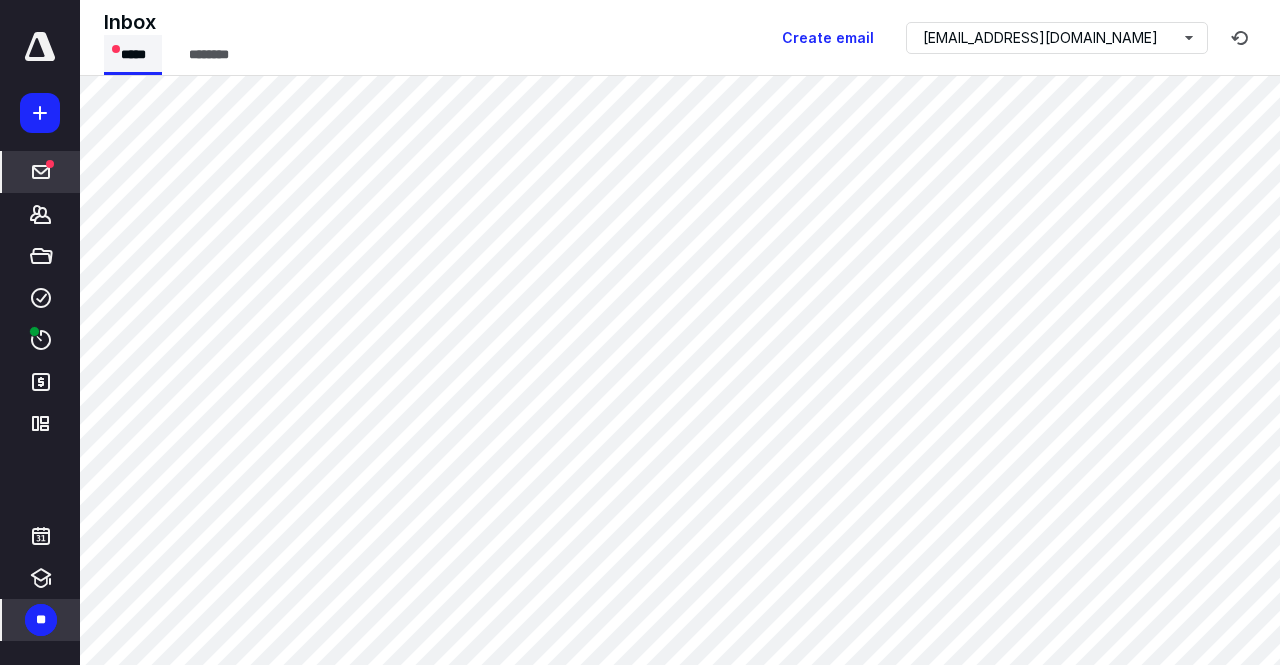 drag, startPoint x: 128, startPoint y: 59, endPoint x: 143, endPoint y: 75, distance: 21.931713 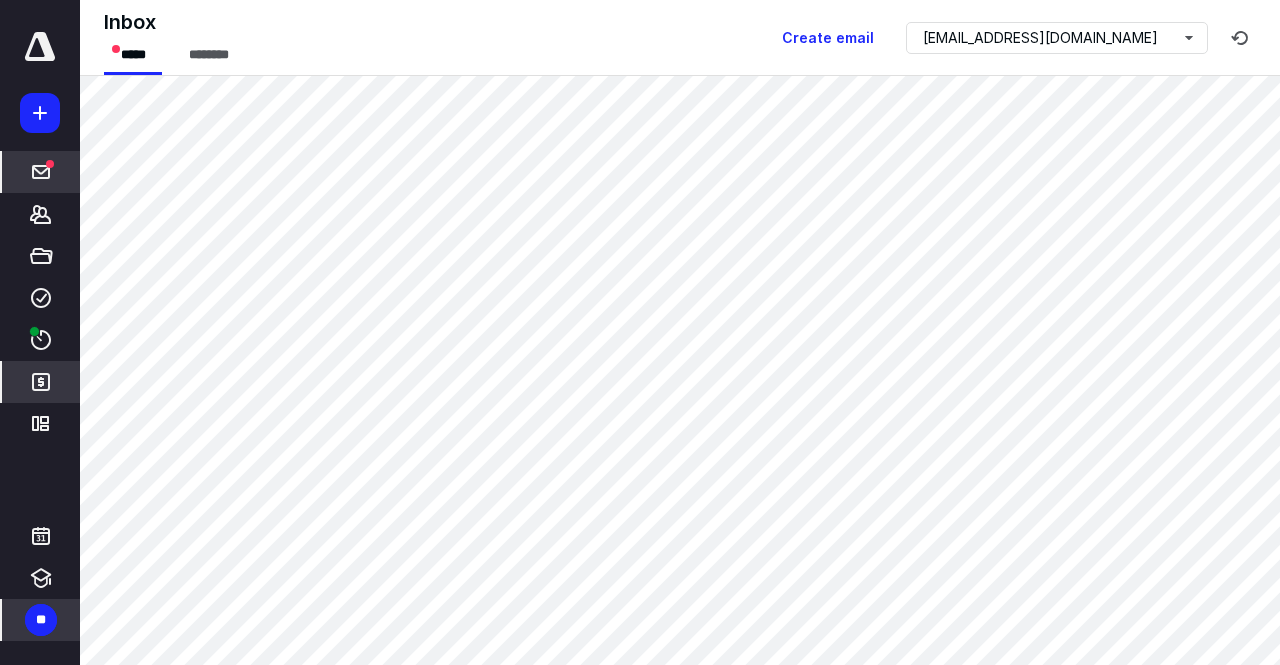 click on "*******" at bounding box center (41, 382) 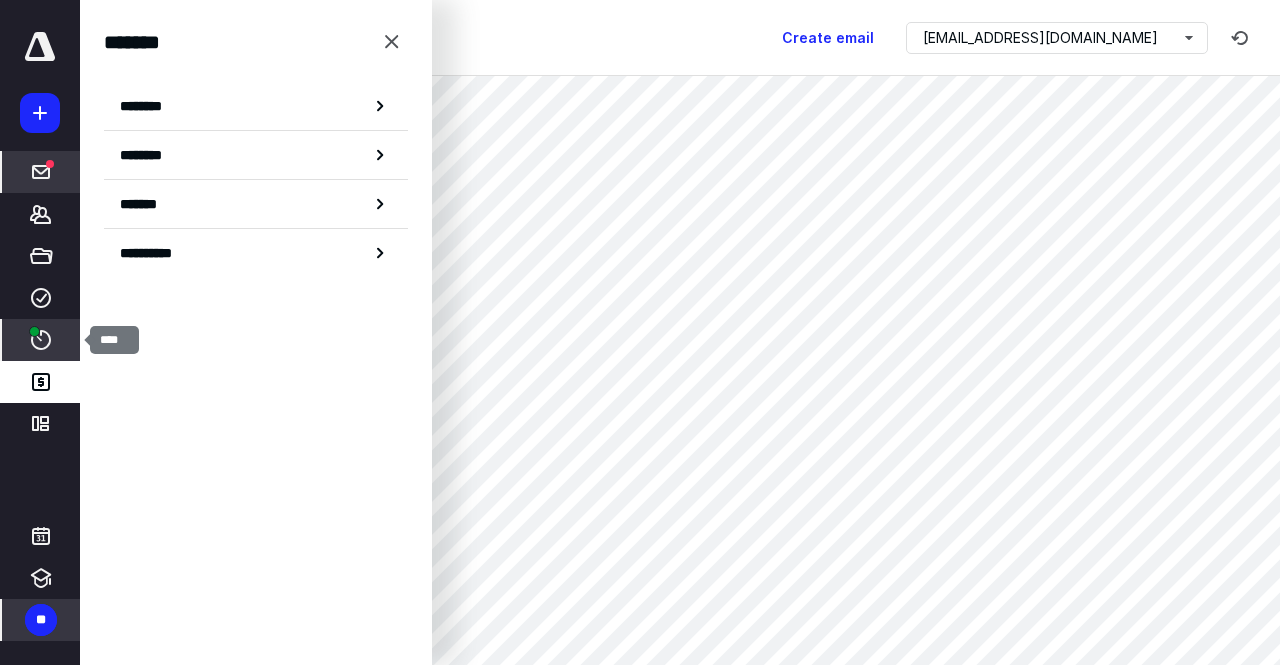 click 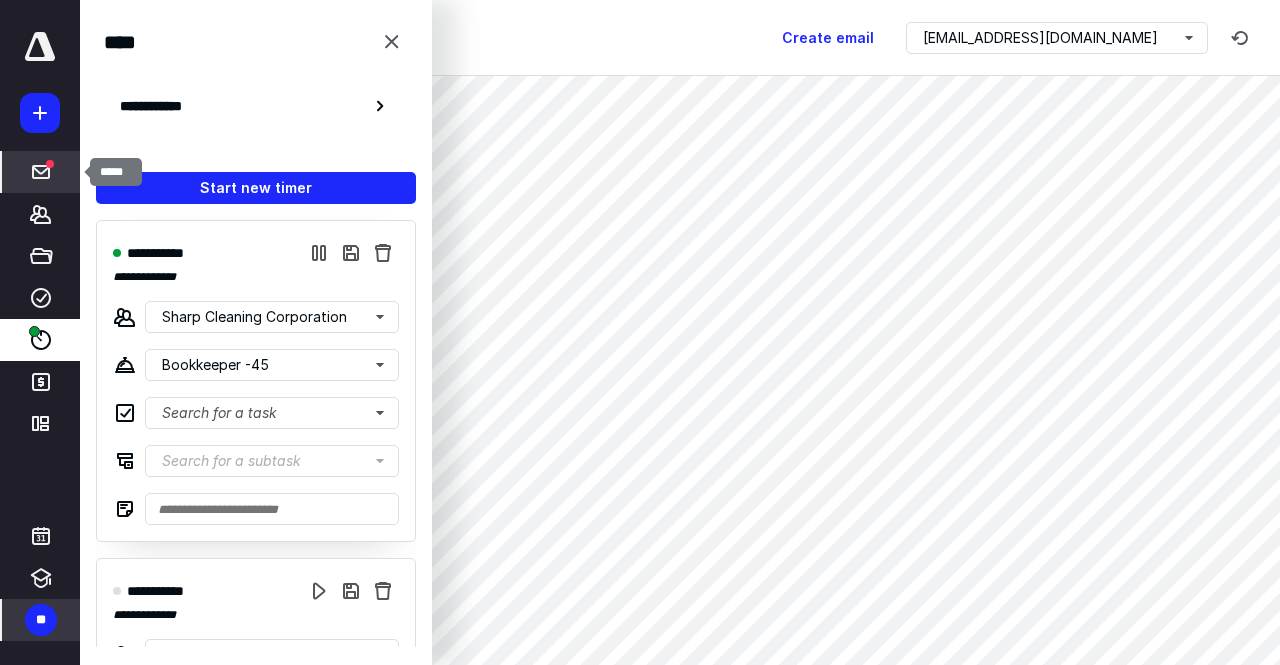 click 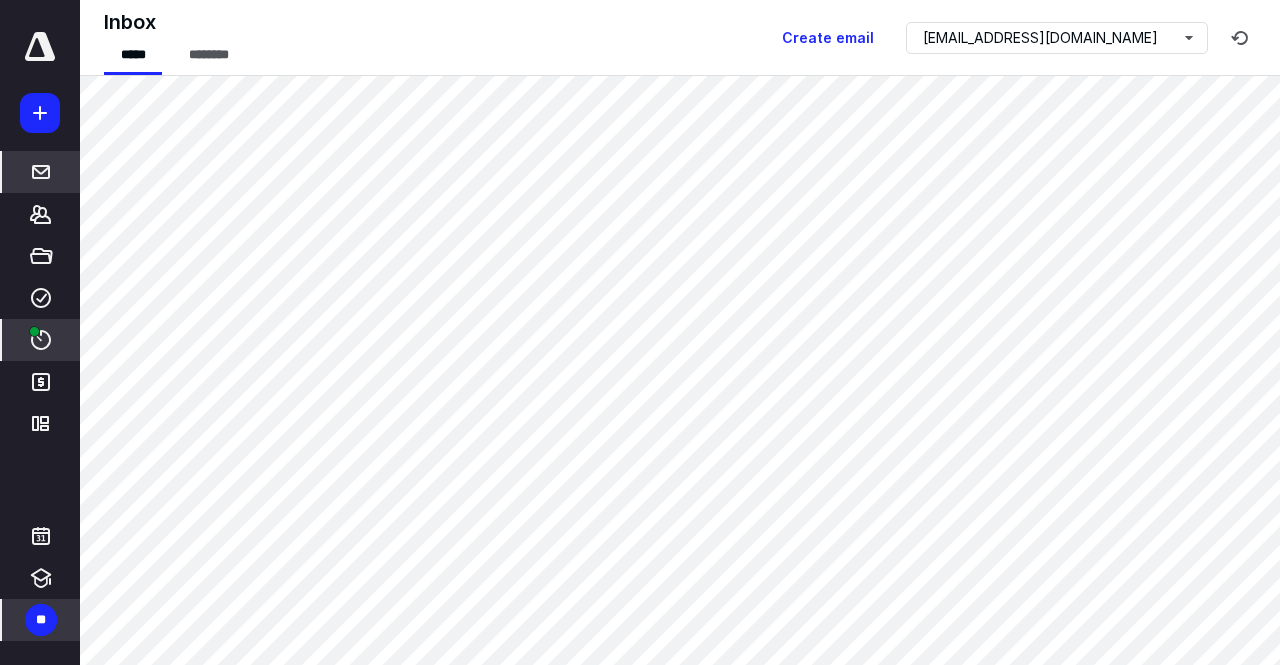 click on "****" at bounding box center [41, 340] 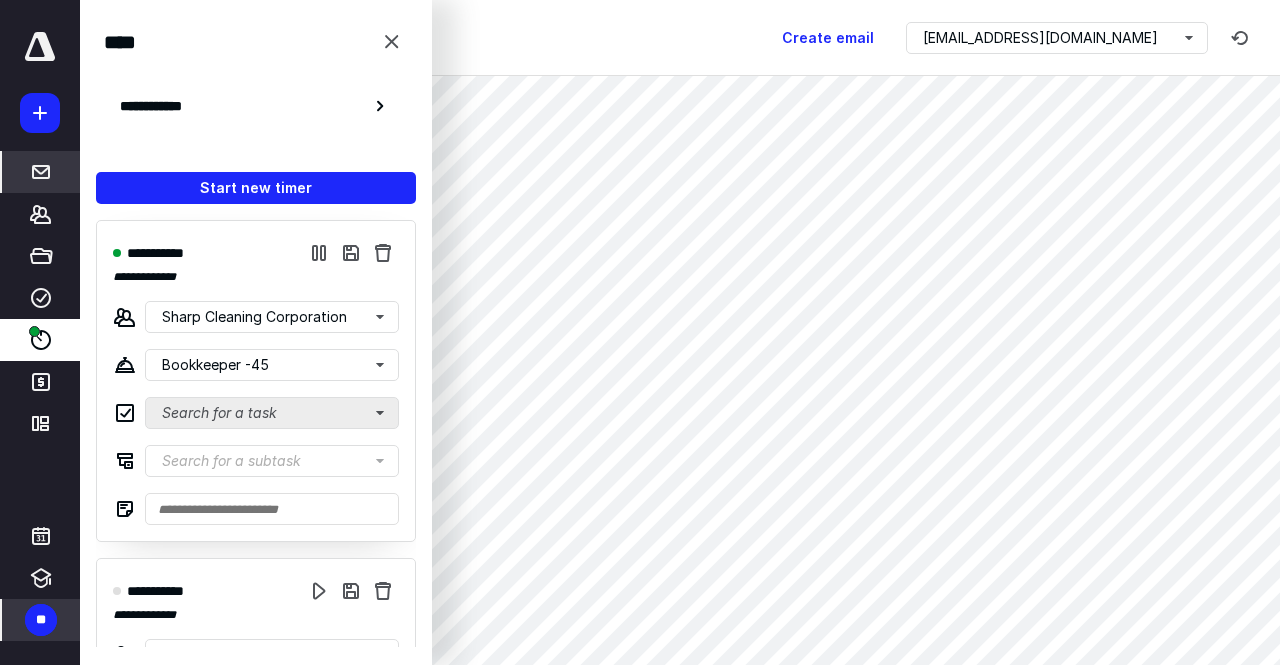 scroll, scrollTop: 100, scrollLeft: 0, axis: vertical 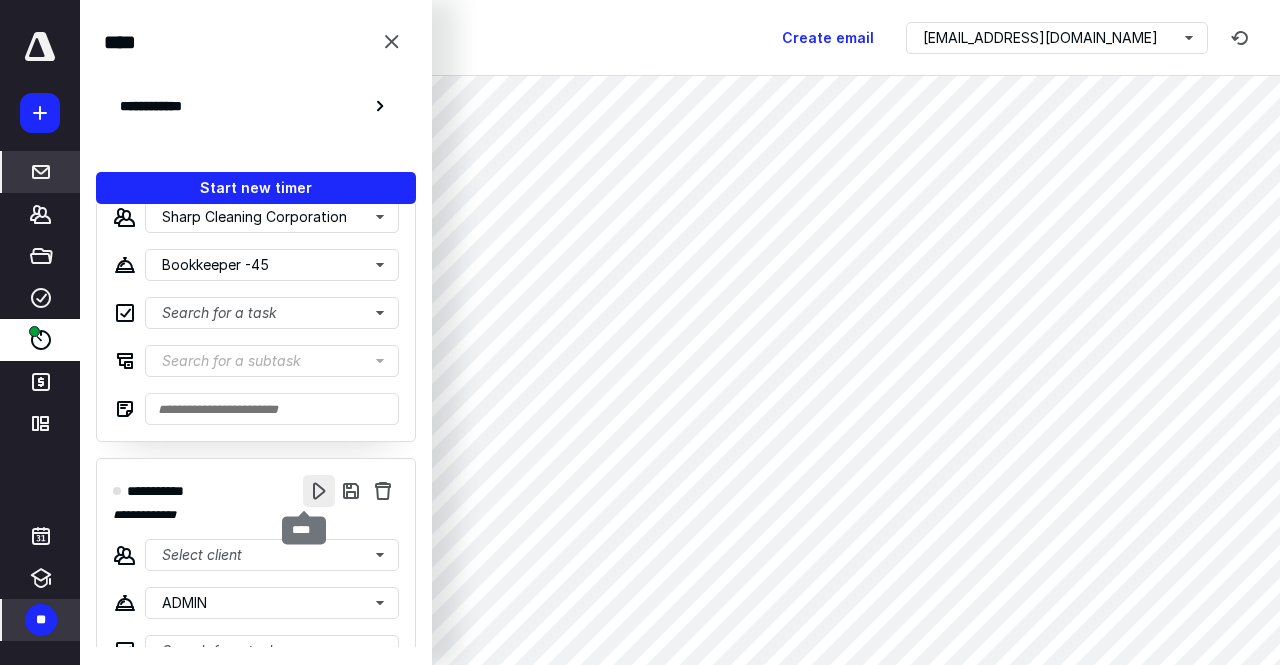 click at bounding box center (319, 491) 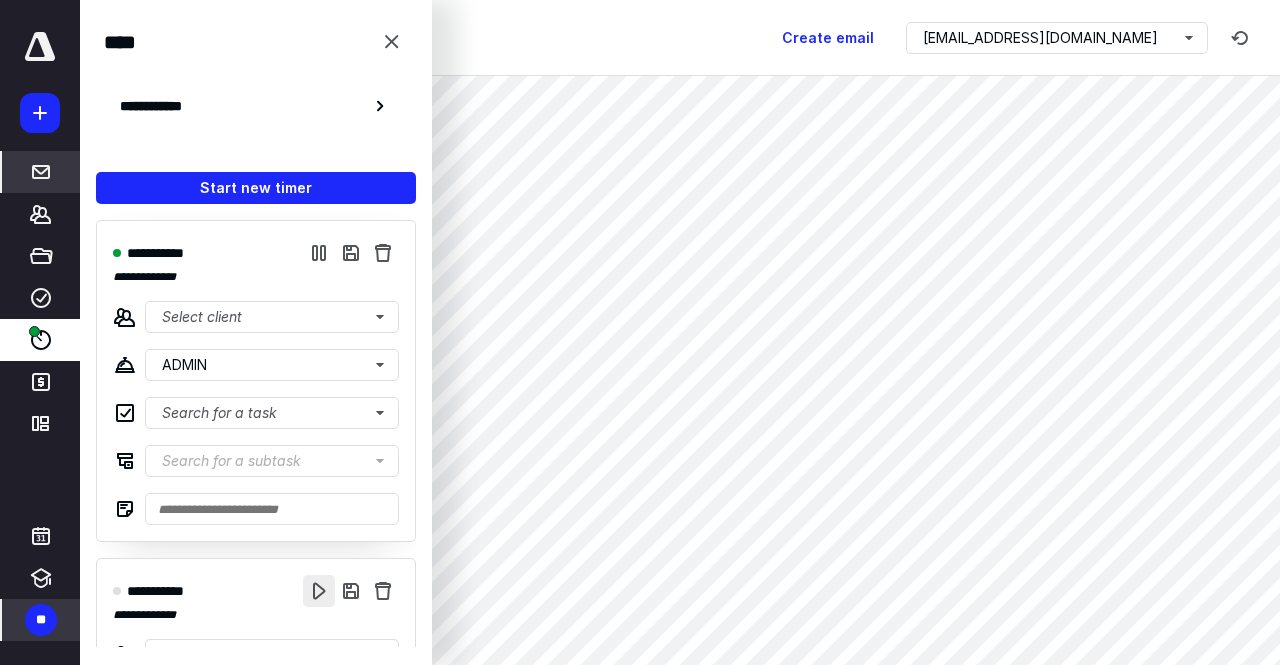 click at bounding box center [319, 591] 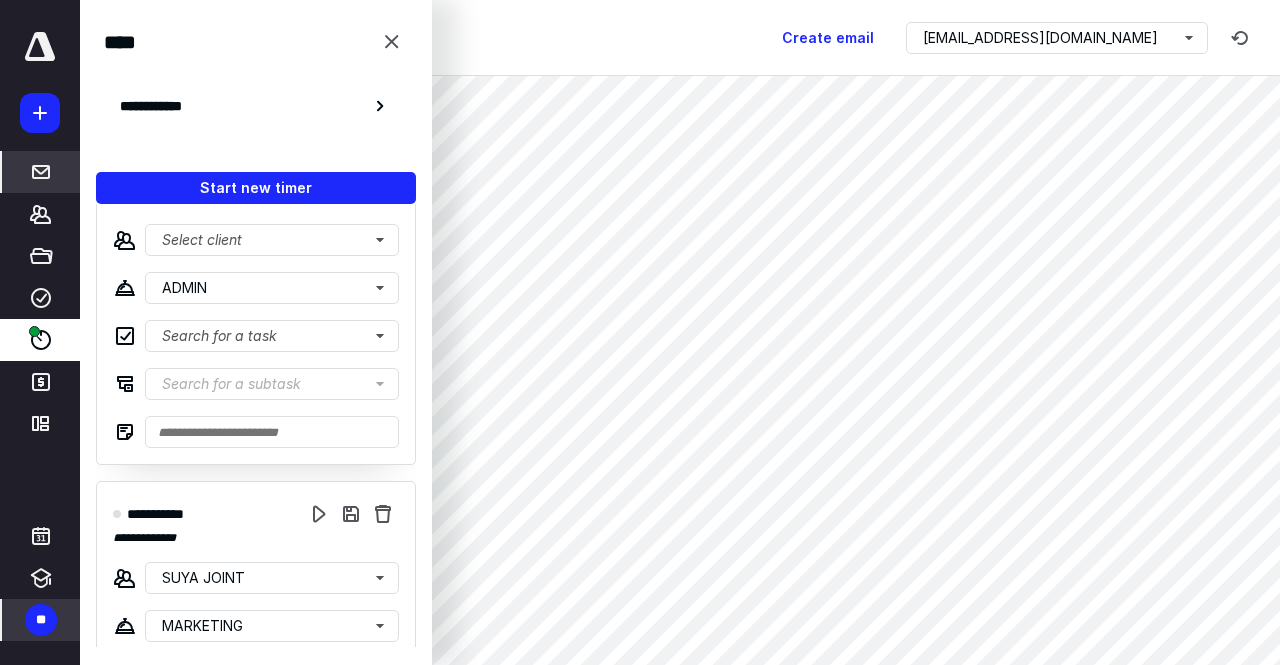 scroll, scrollTop: 400, scrollLeft: 0, axis: vertical 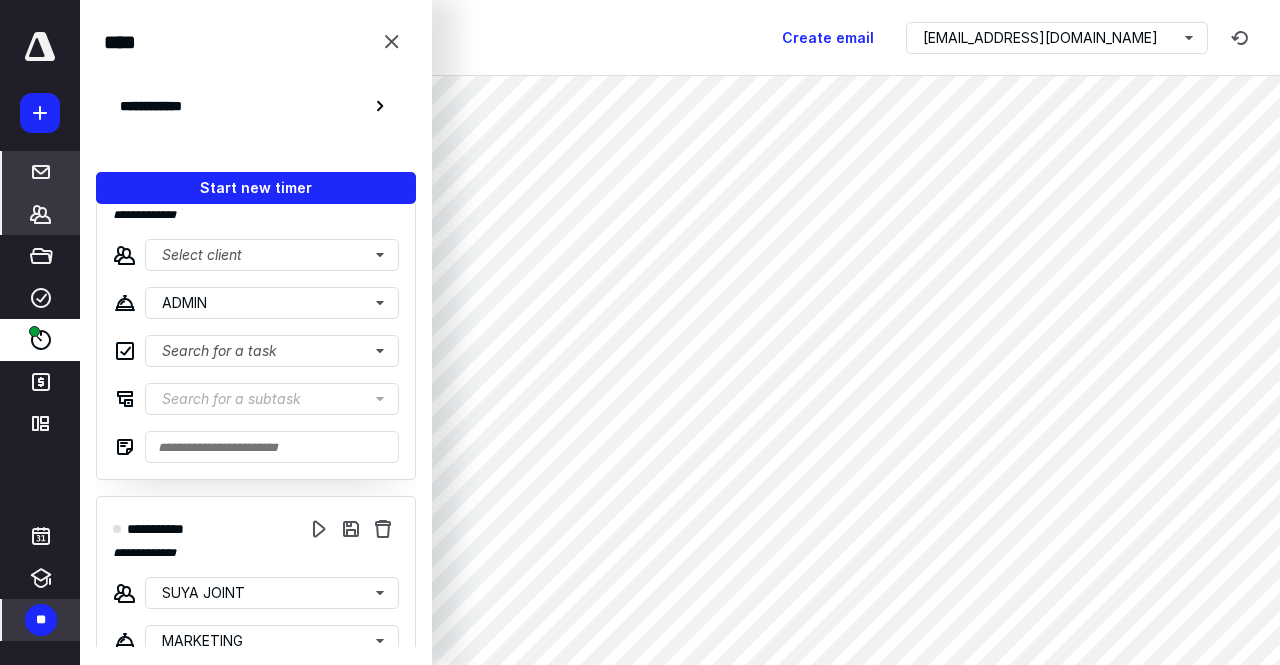click on "*******" at bounding box center (41, 214) 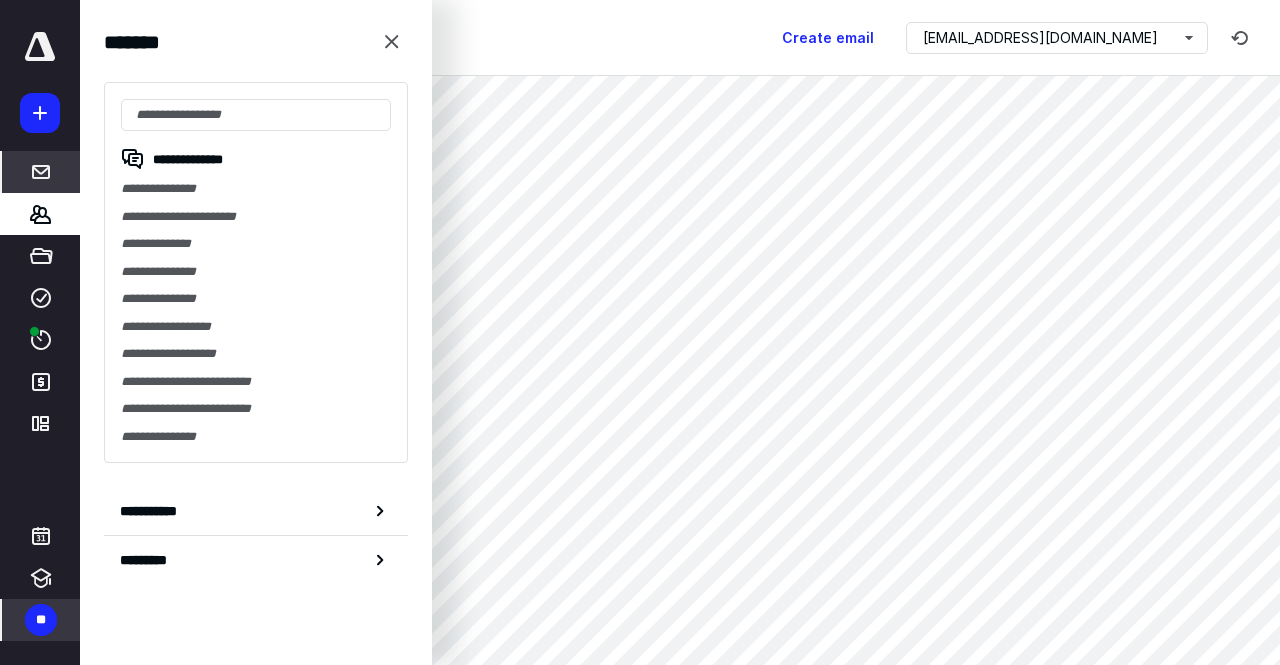 click at bounding box center (41, 172) 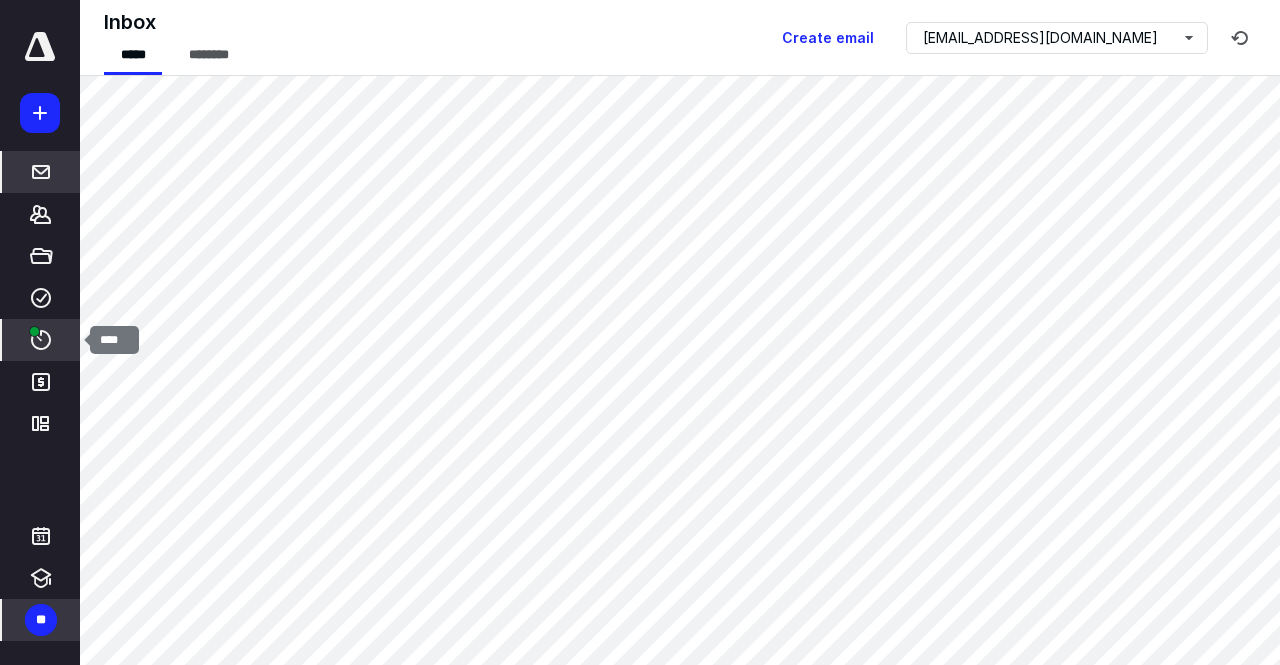 click on "****" at bounding box center (41, 340) 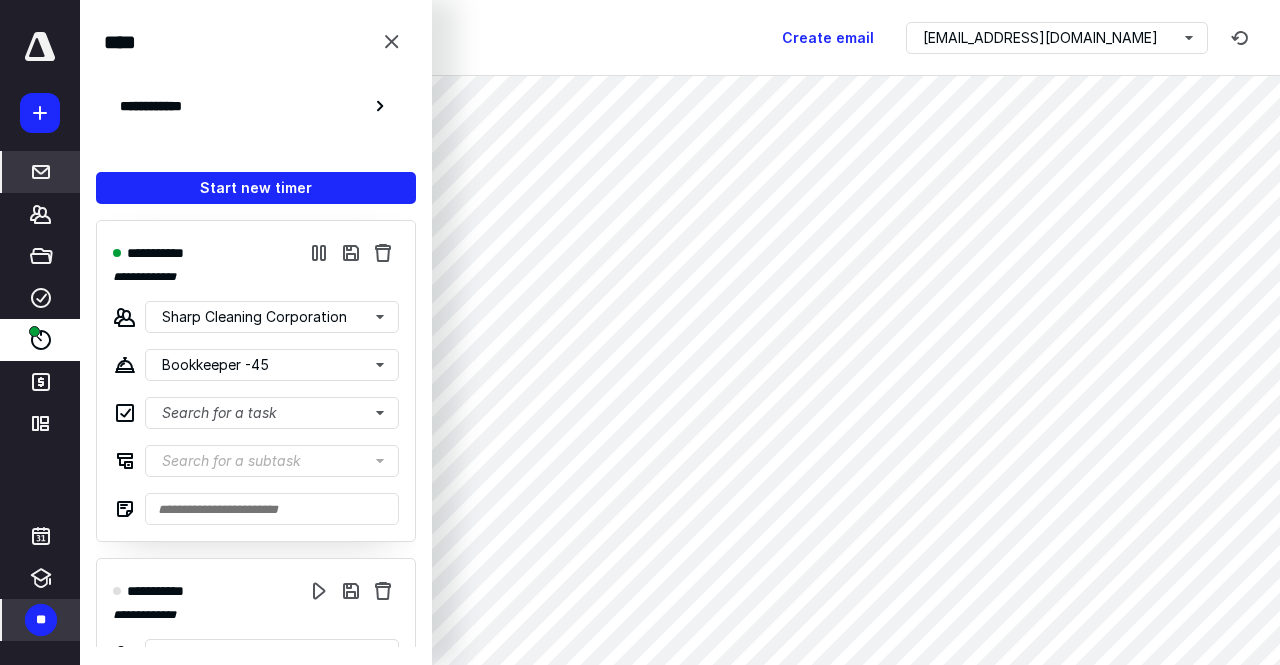 scroll, scrollTop: 100, scrollLeft: 0, axis: vertical 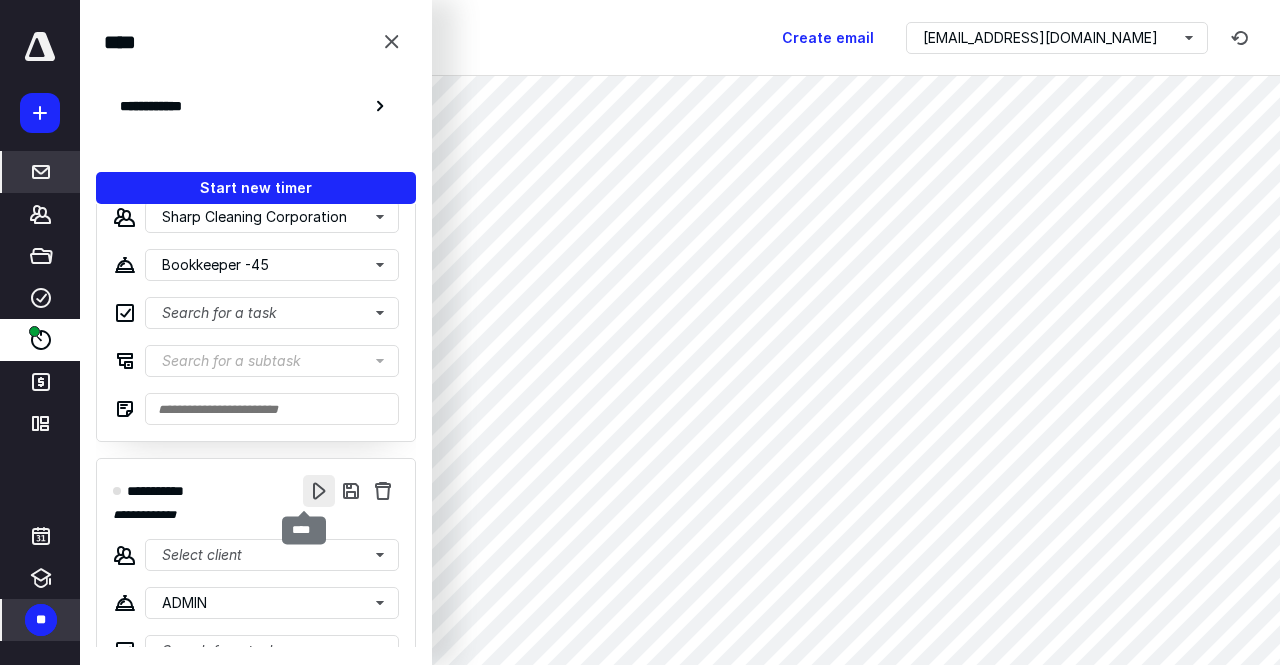 click at bounding box center [319, 491] 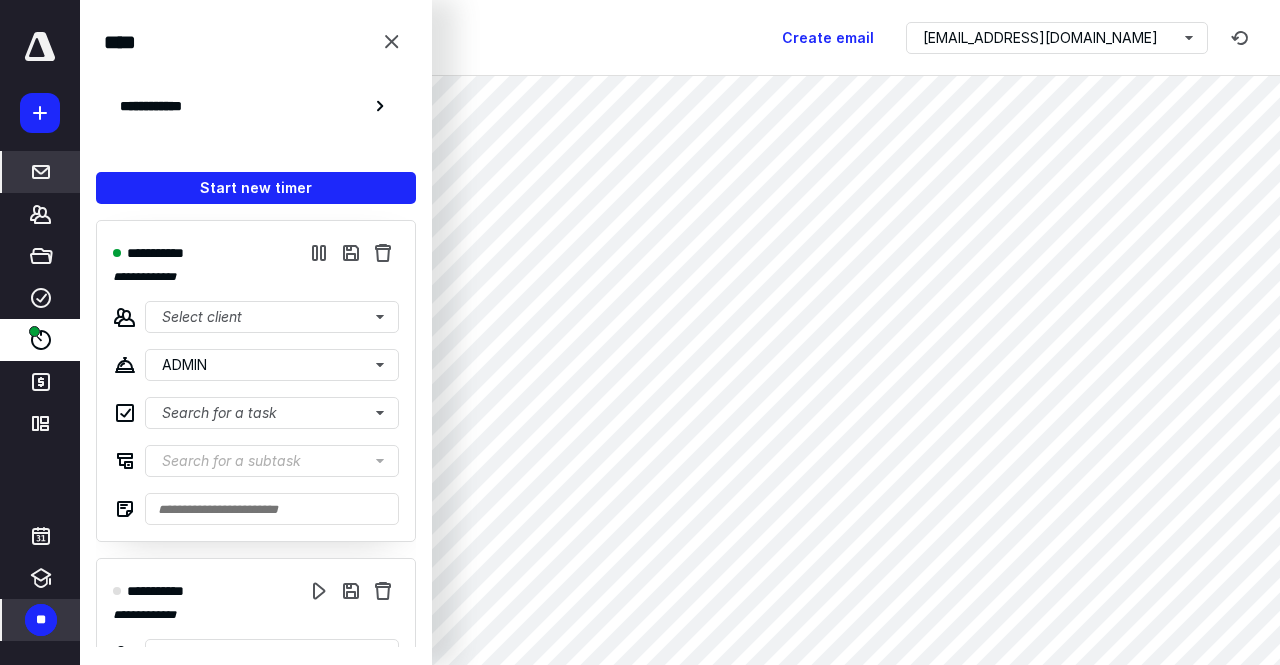 scroll, scrollTop: 100, scrollLeft: 0, axis: vertical 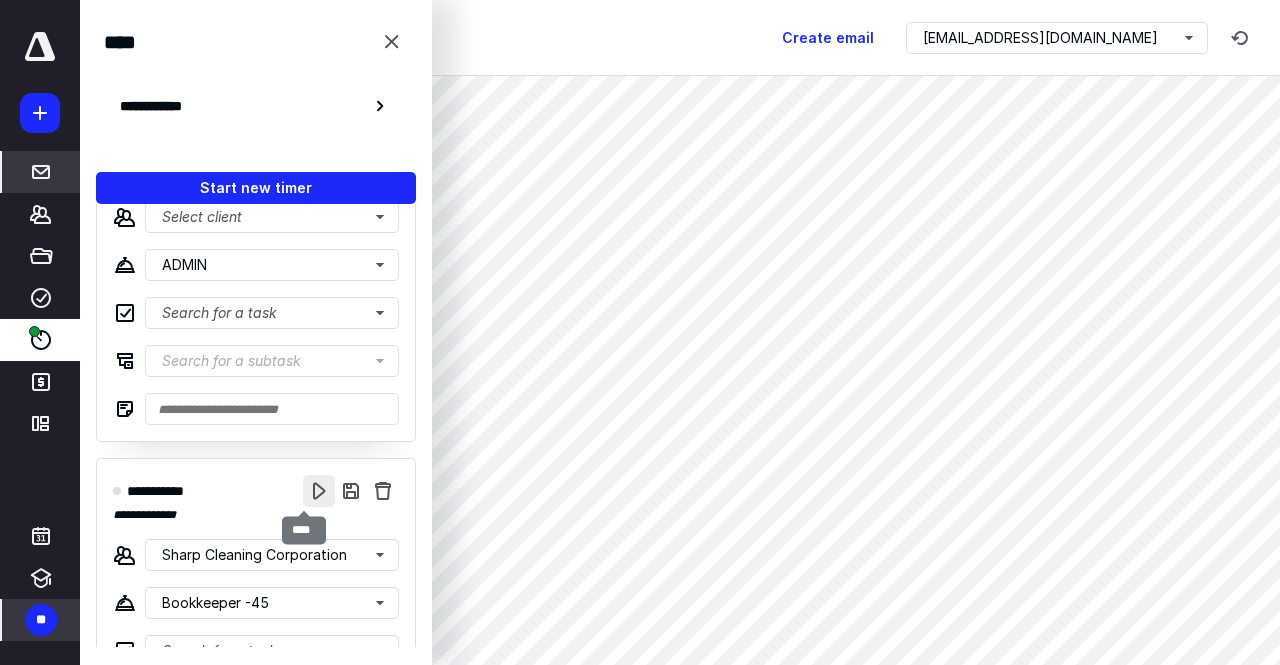 click at bounding box center [319, 491] 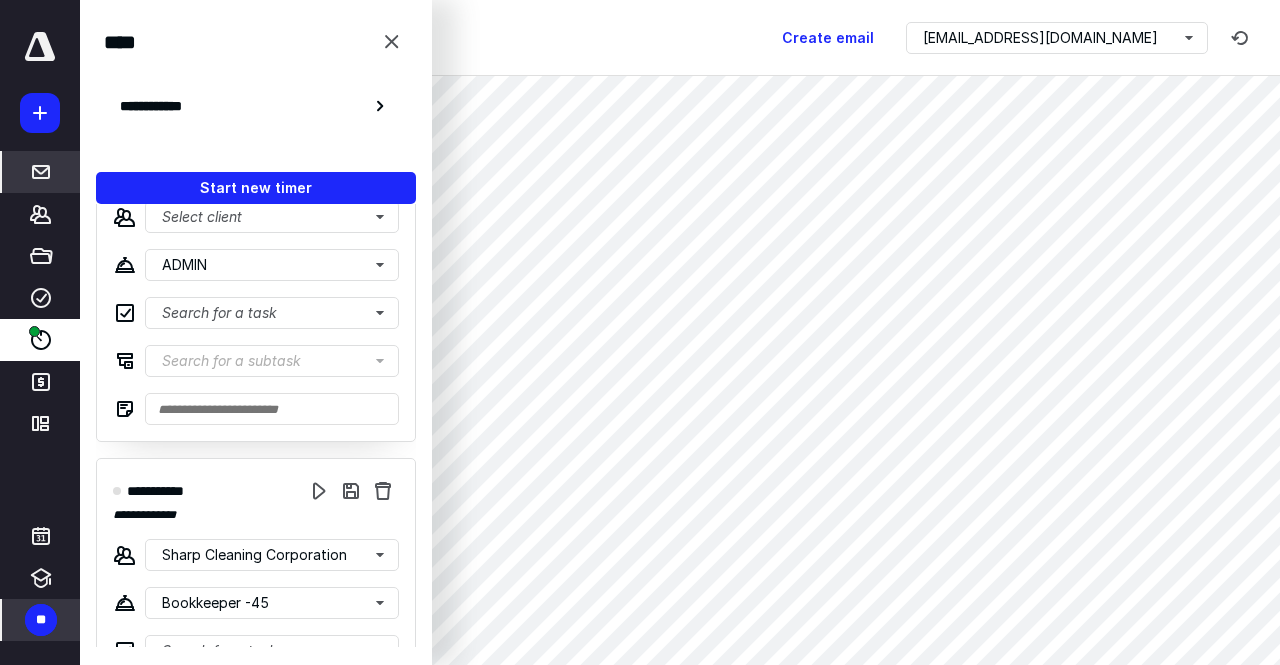 scroll, scrollTop: 0, scrollLeft: 0, axis: both 